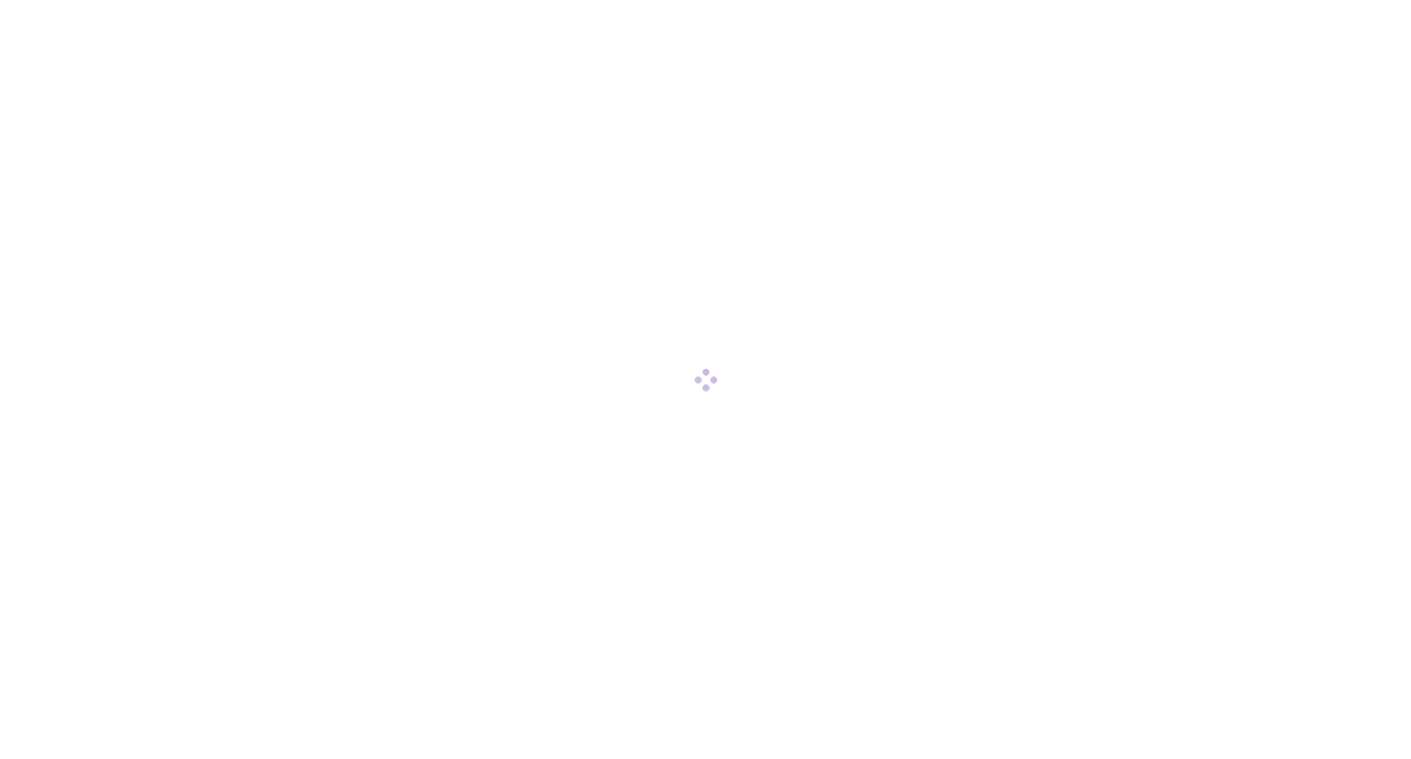 scroll, scrollTop: 0, scrollLeft: 0, axis: both 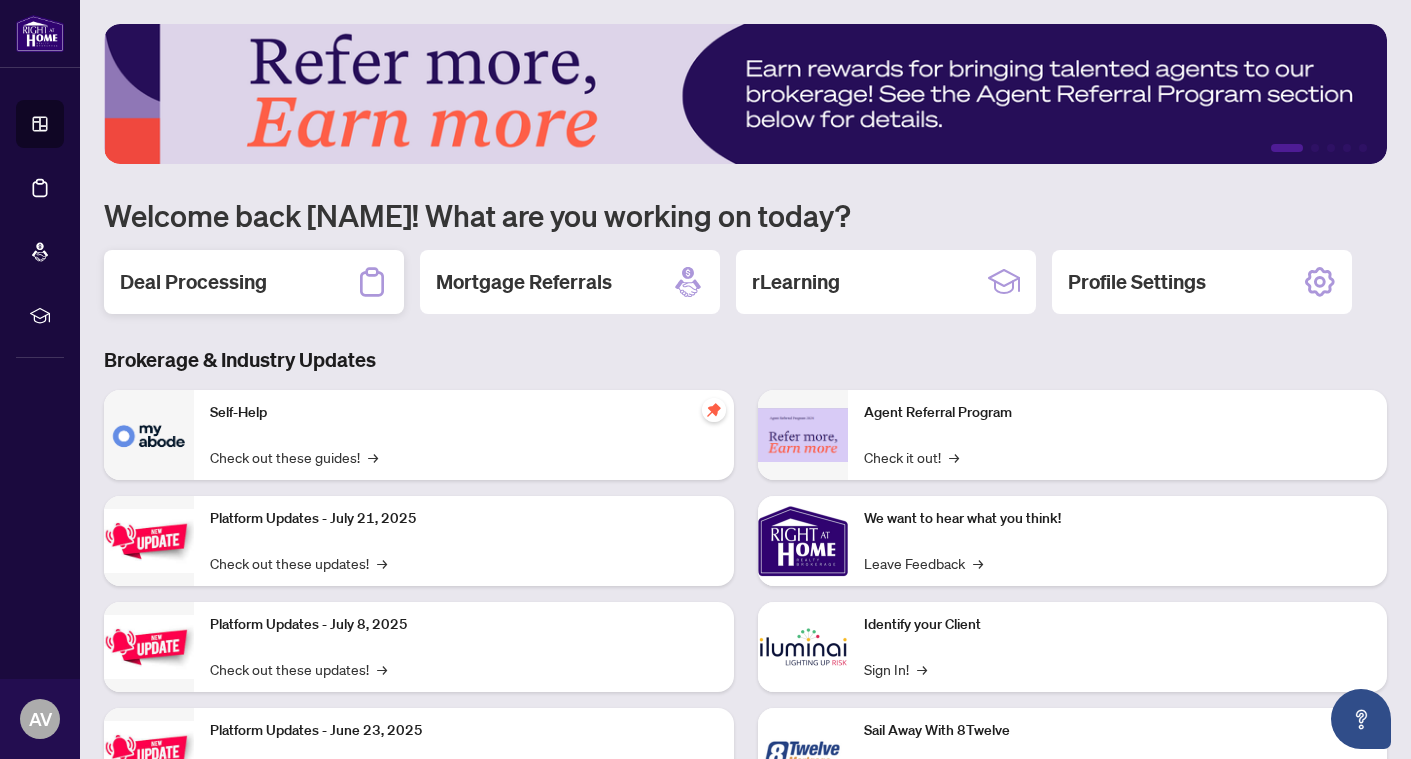 click on "Deal Processing" at bounding box center (254, 282) 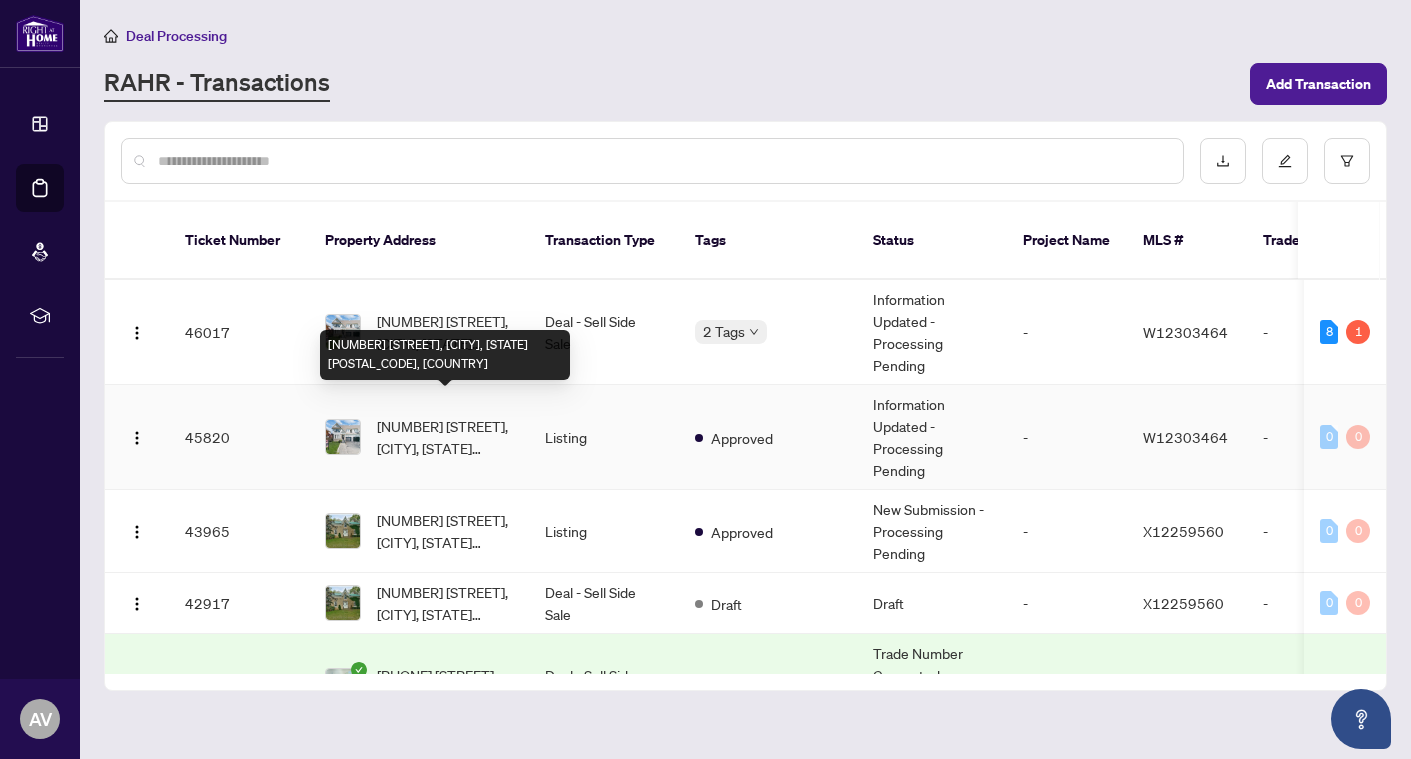 click on "[NUMBER] [STREET], [CITY], [STATE] [POSTAL_CODE], [COUNTRY]" at bounding box center (445, 437) 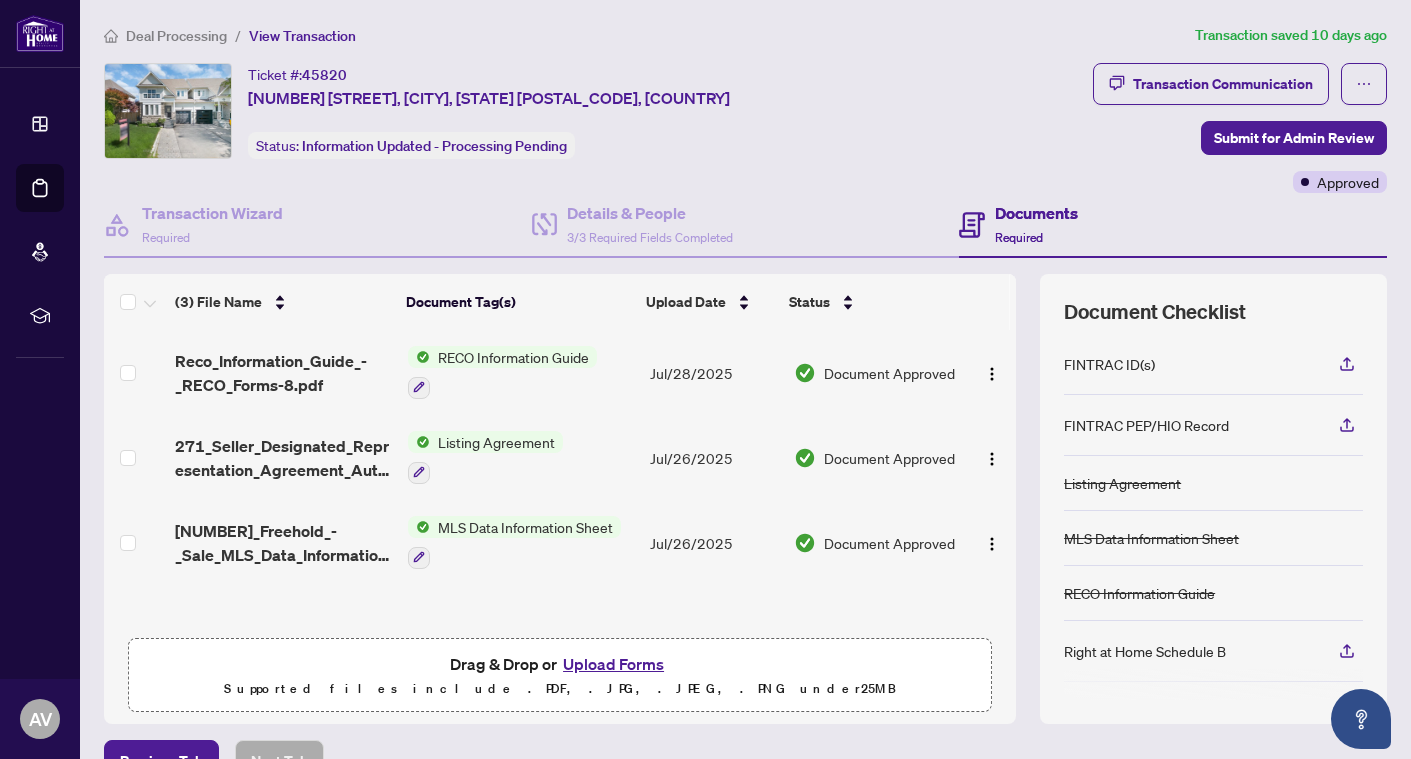 click on "Upload Forms" at bounding box center (613, 664) 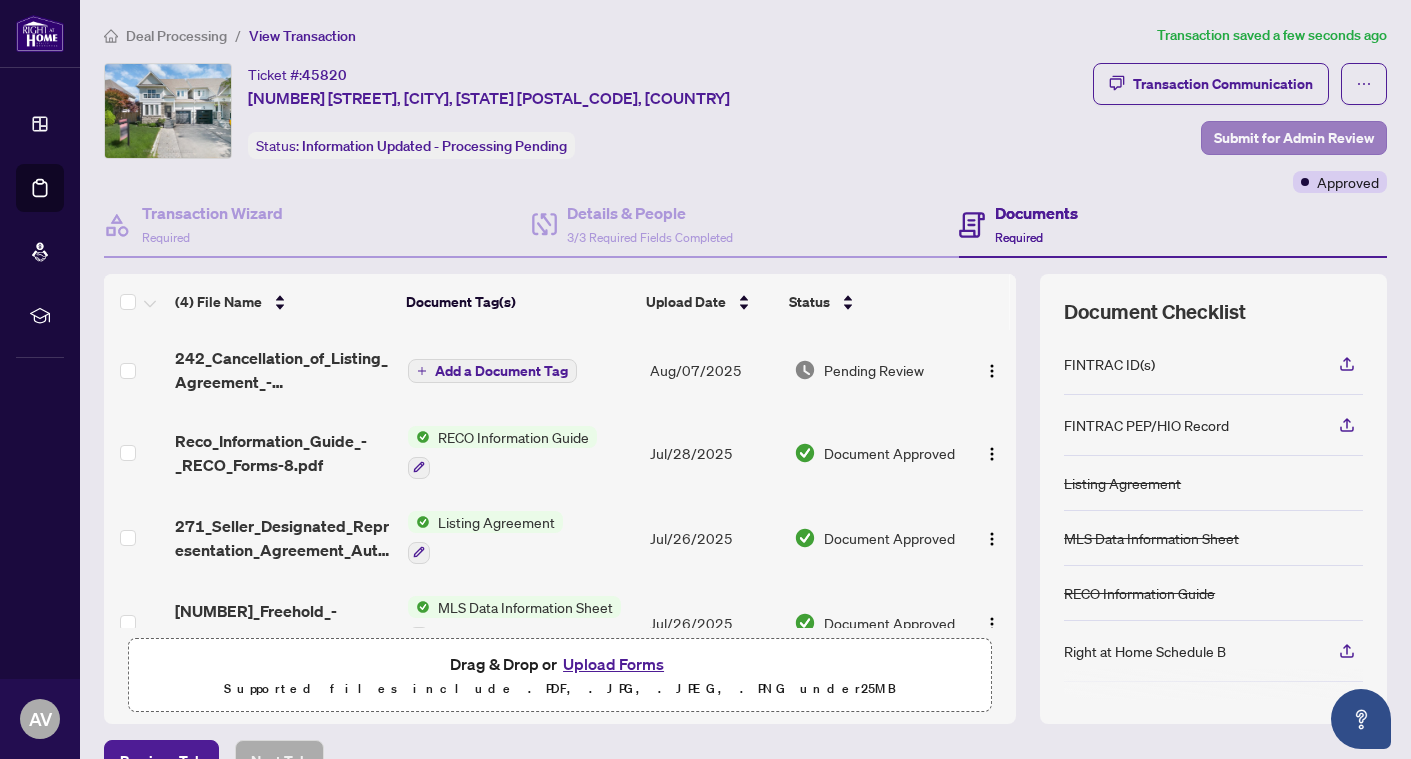 click on "Submit for Admin Review" at bounding box center [1294, 138] 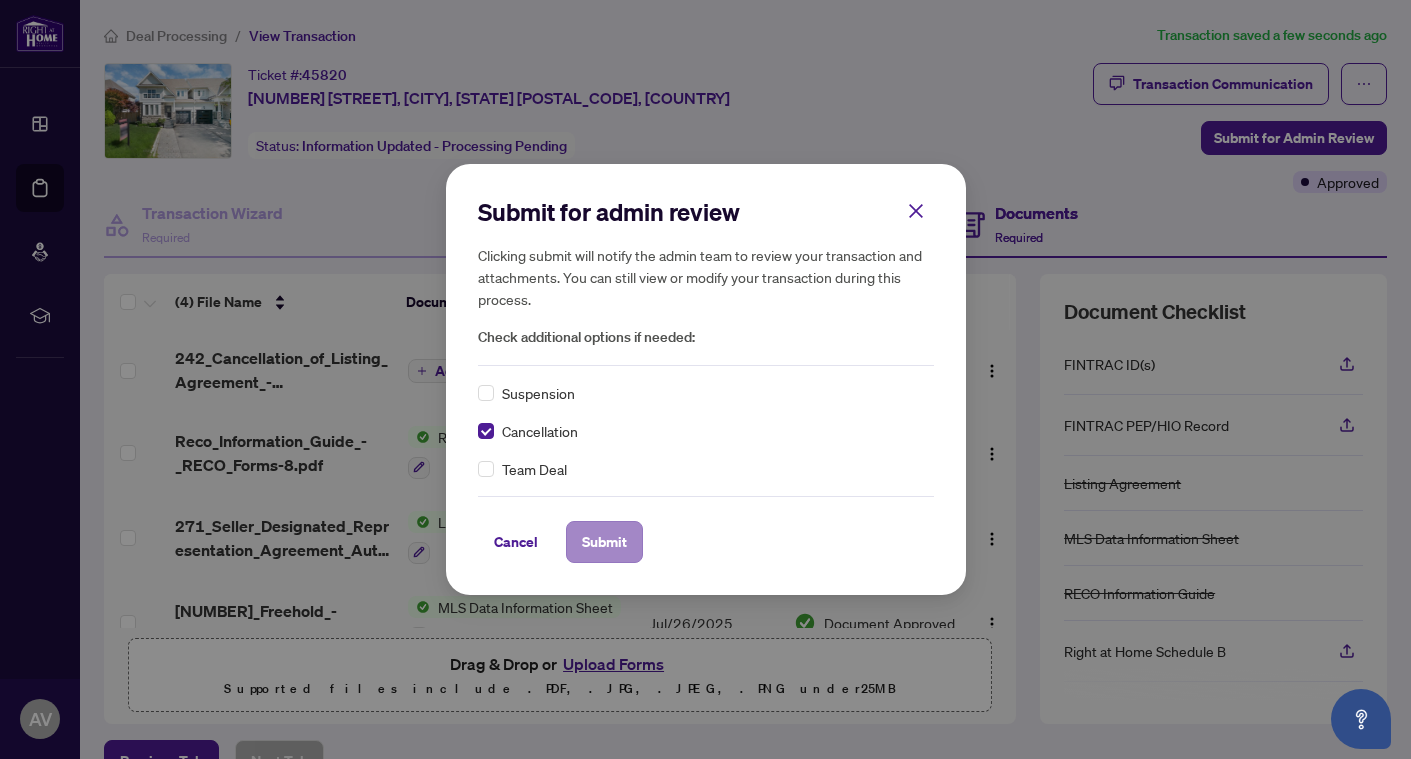 click on "Submit" at bounding box center [604, 542] 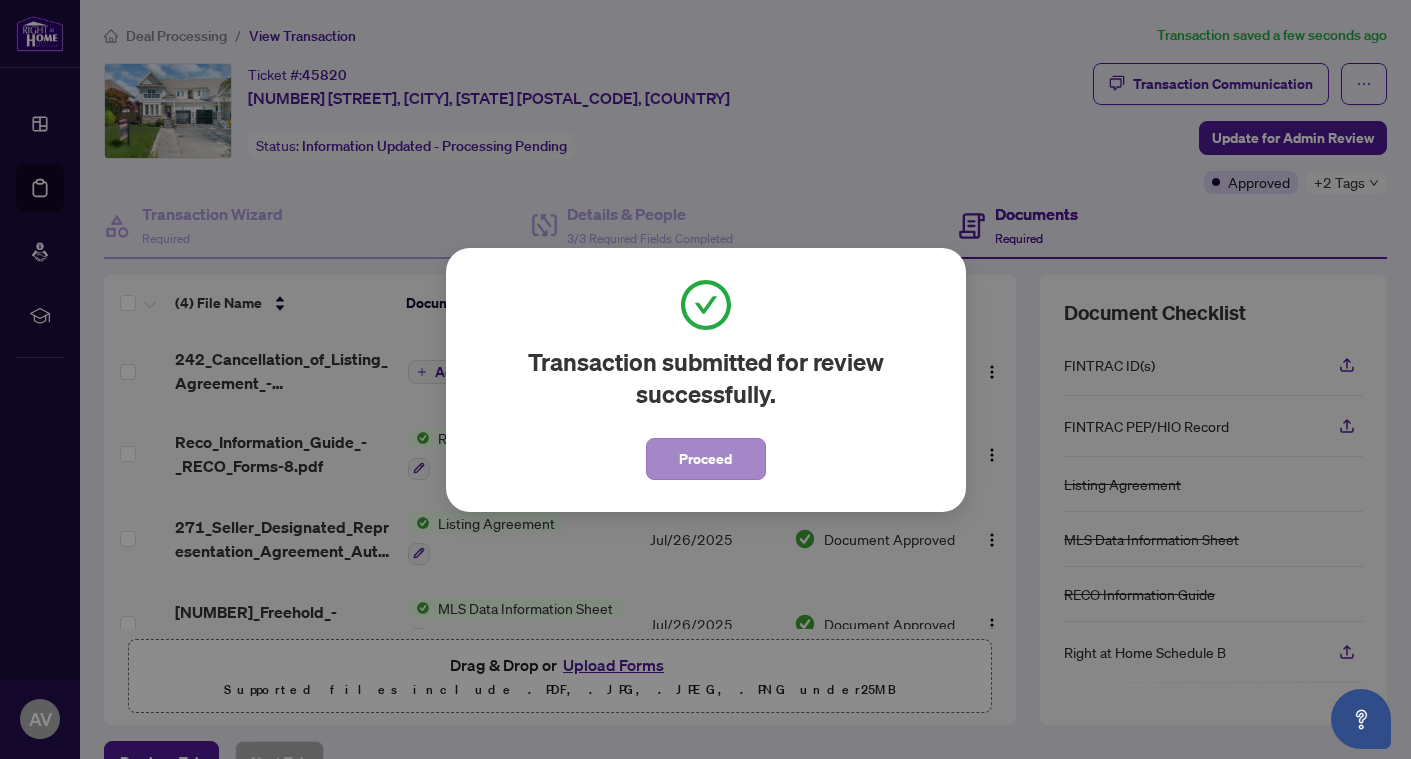 click on "Proceed" at bounding box center [705, 459] 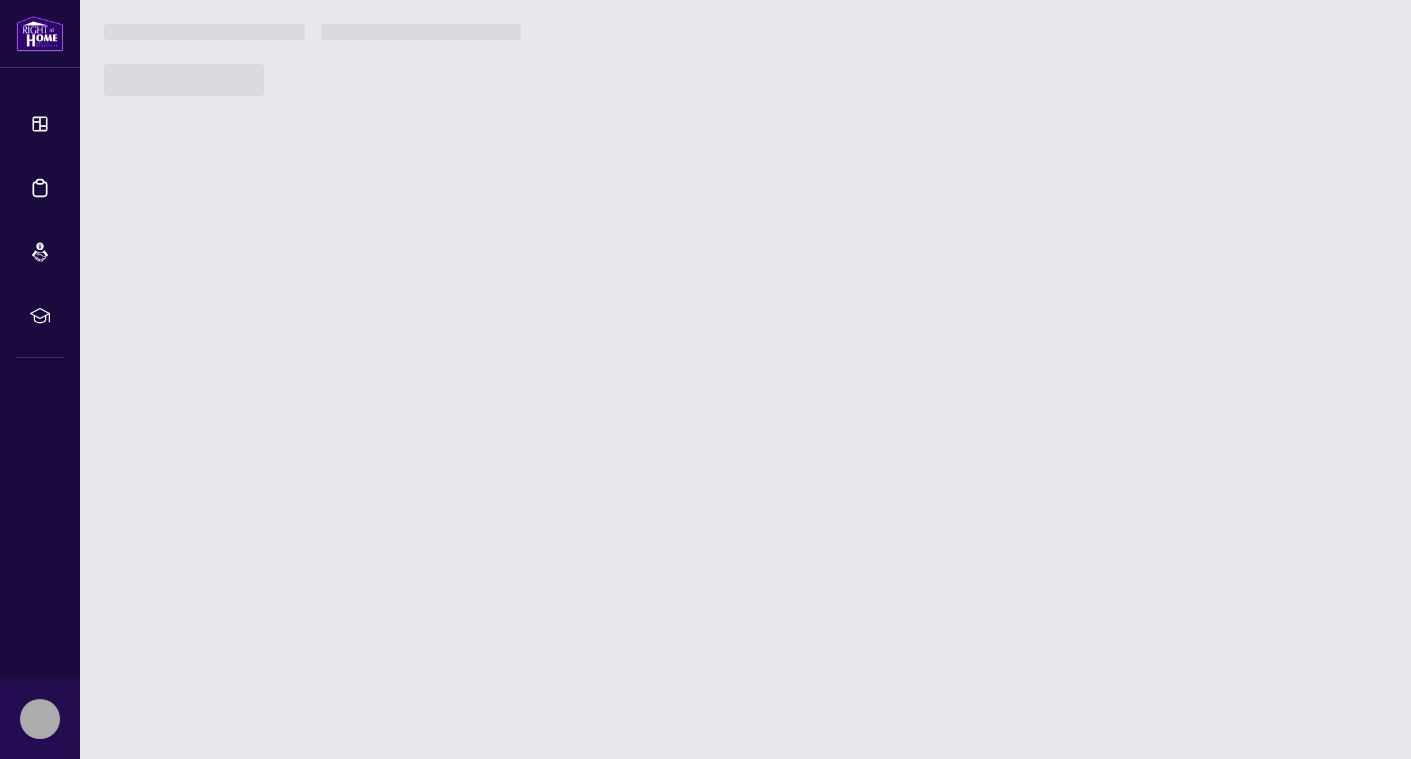 scroll, scrollTop: 0, scrollLeft: 0, axis: both 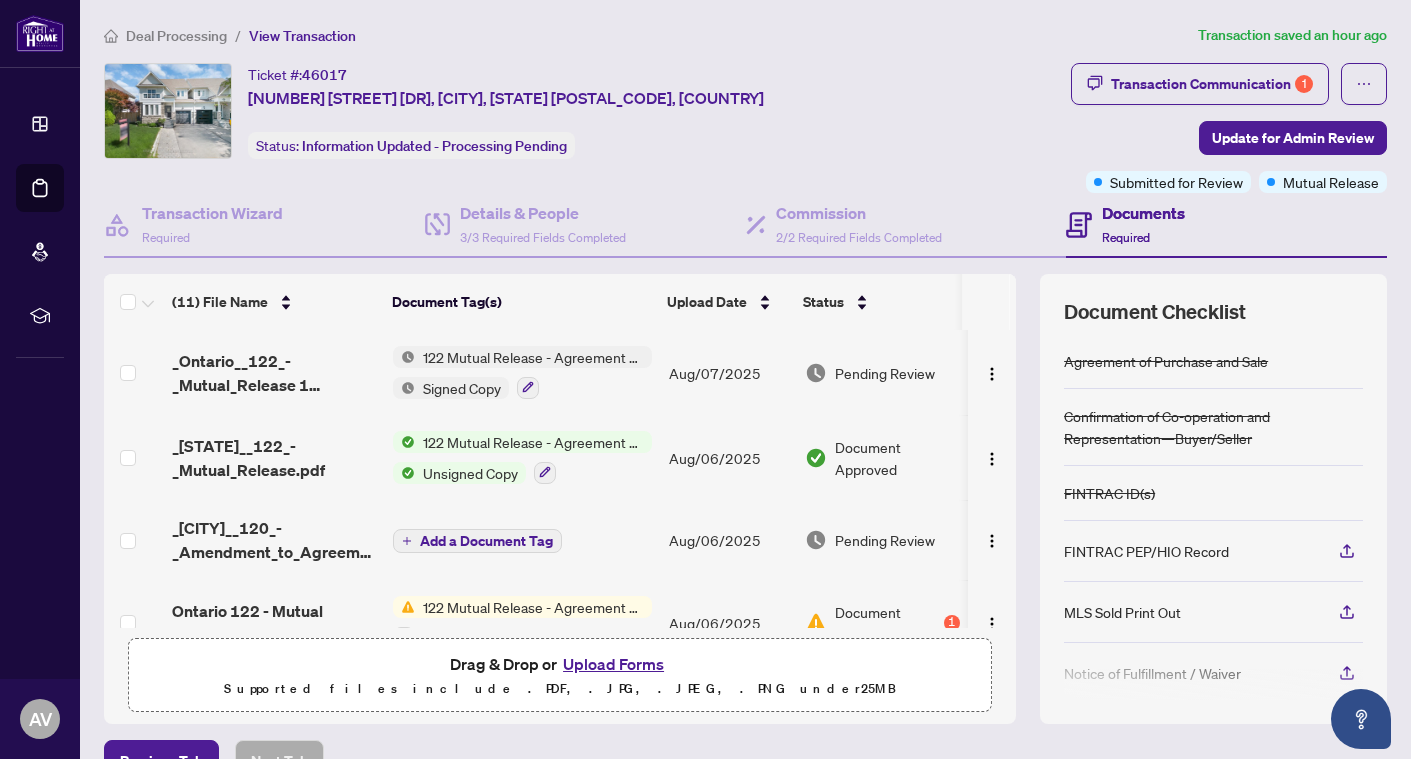 click on "122 Mutual Release - Agreement of Purchase and Sale" at bounding box center [533, 442] 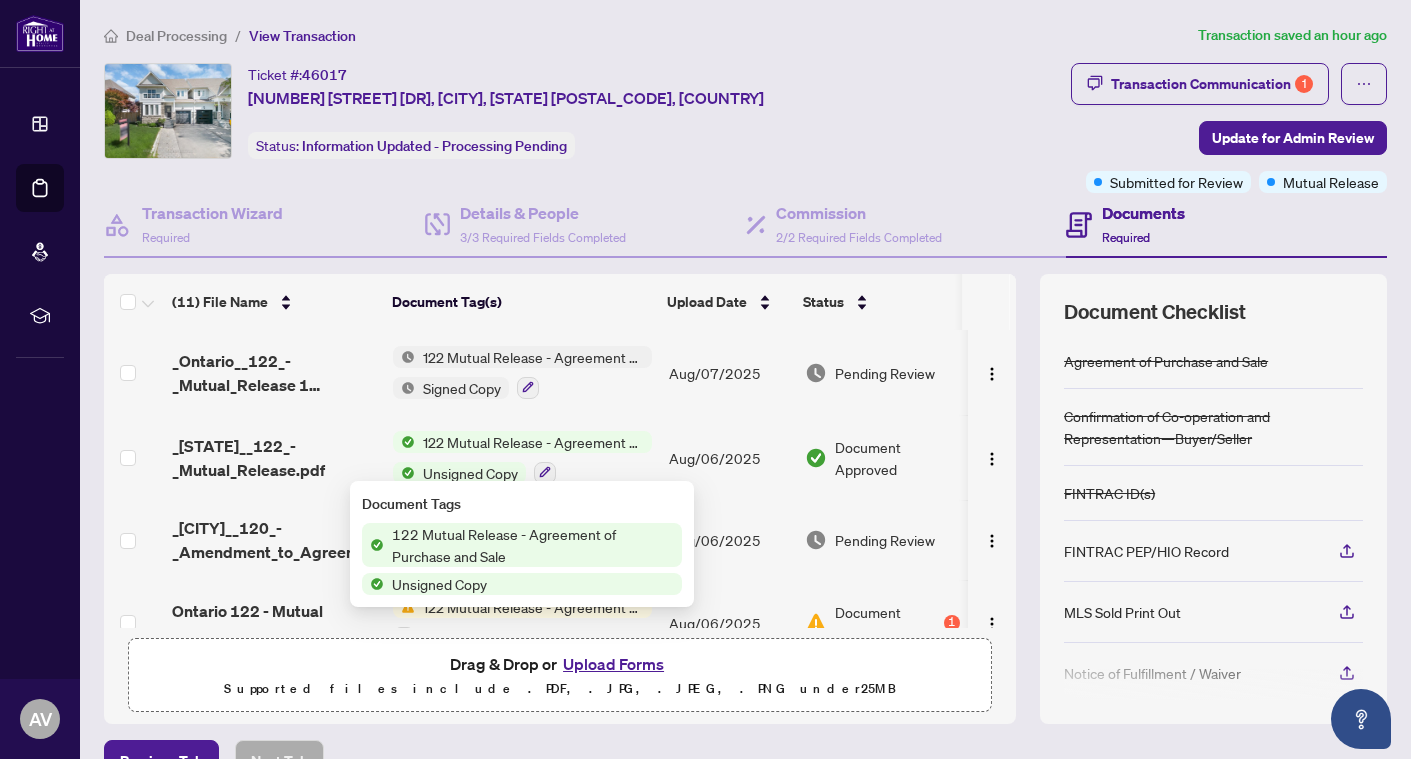 scroll, scrollTop: 31, scrollLeft: 0, axis: vertical 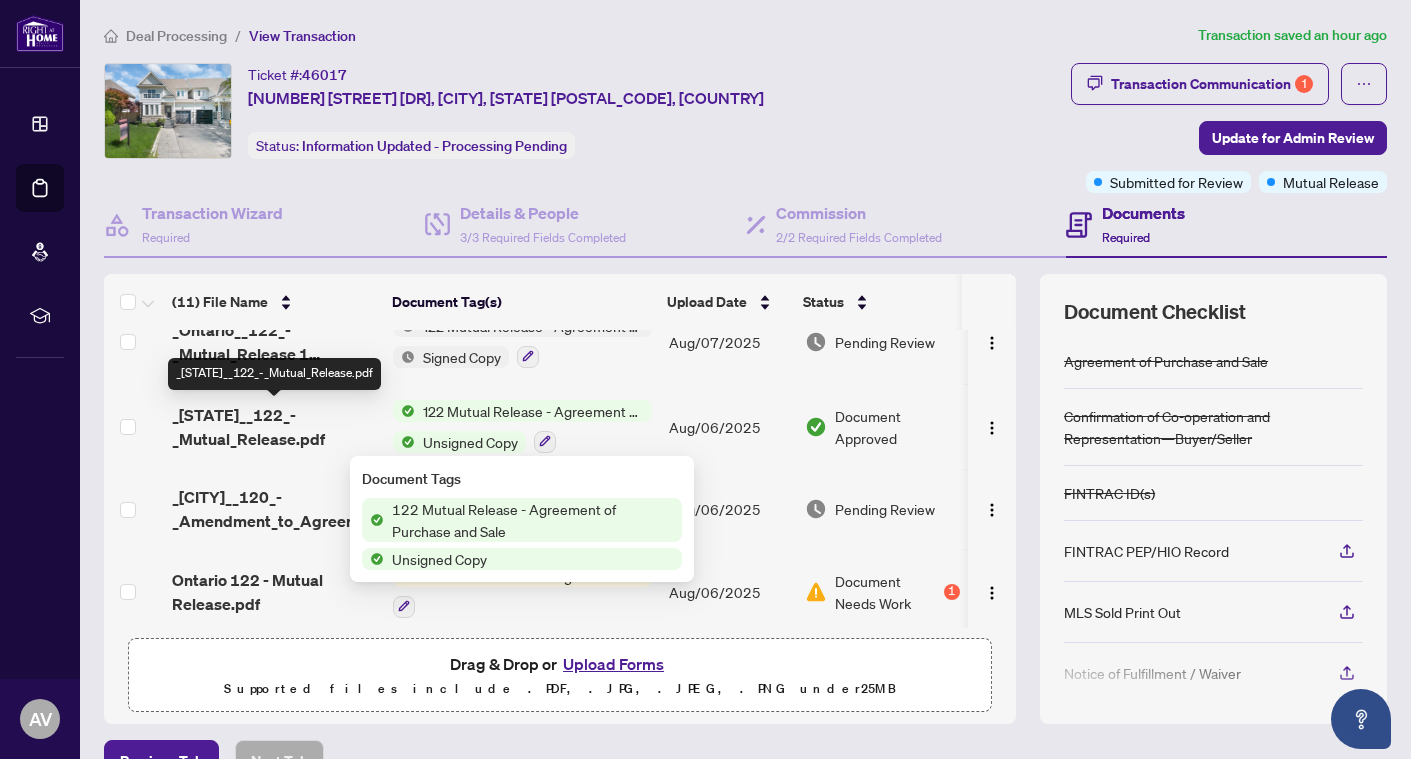 click on "_[STATE]__122_-_Mutual_Release.pdf" at bounding box center (274, 427) 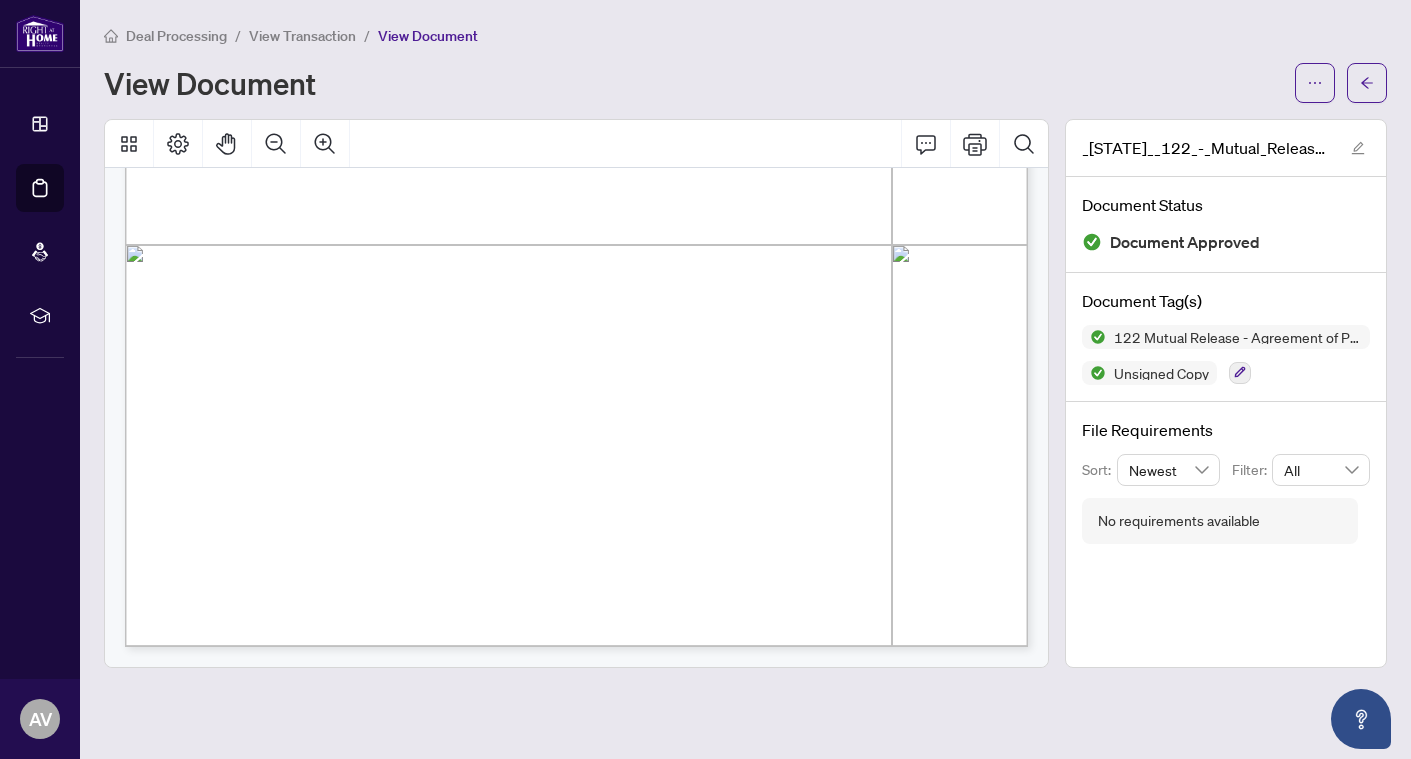 scroll, scrollTop: 710, scrollLeft: 0, axis: vertical 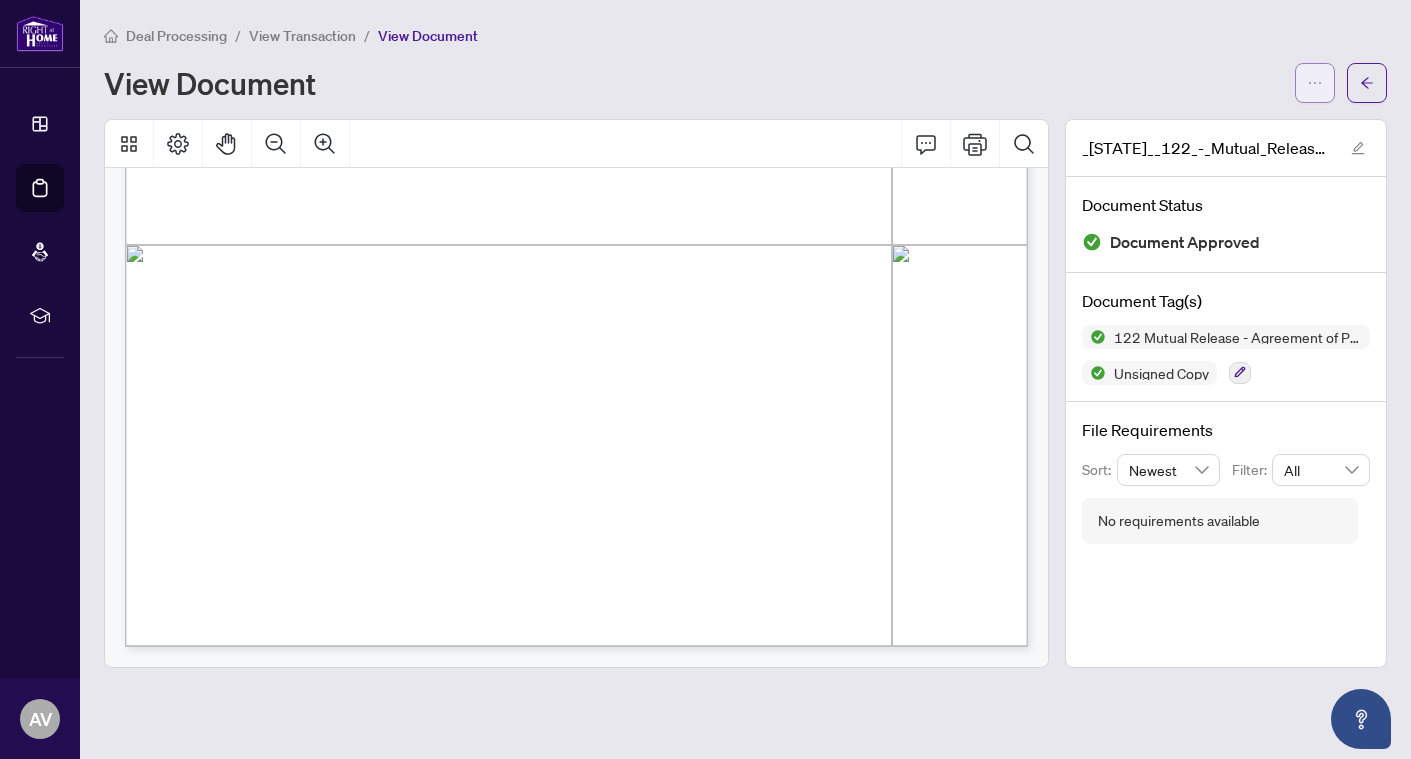 click at bounding box center (1315, 83) 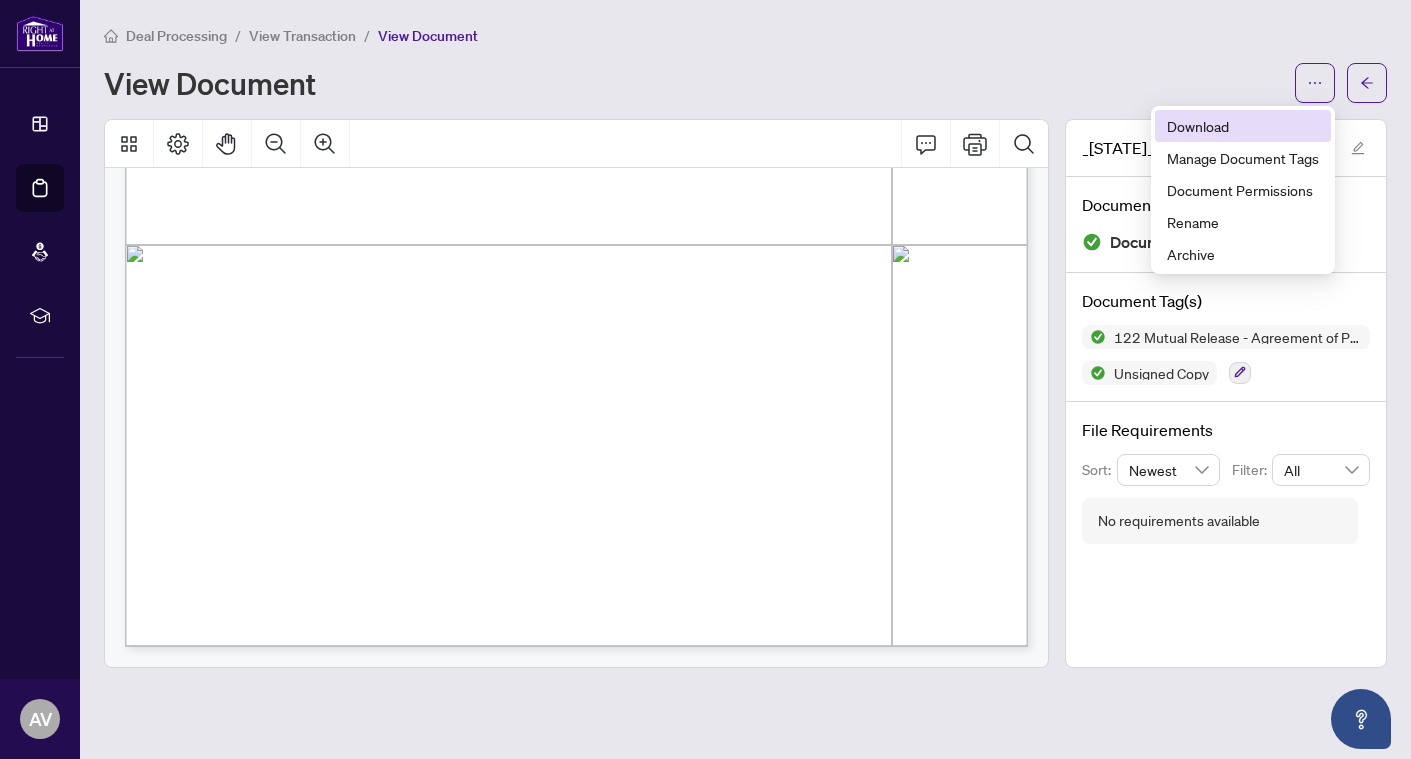 click on "Download" at bounding box center (1243, 126) 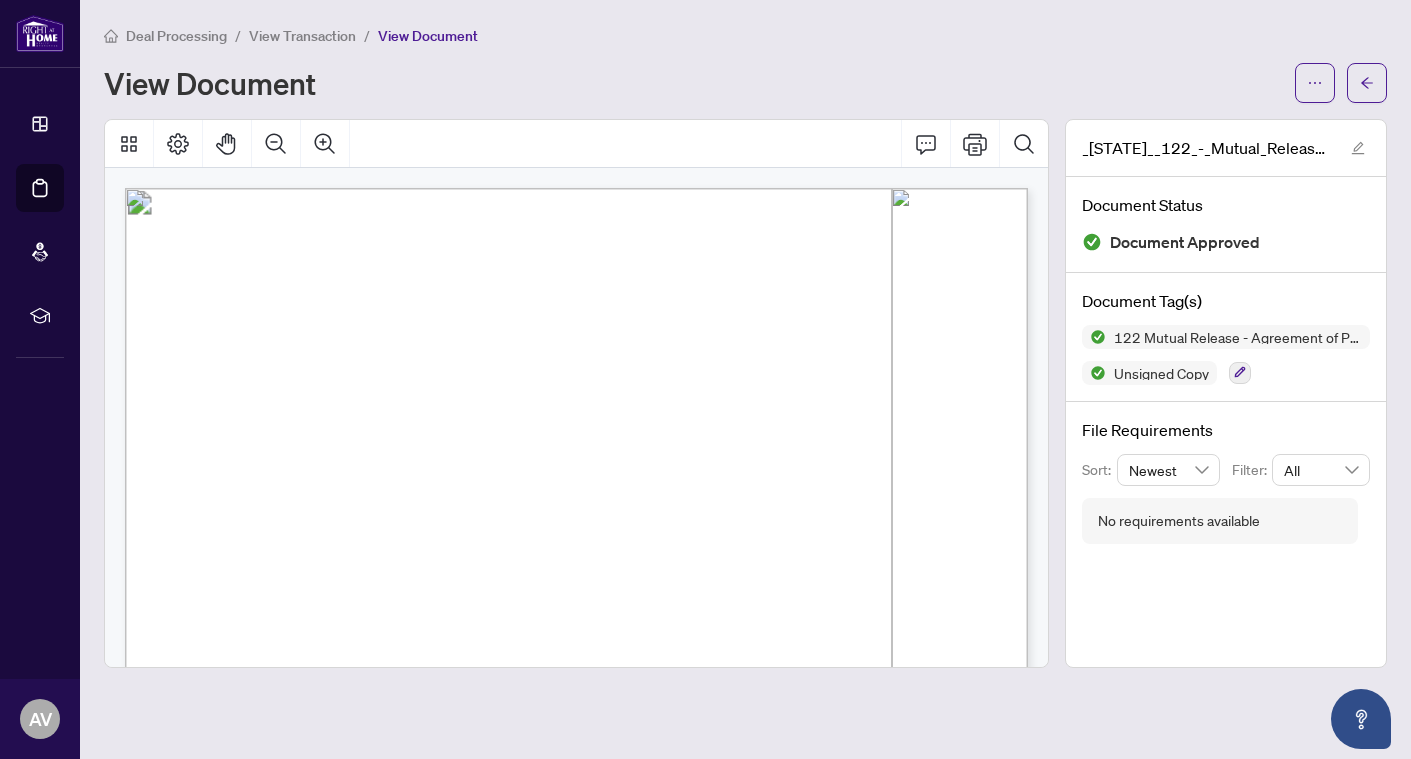 scroll, scrollTop: 0, scrollLeft: 0, axis: both 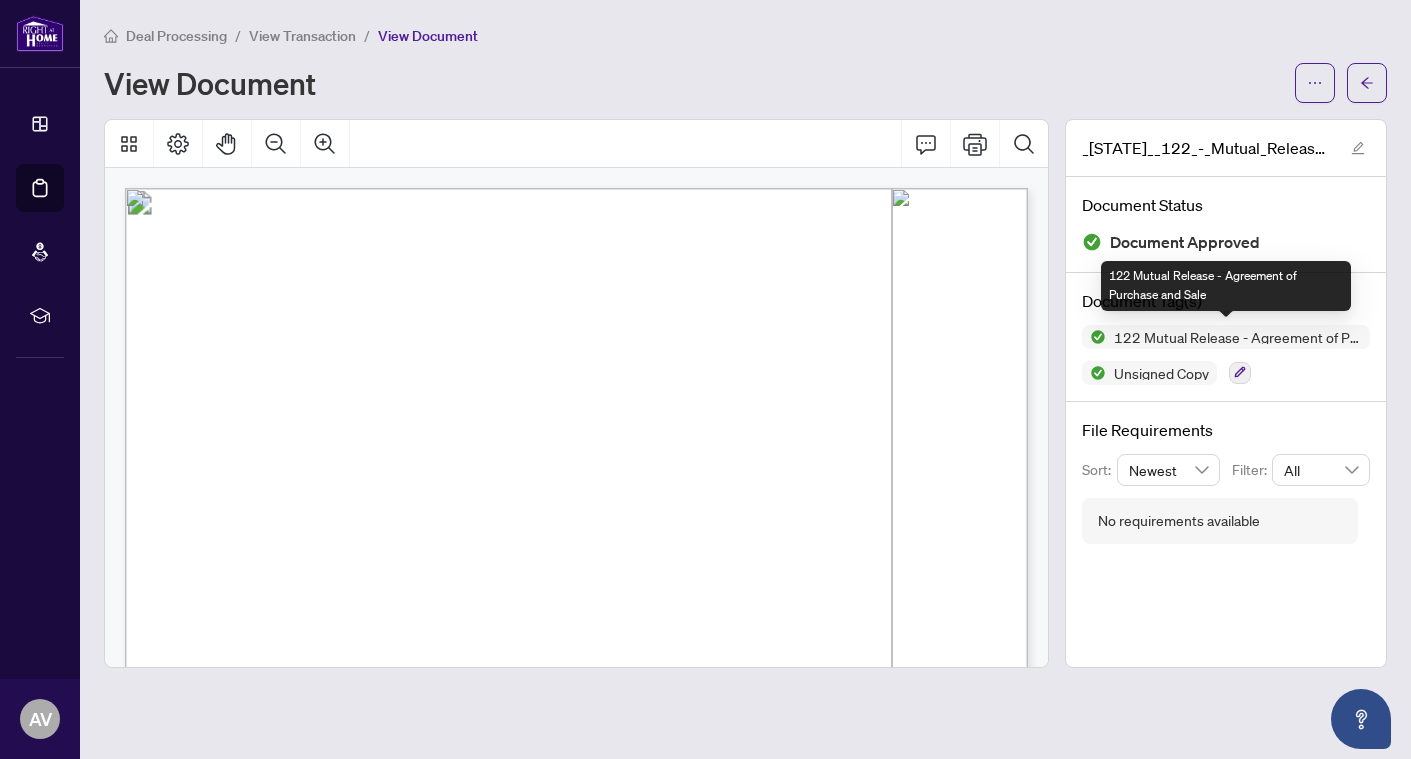 click on "122 Mutual Release - Agreement of Purchase and Sale" at bounding box center (1226, 337) 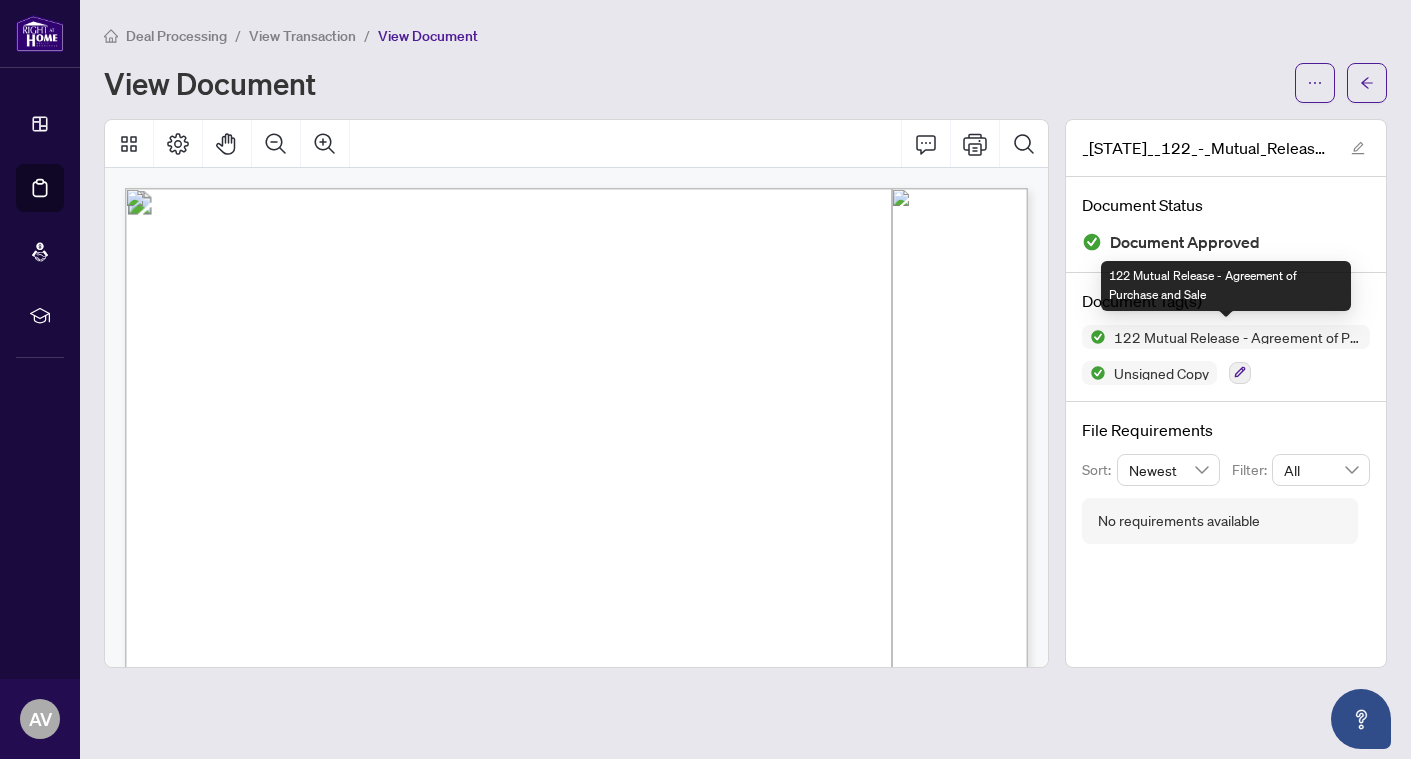 click at bounding box center [1094, 337] 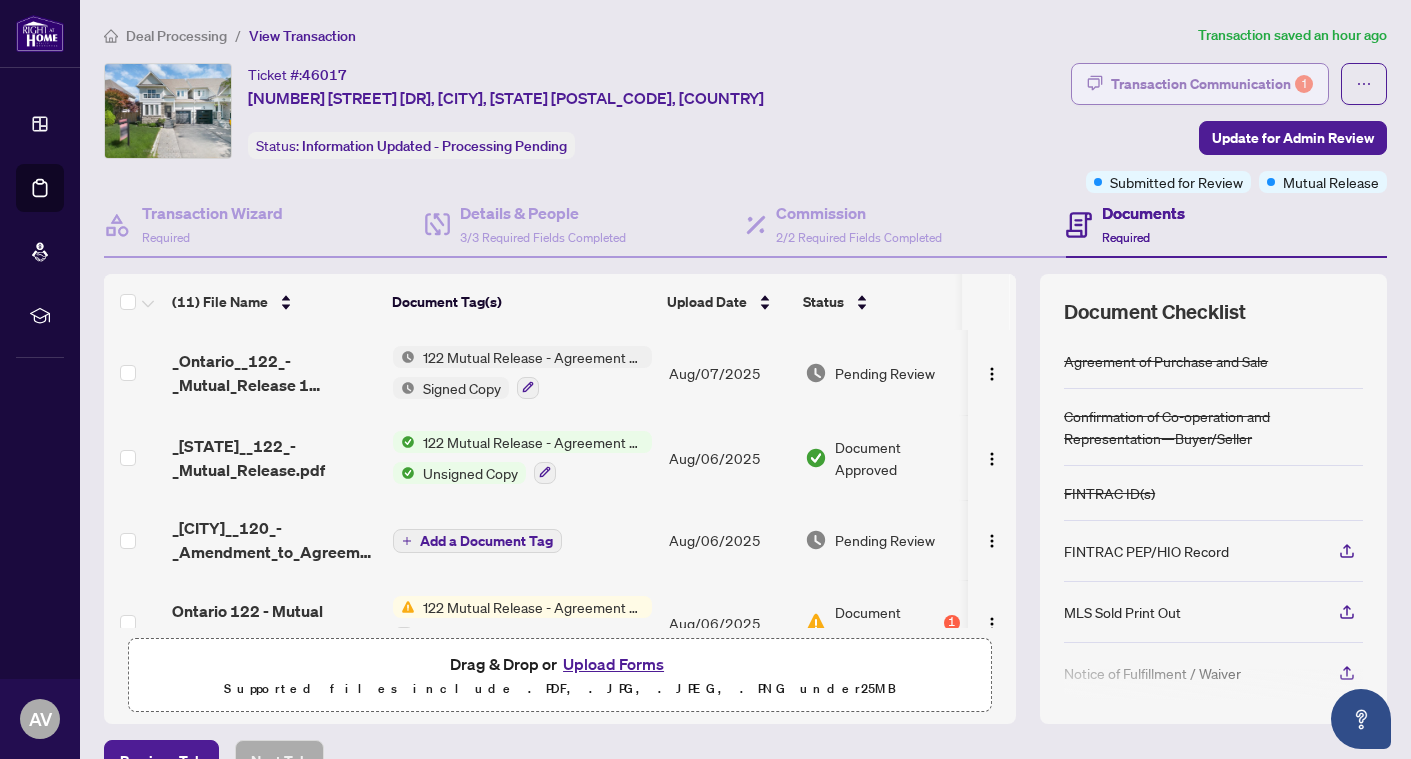 click on "Transaction Communication 1" at bounding box center (1212, 84) 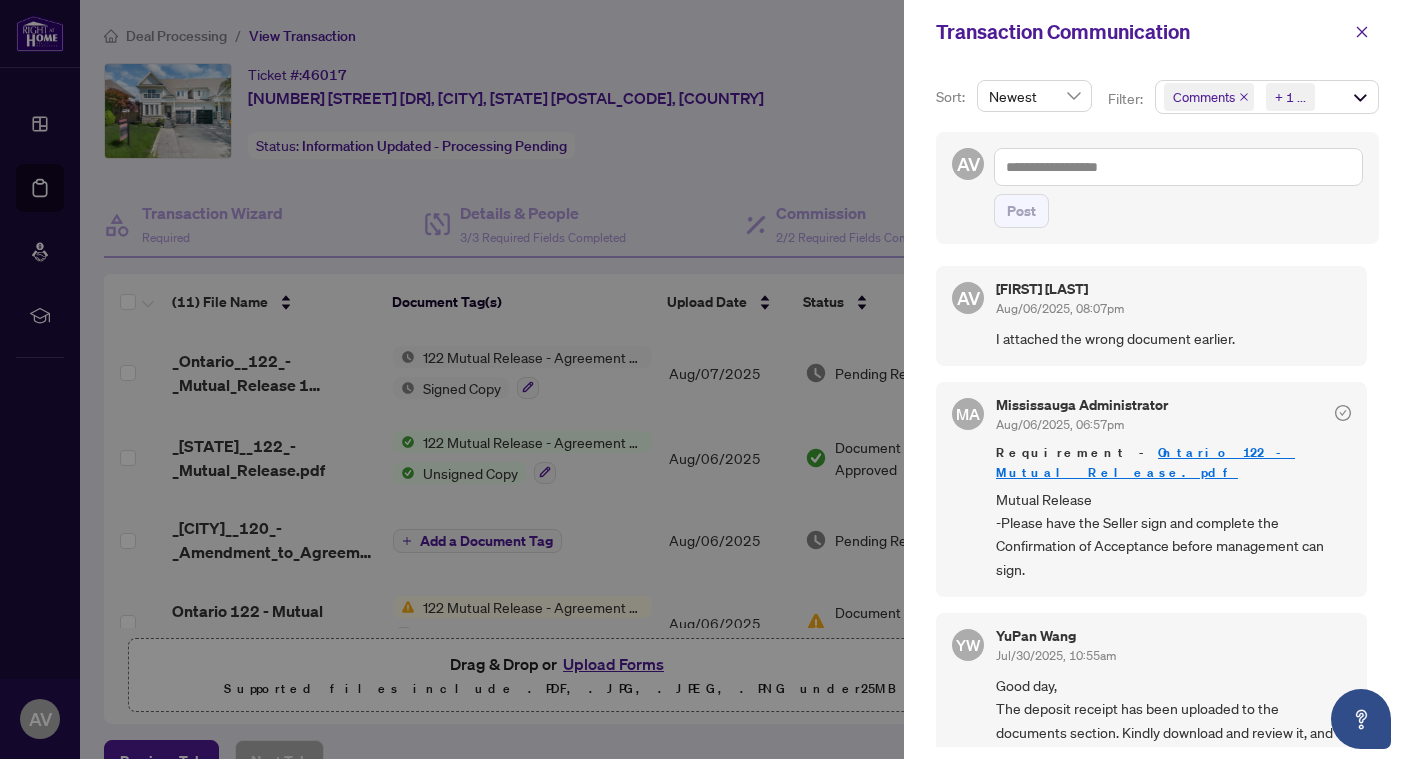 scroll, scrollTop: 11, scrollLeft: 0, axis: vertical 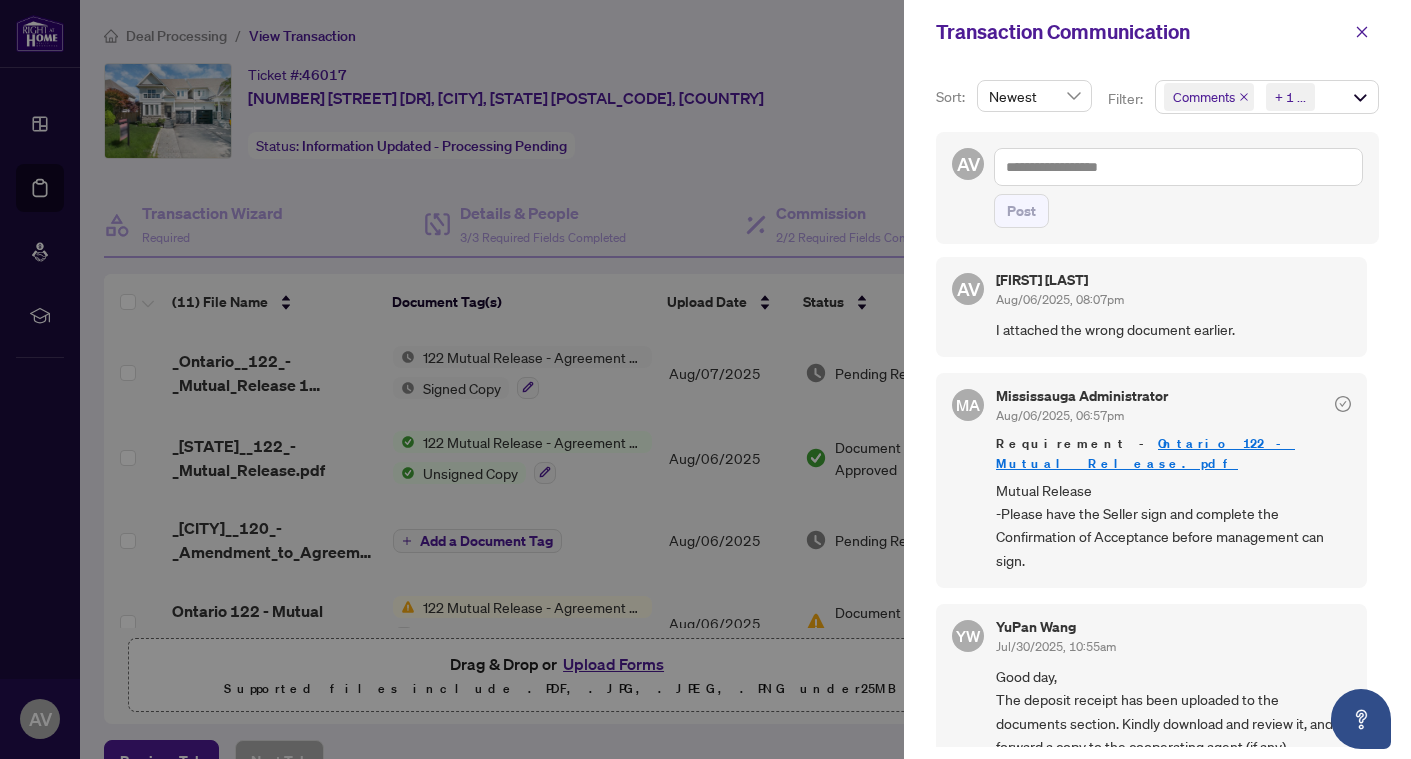 click at bounding box center (705, 379) 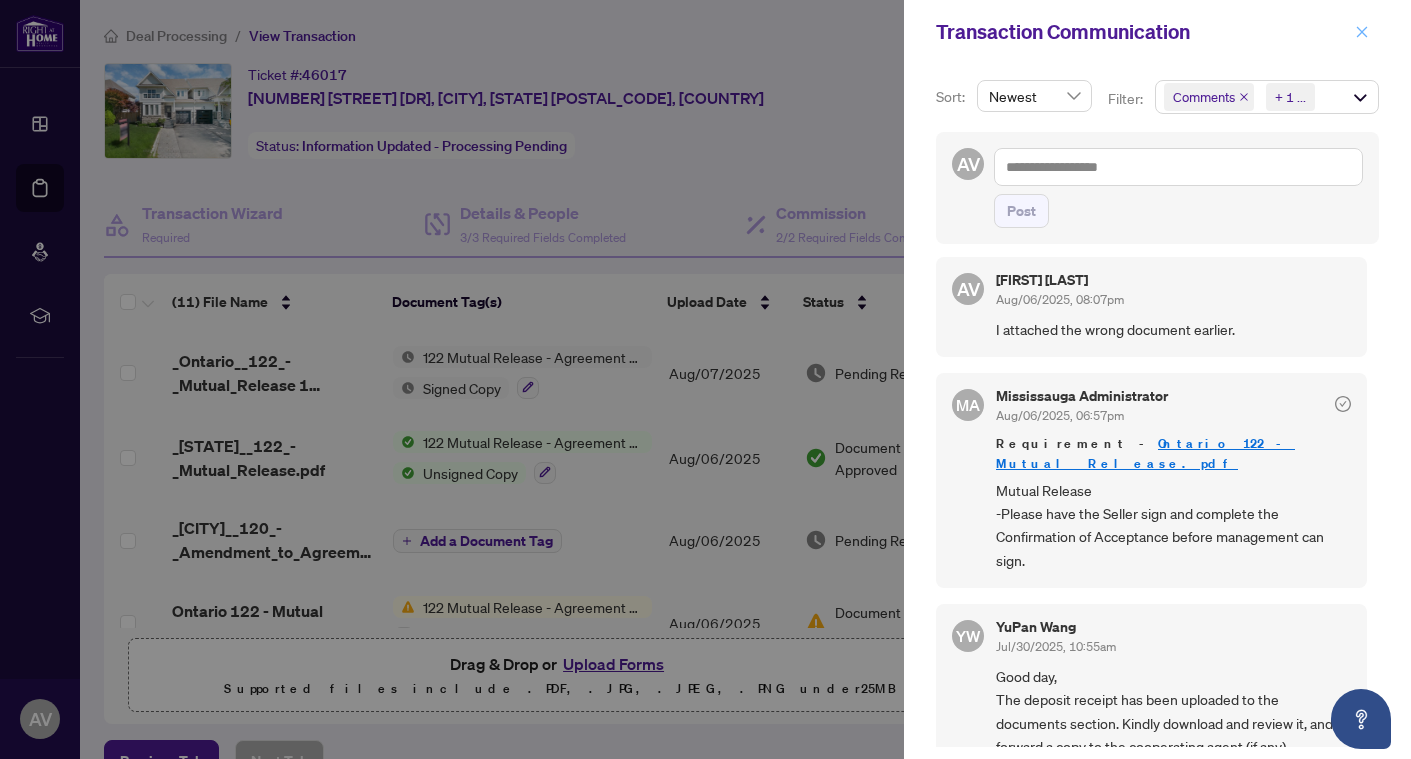 click 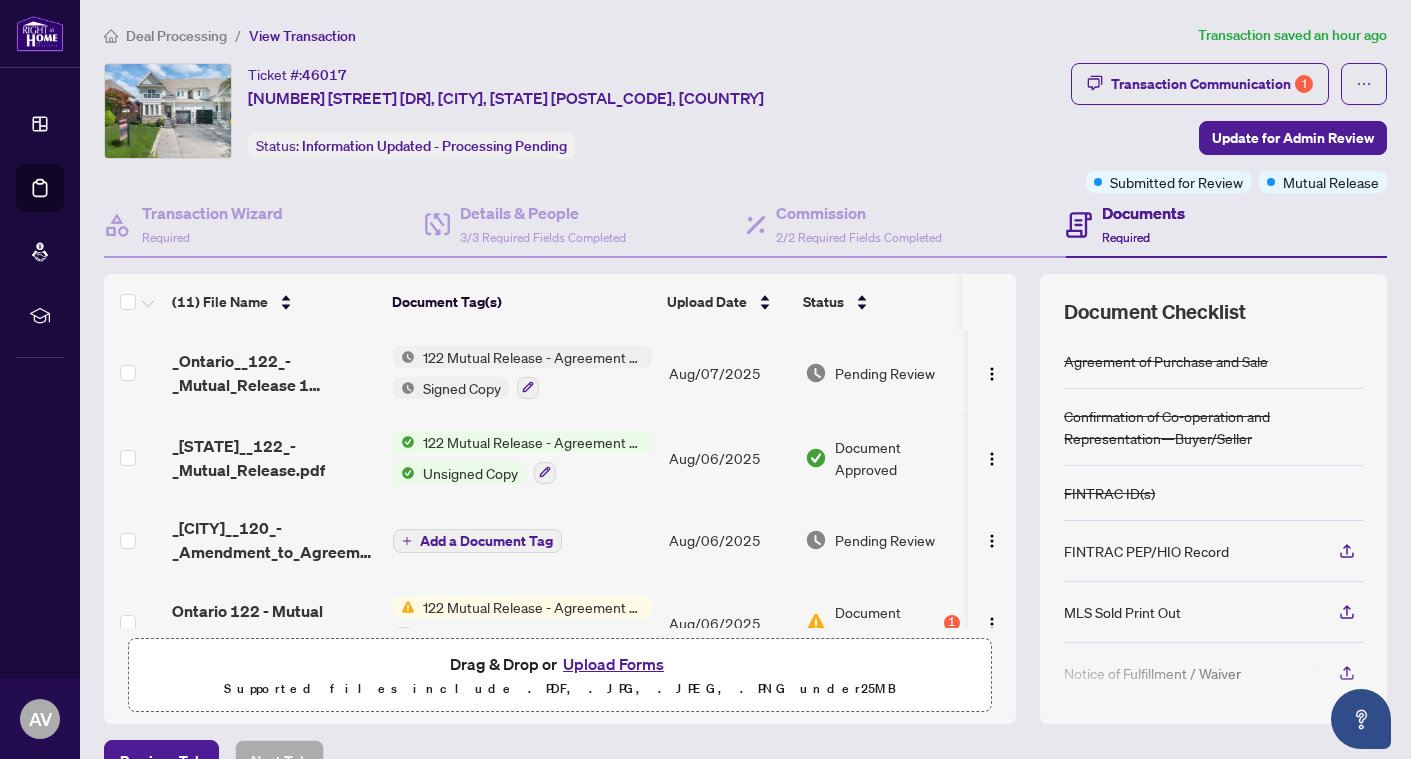 click on "Deal Processing" at bounding box center [176, 36] 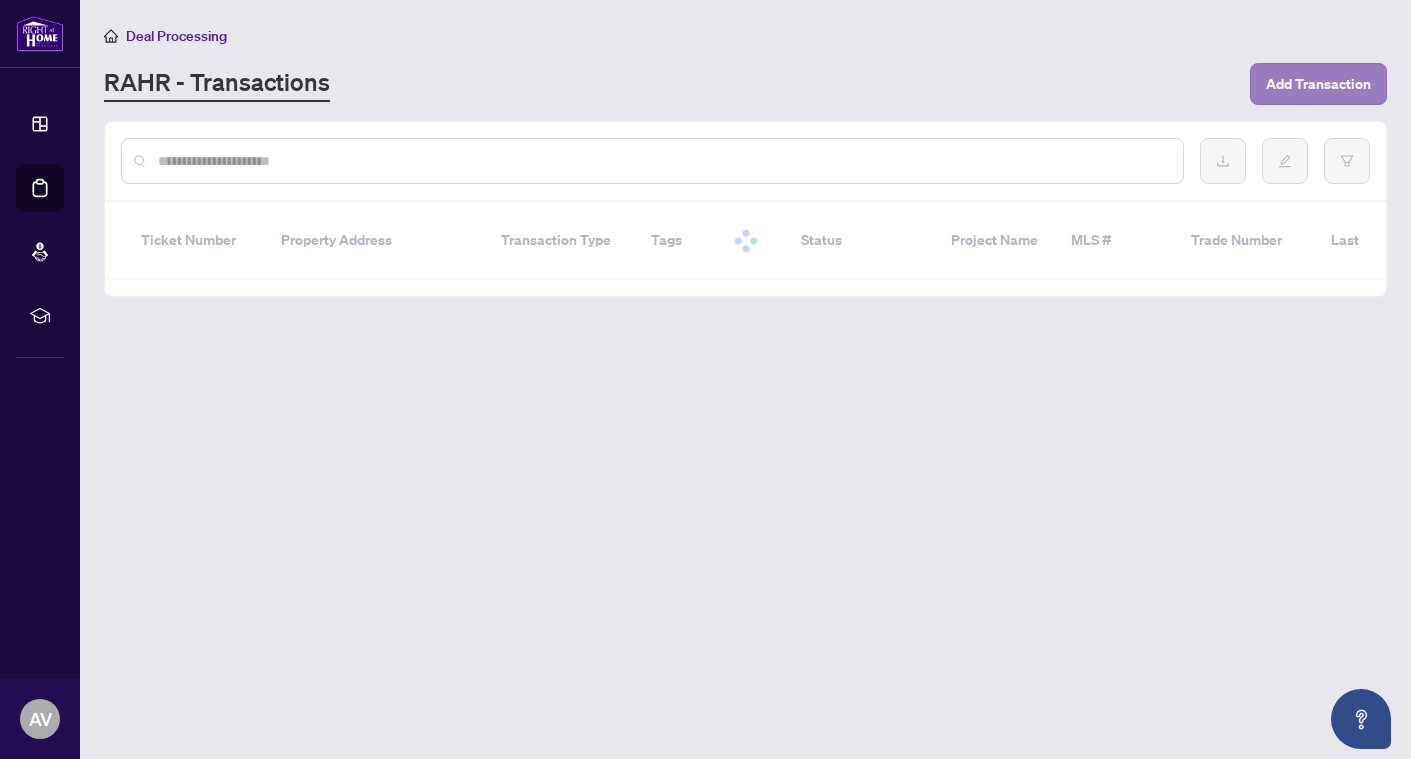 click on "Add Transaction" at bounding box center [1318, 84] 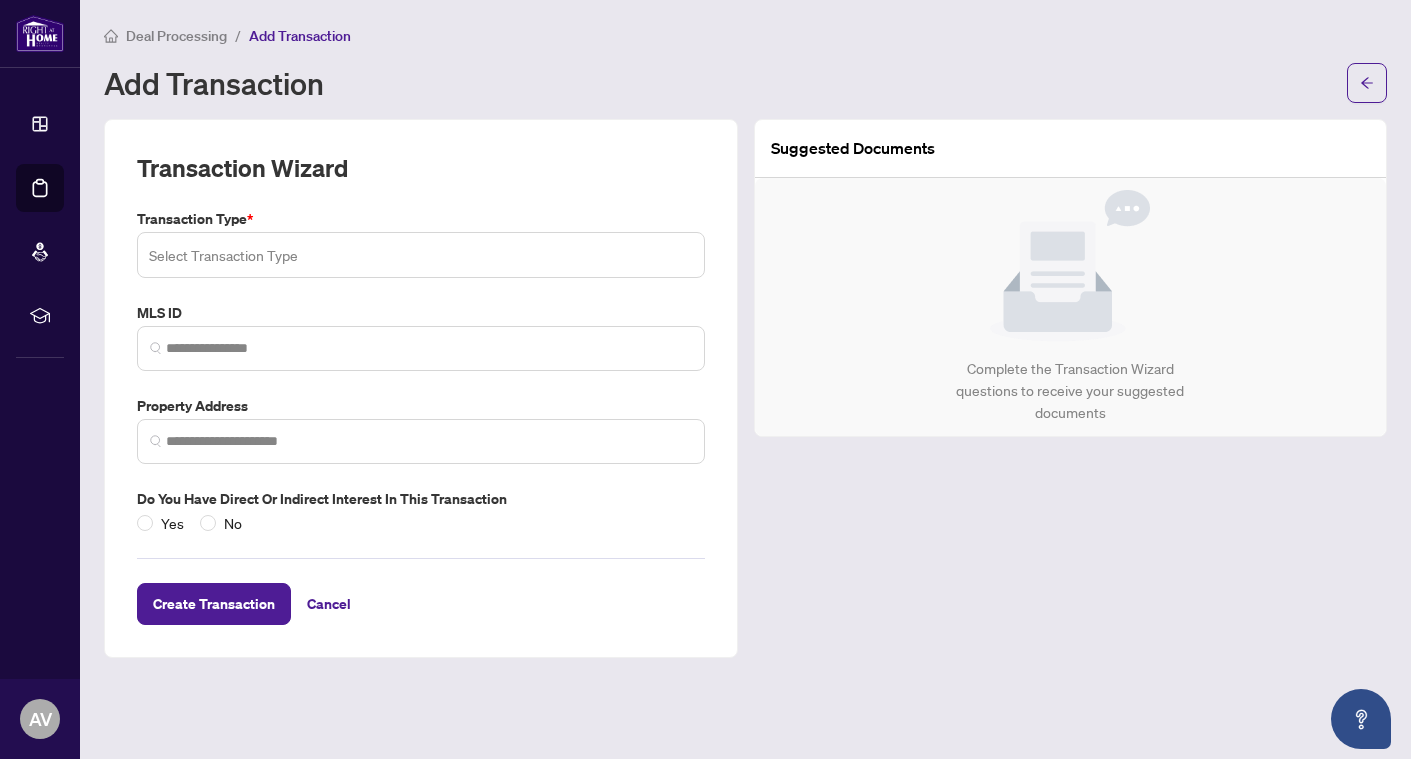 click at bounding box center [421, 255] 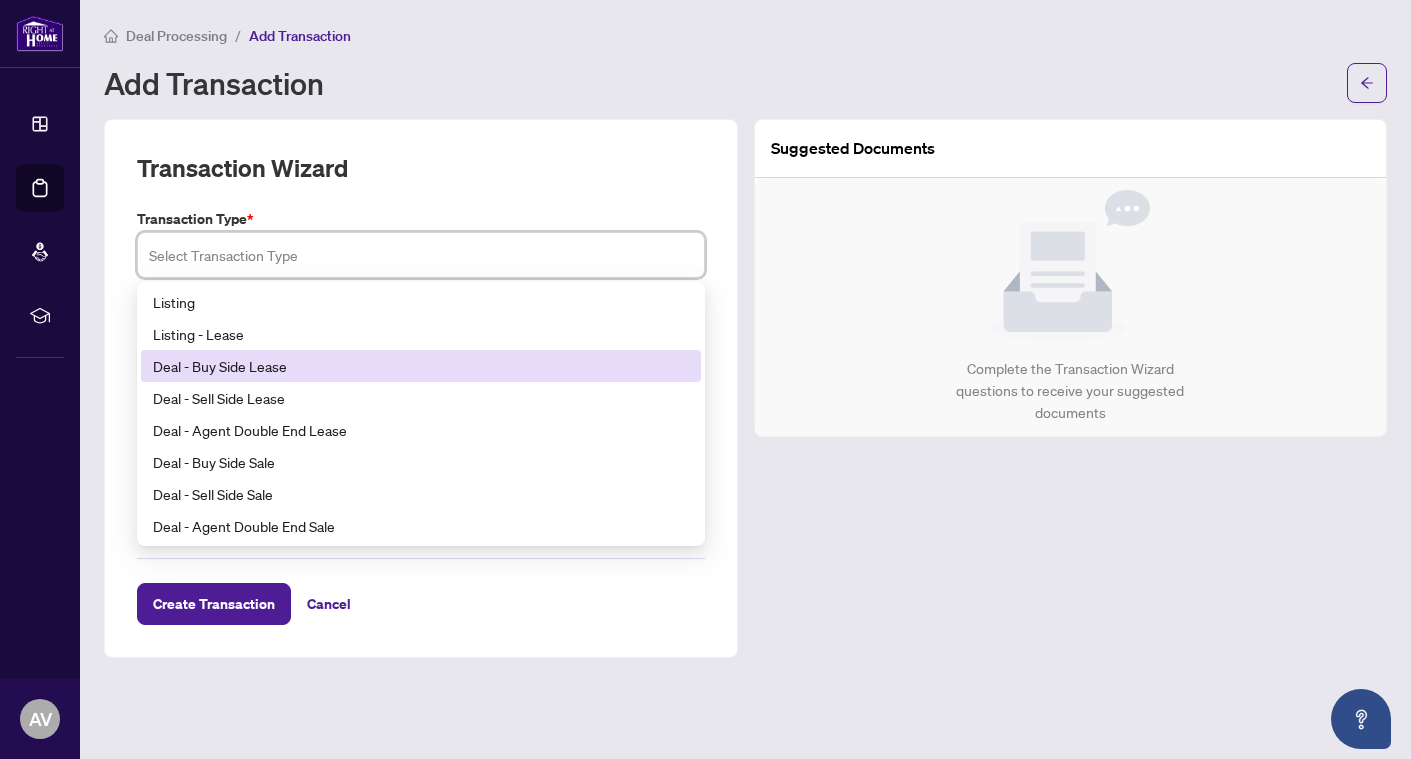 click on "Deal - Buy Side Lease" at bounding box center (421, 366) 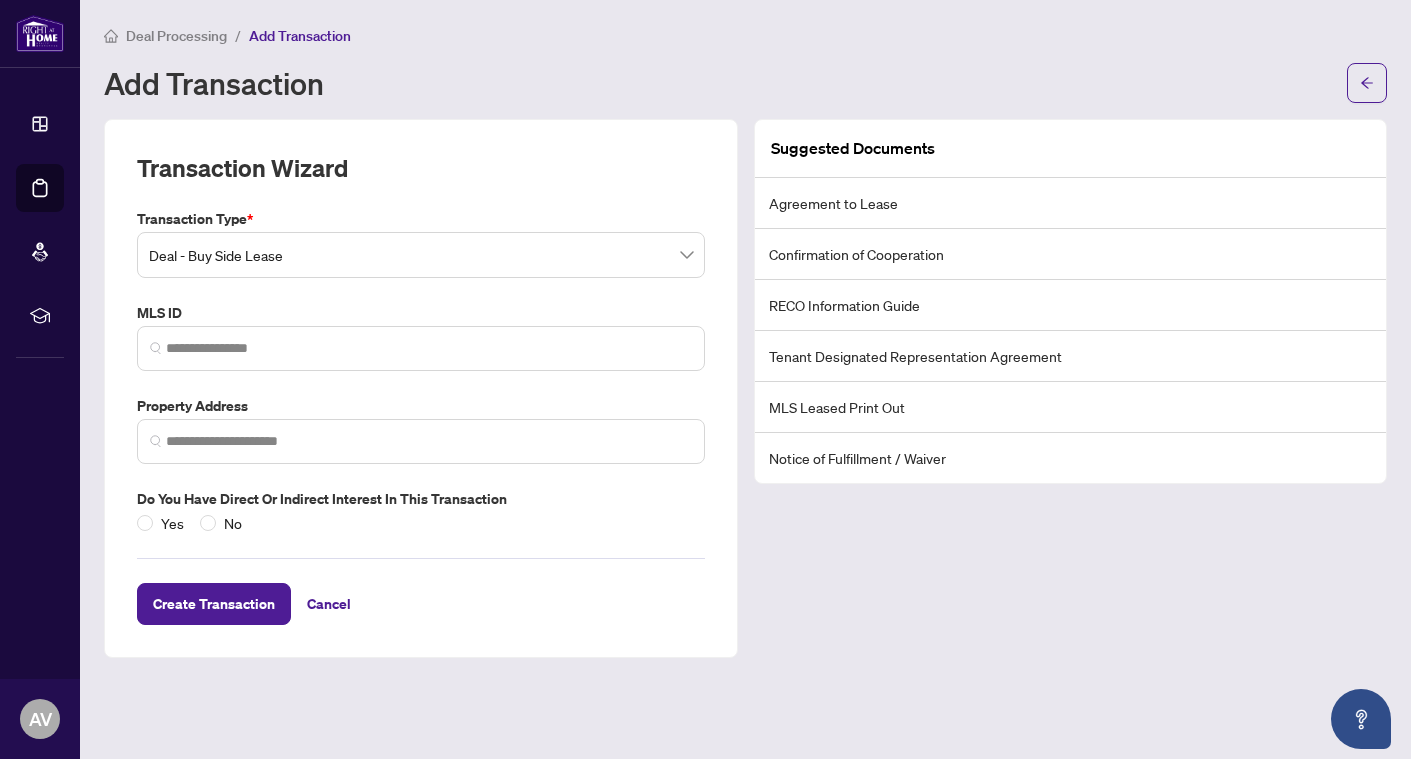 click on "Transaction Type * Deal - Buy Side Lease 14 15 16 Listing Listing - Lease Deal - Buy Side Lease Deal - Sell Side Lease Deal - Agent Double End Lease Deal - Buy Side Sale Deal - Sell Side Sale Deal - Agent Double End Sale Deal - Sell Side Assignment Deal - Buy Side Assignment MLS ID Property Address Do you have direct or indirect interest in this transaction Yes No" at bounding box center (421, 371) 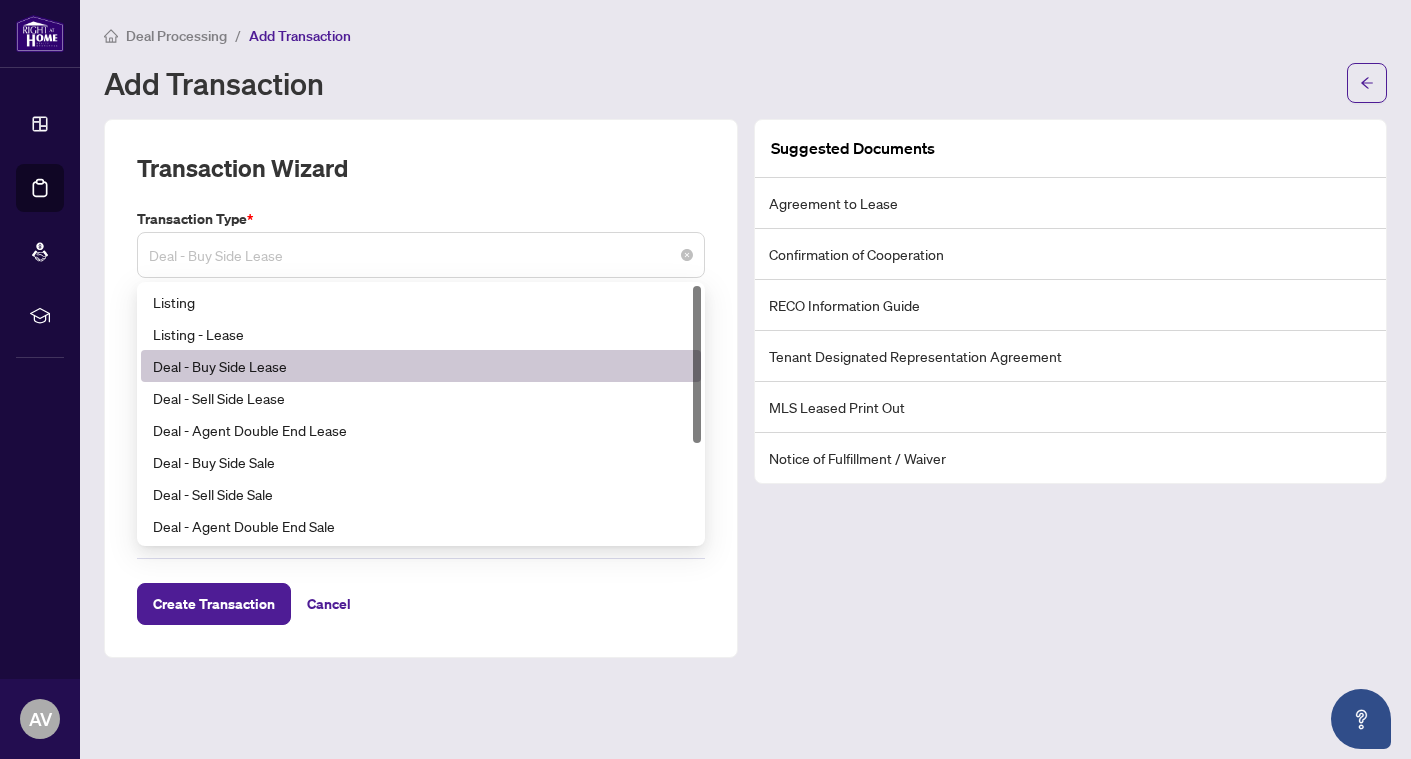 click on "Deal - Buy Side Lease" at bounding box center (421, 255) 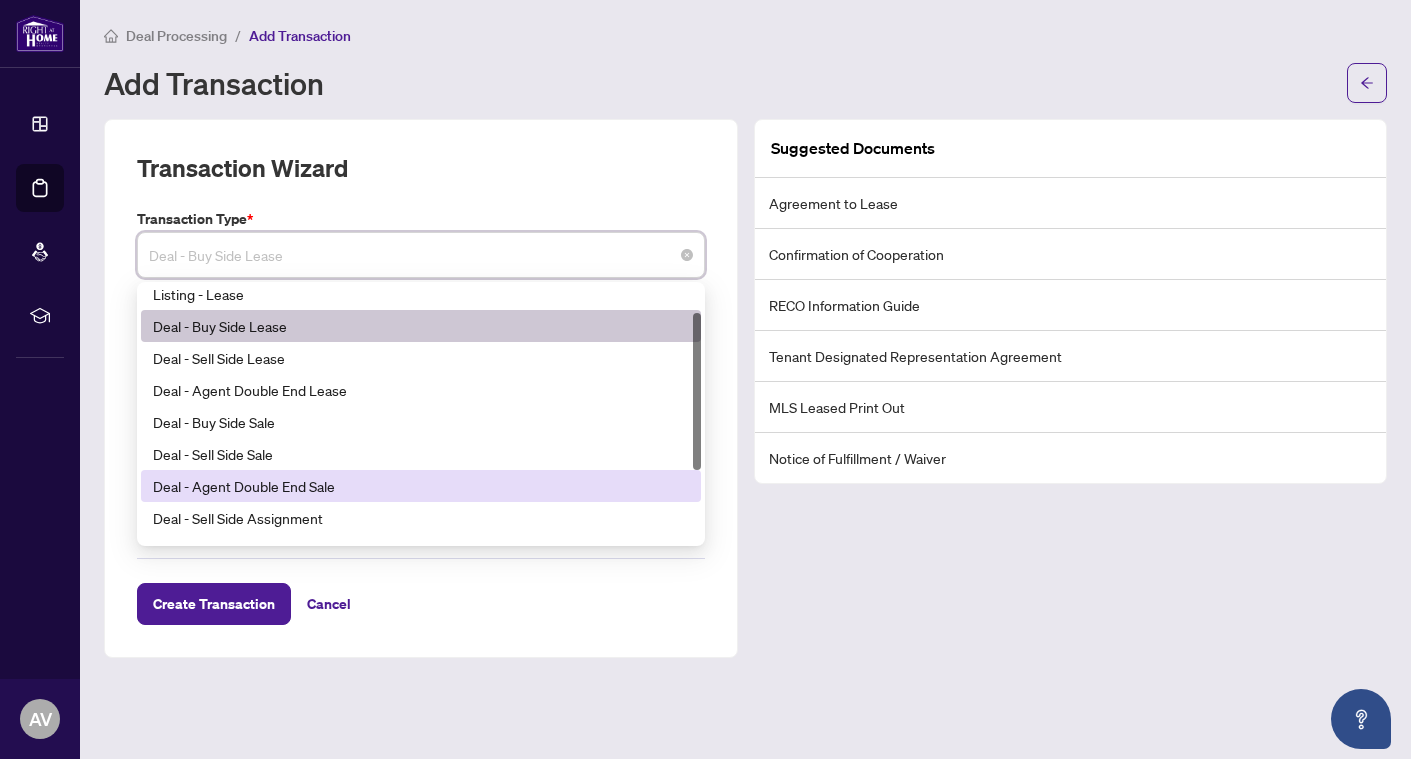 scroll, scrollTop: 44, scrollLeft: 0, axis: vertical 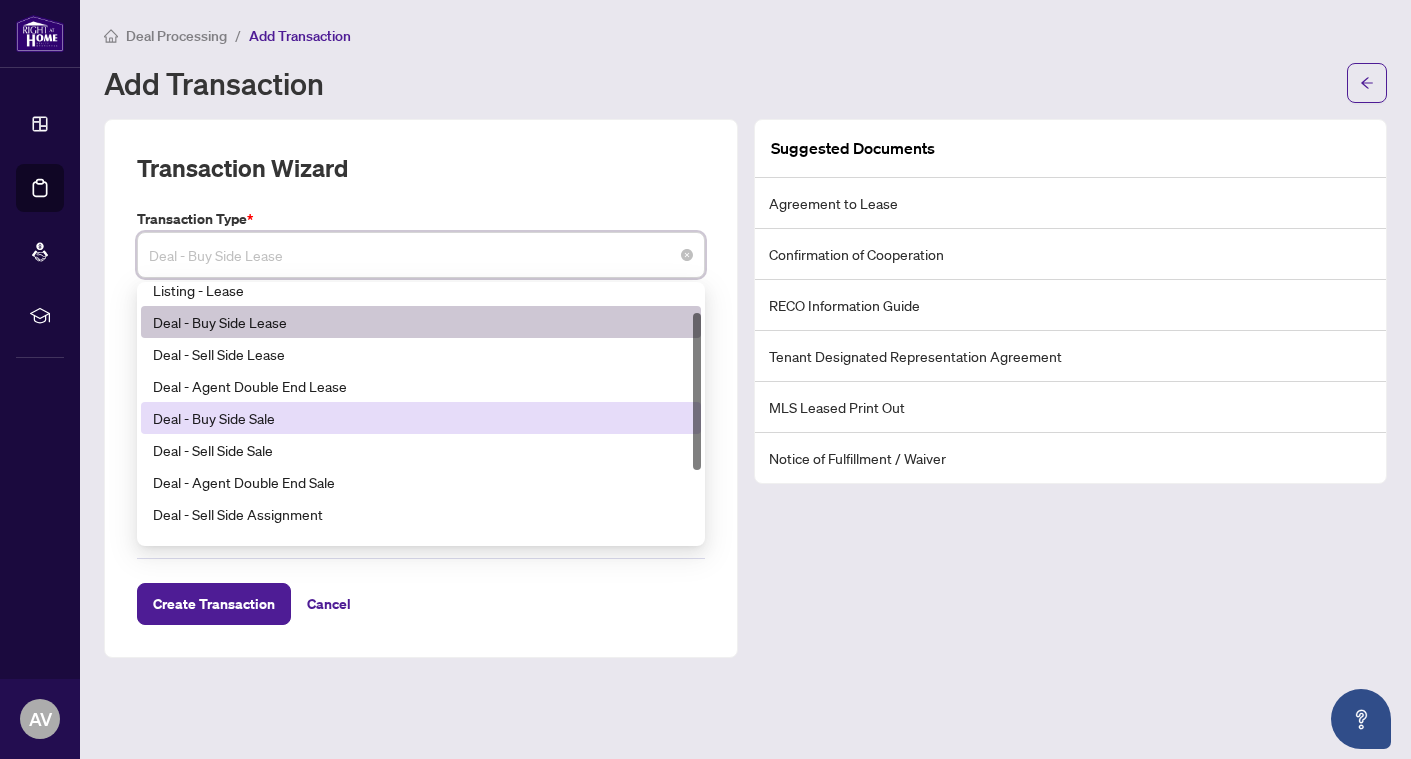 click on "Deal - Buy Side Sale" at bounding box center [421, 418] 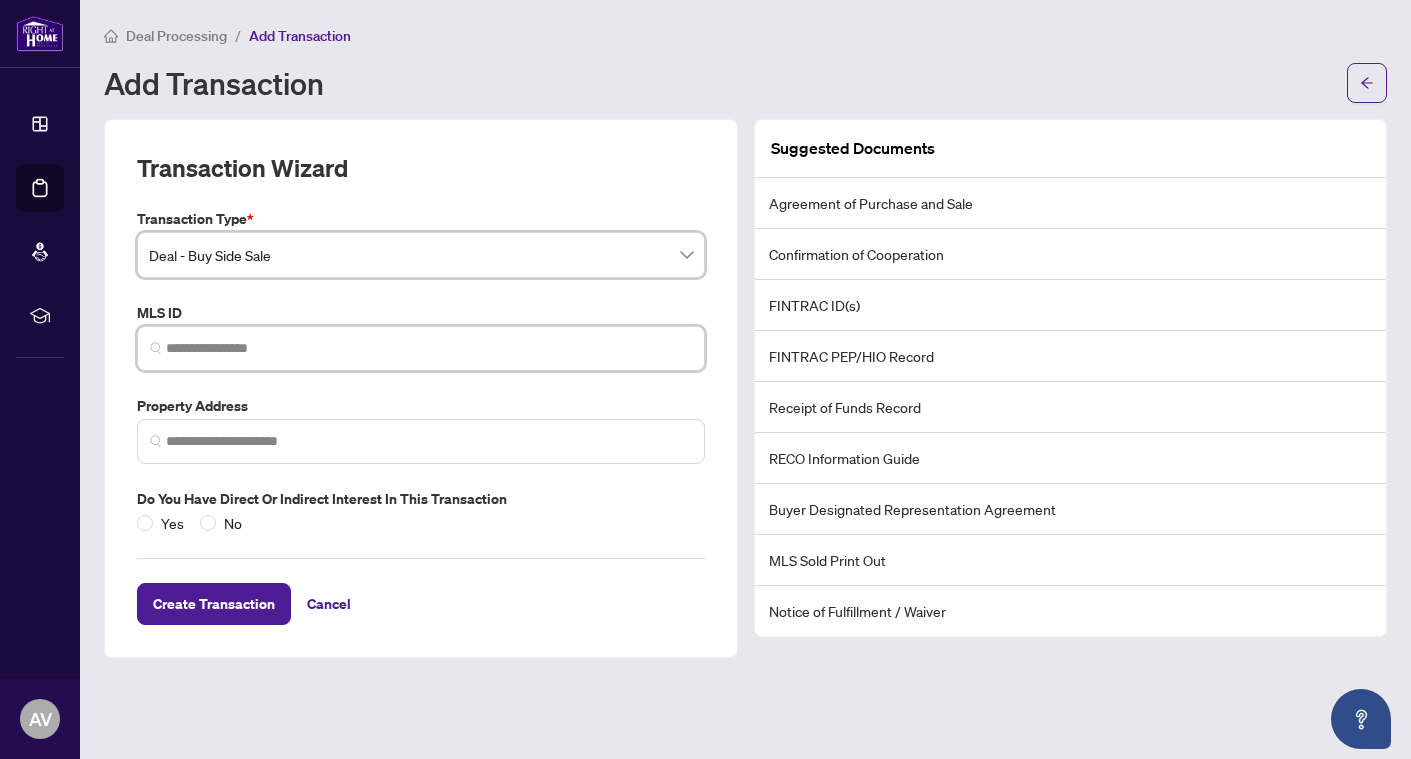 click at bounding box center [429, 348] 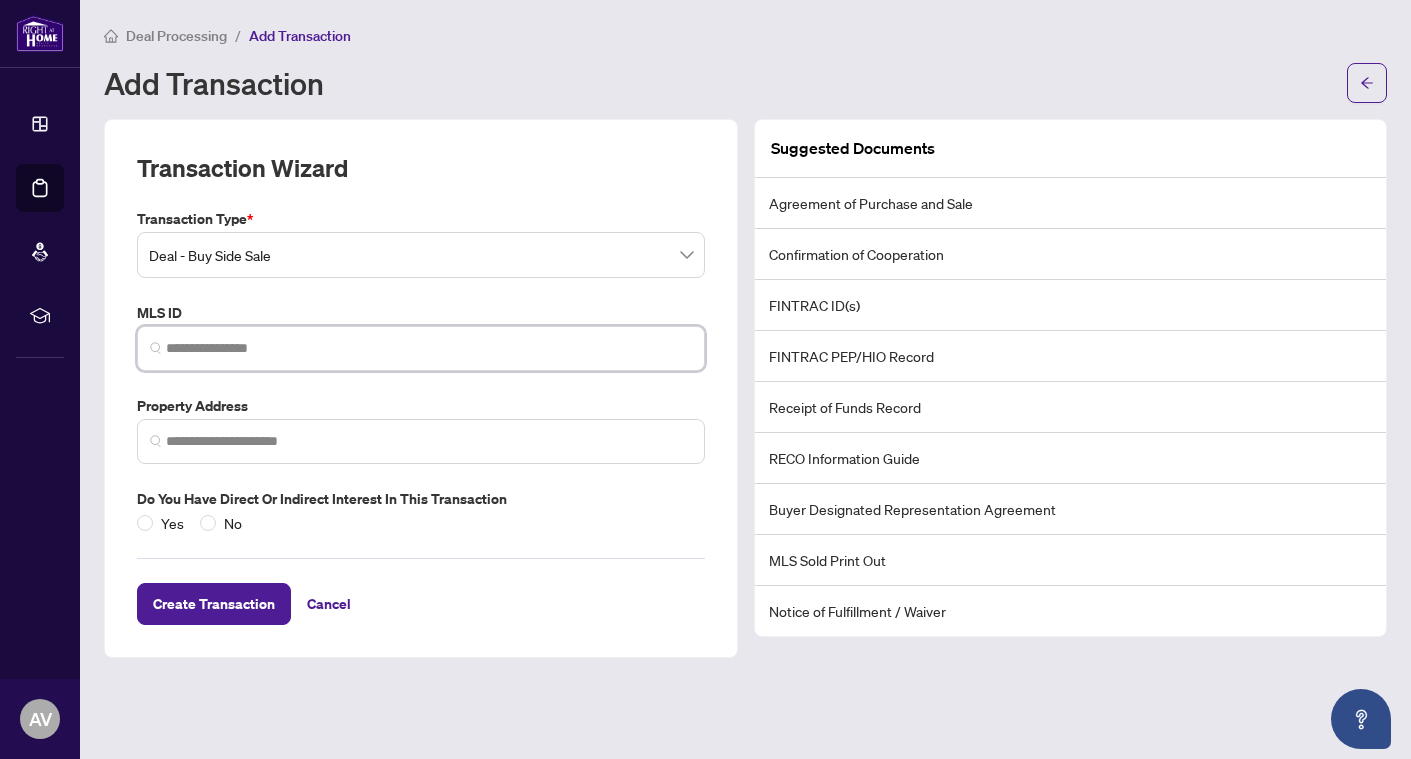 paste on "*********" 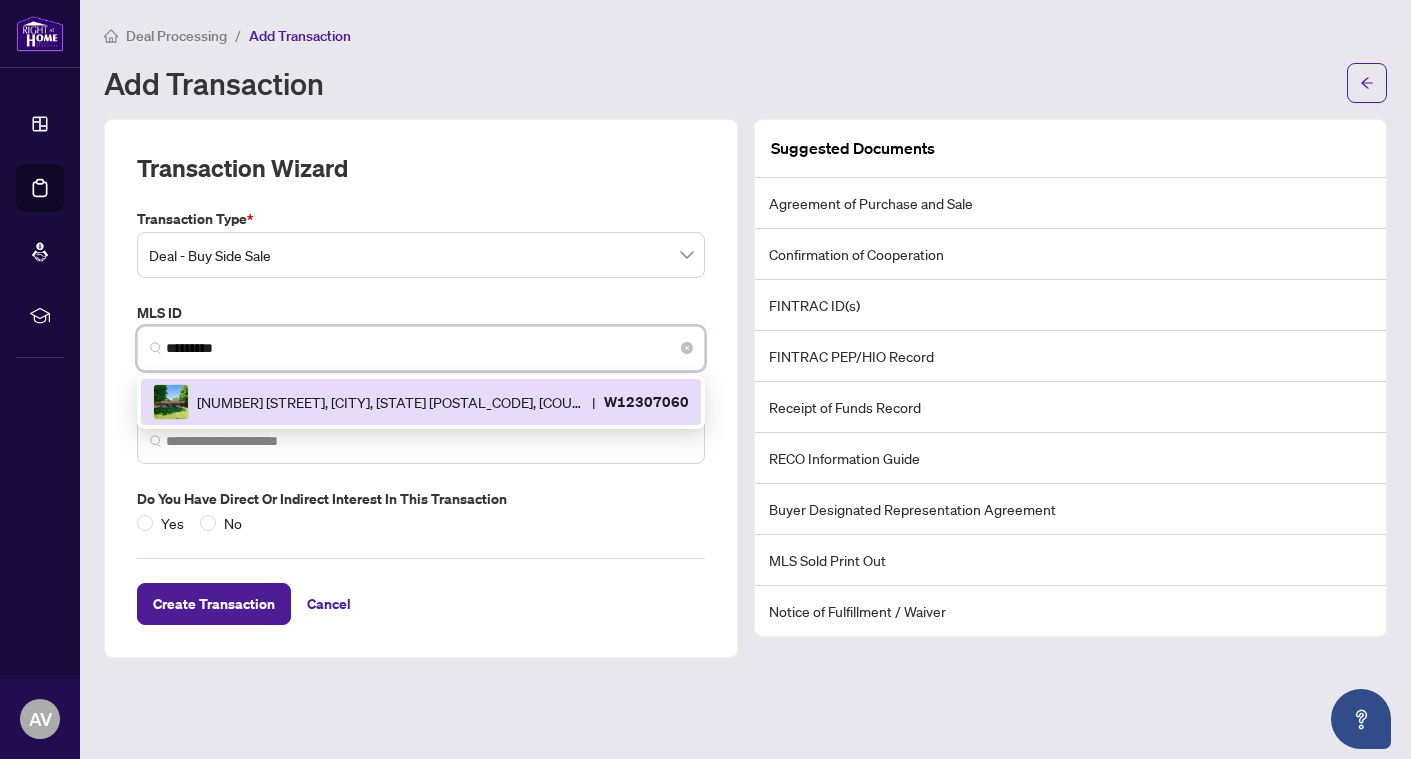 click on "[NUMBER] [STREET], [CITY], [STATE] [POSTAL_CODE], [COUNTRY]" at bounding box center [390, 402] 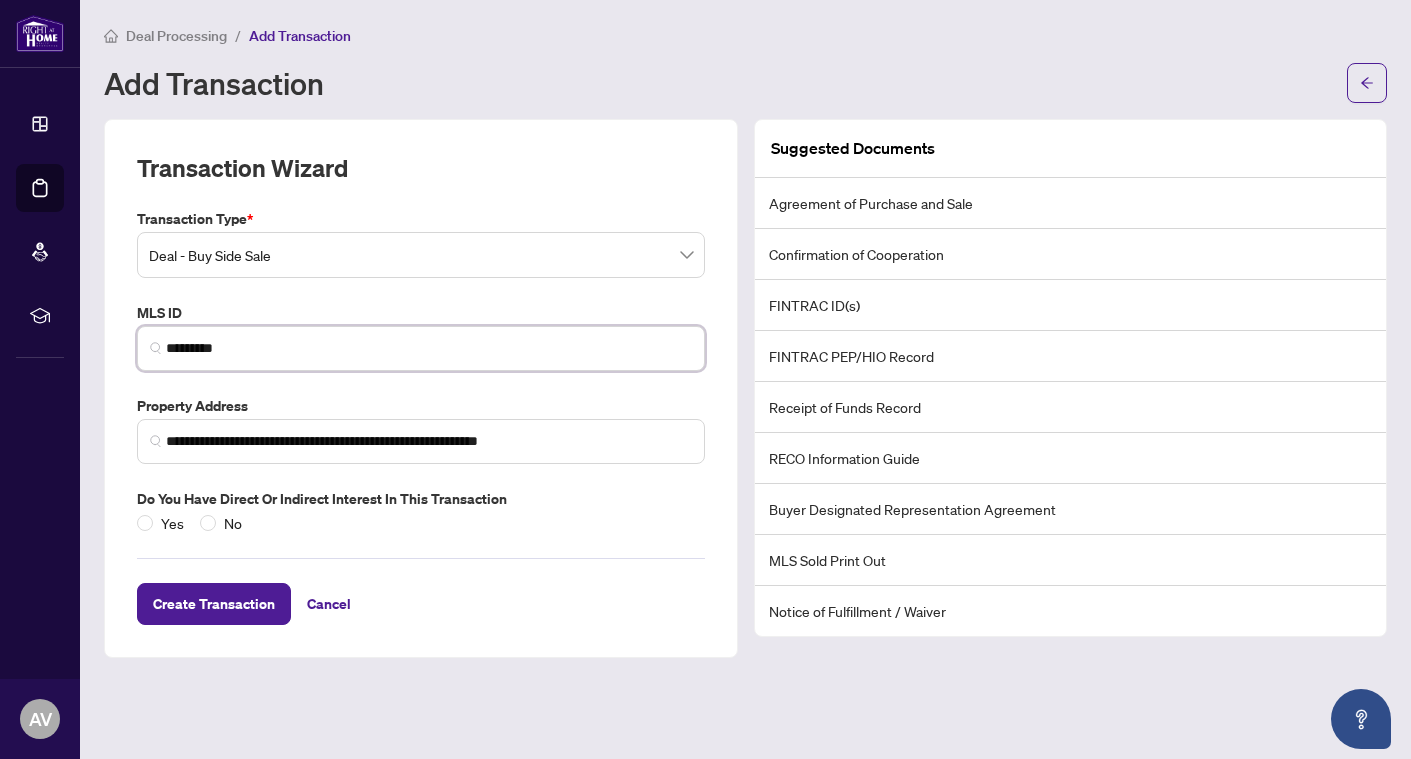 type on "*********" 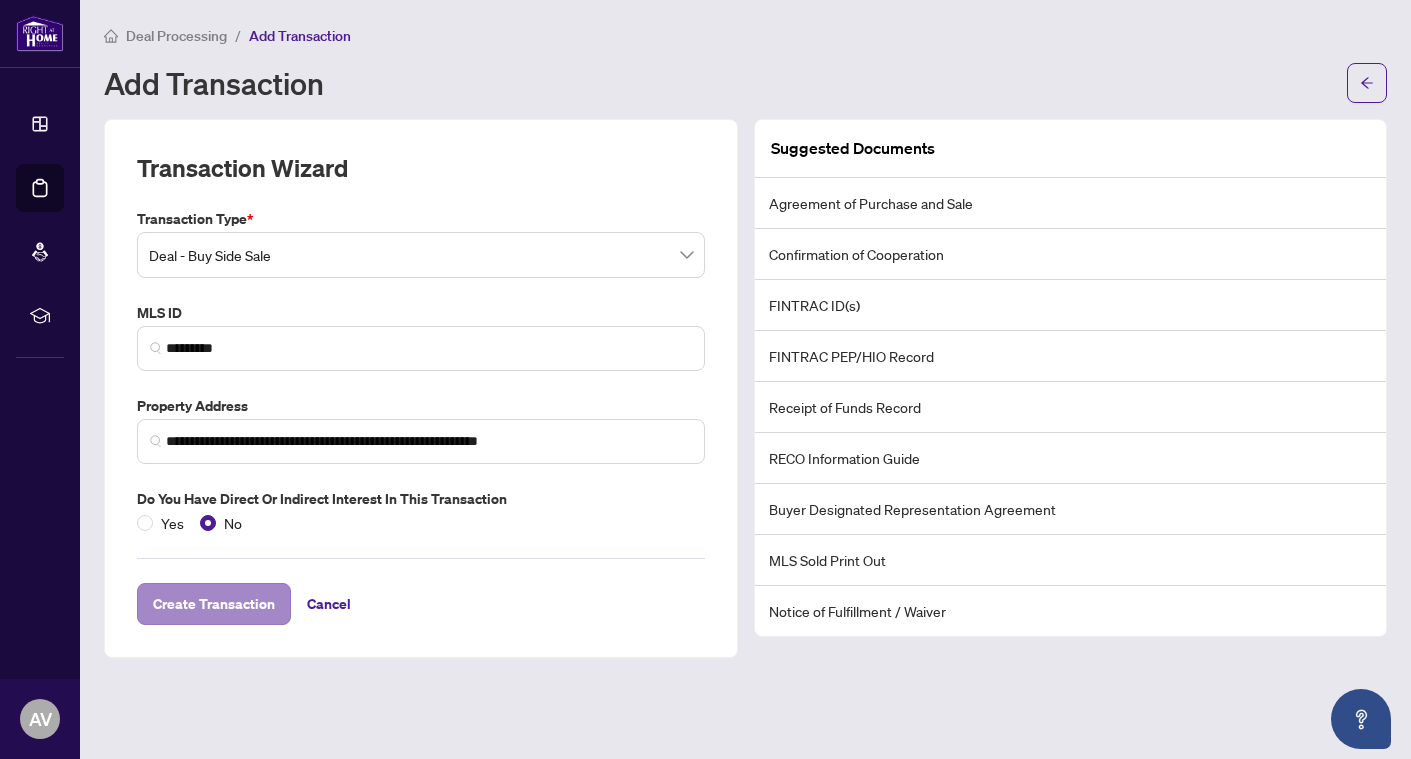 click on "Create Transaction" at bounding box center [214, 604] 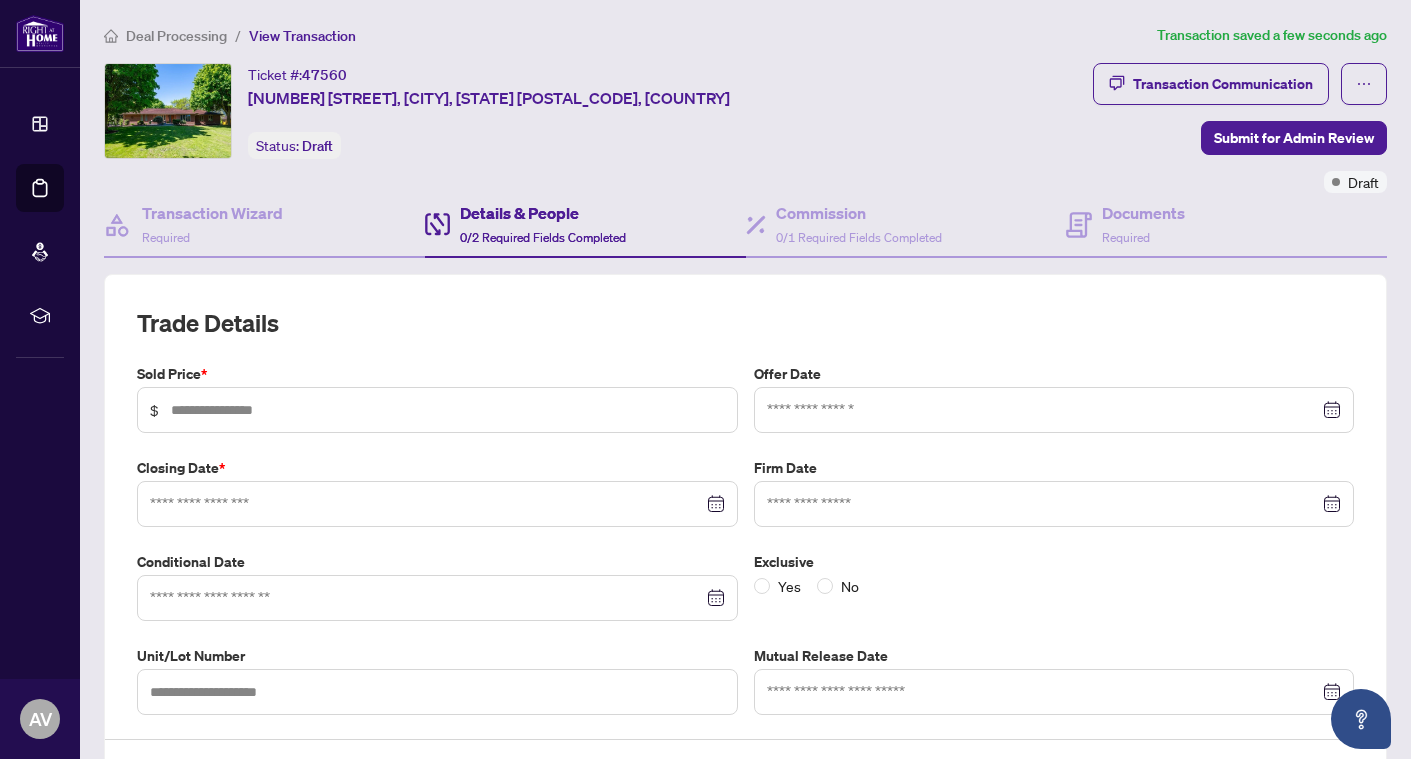 type on "**********" 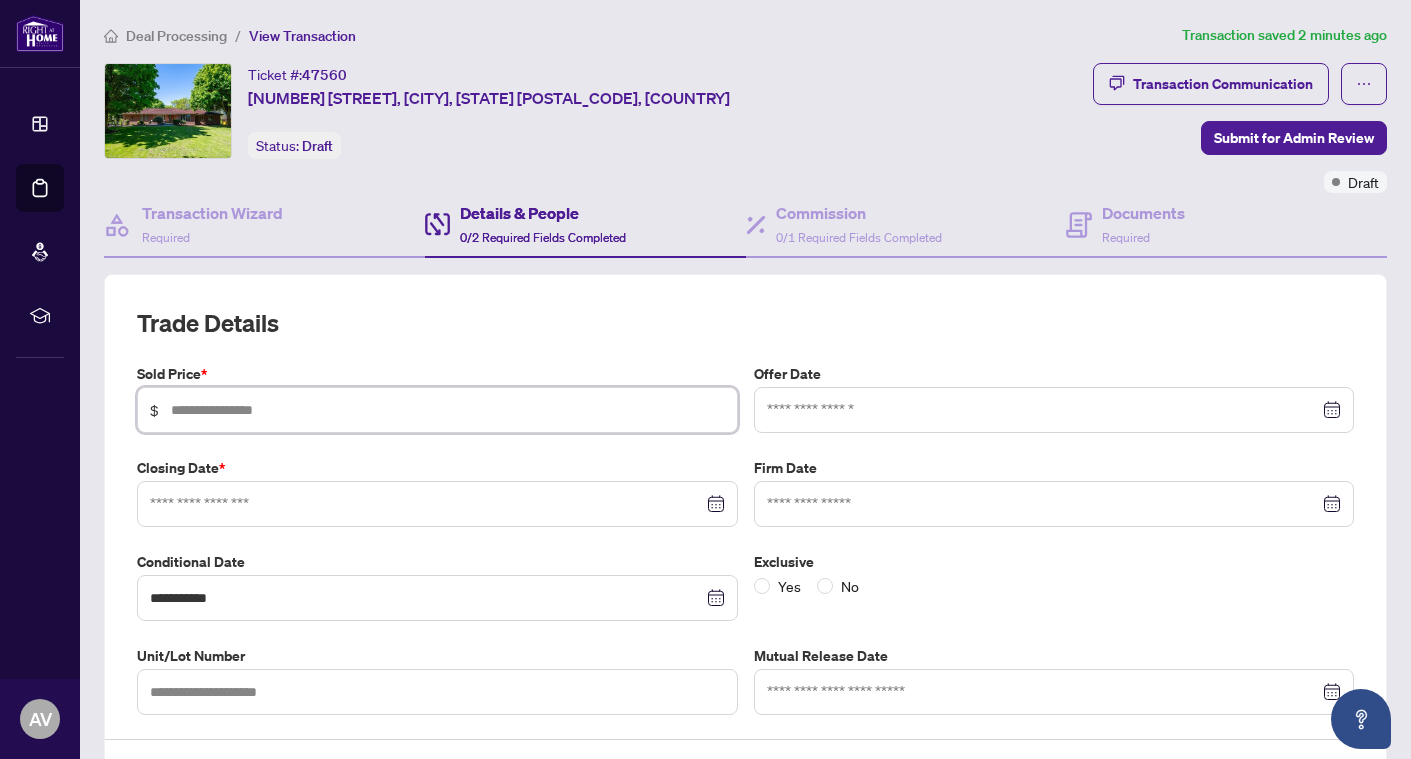 click at bounding box center [448, 410] 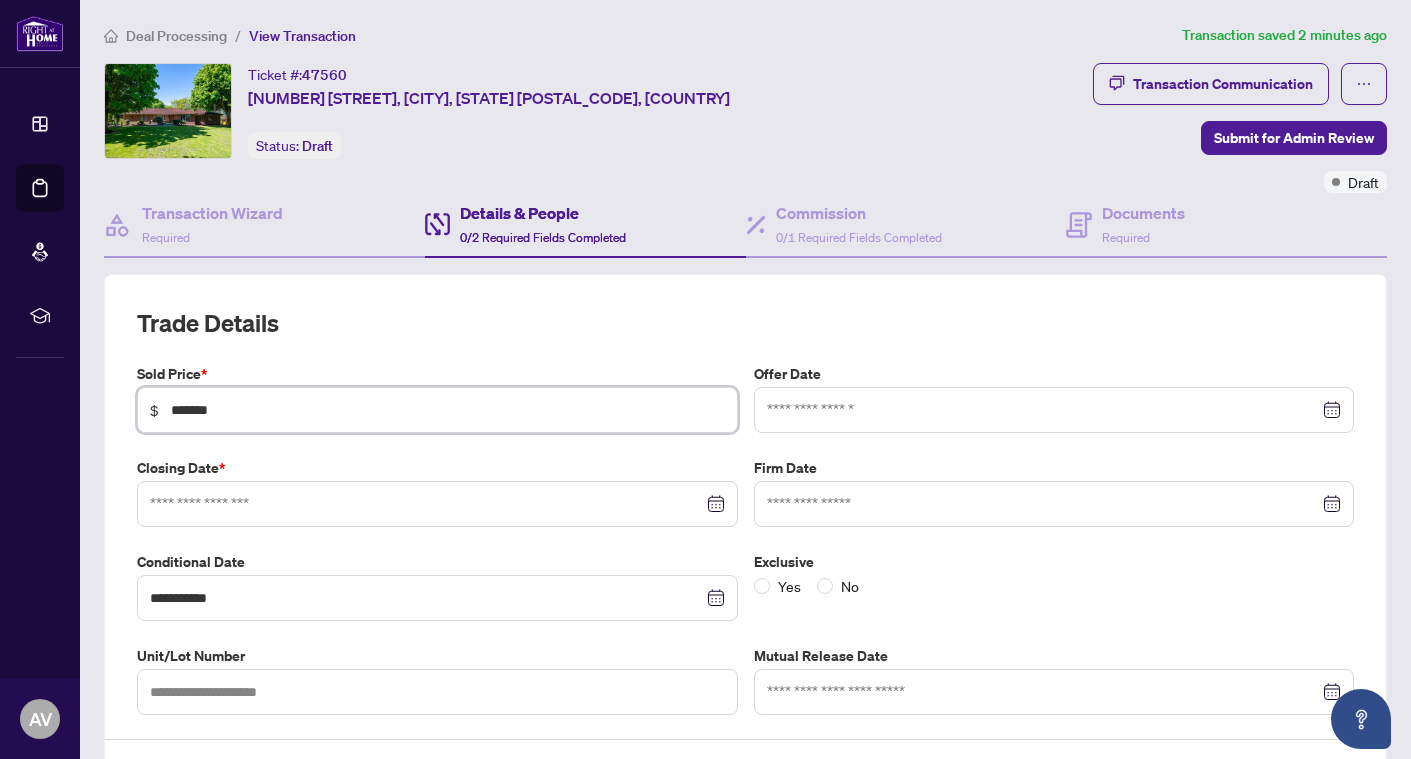 type on "*********" 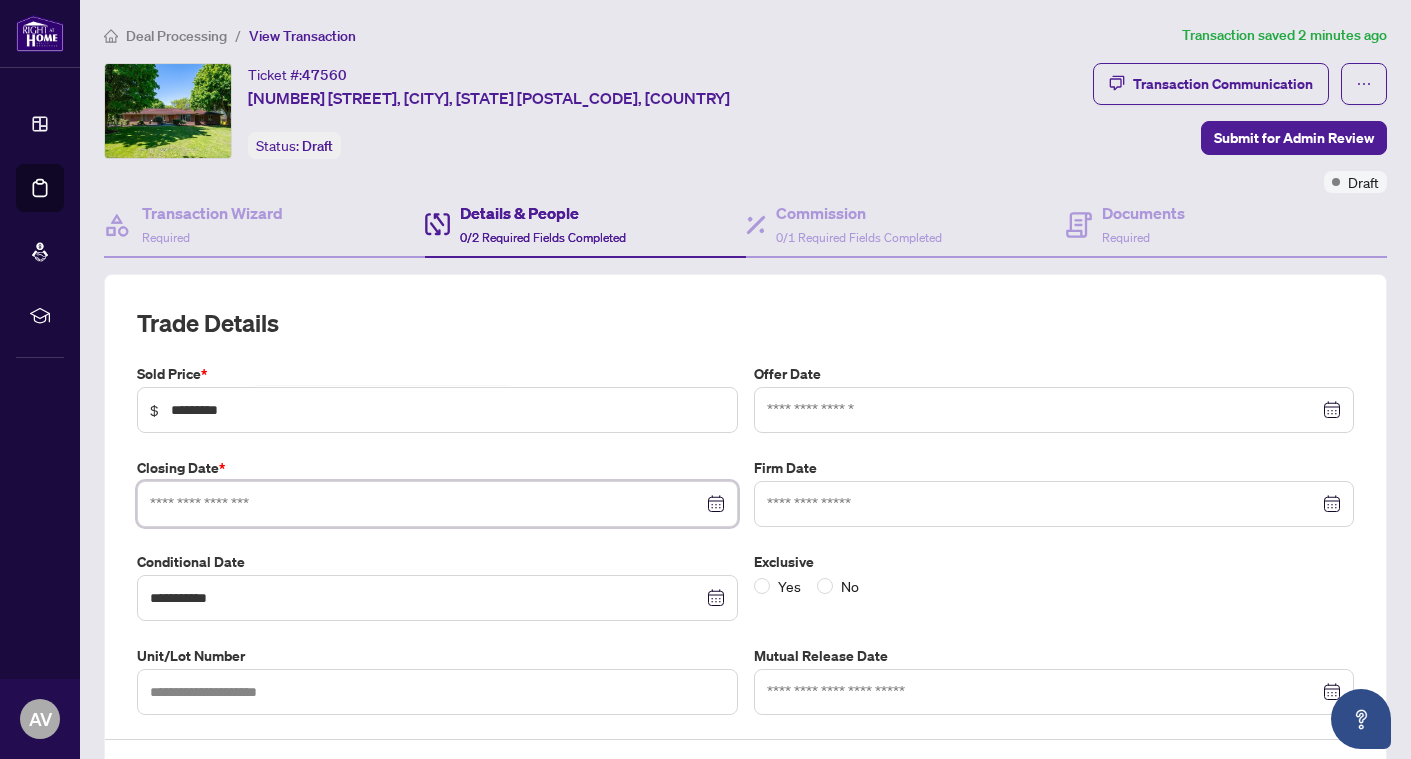 click at bounding box center (426, 504) 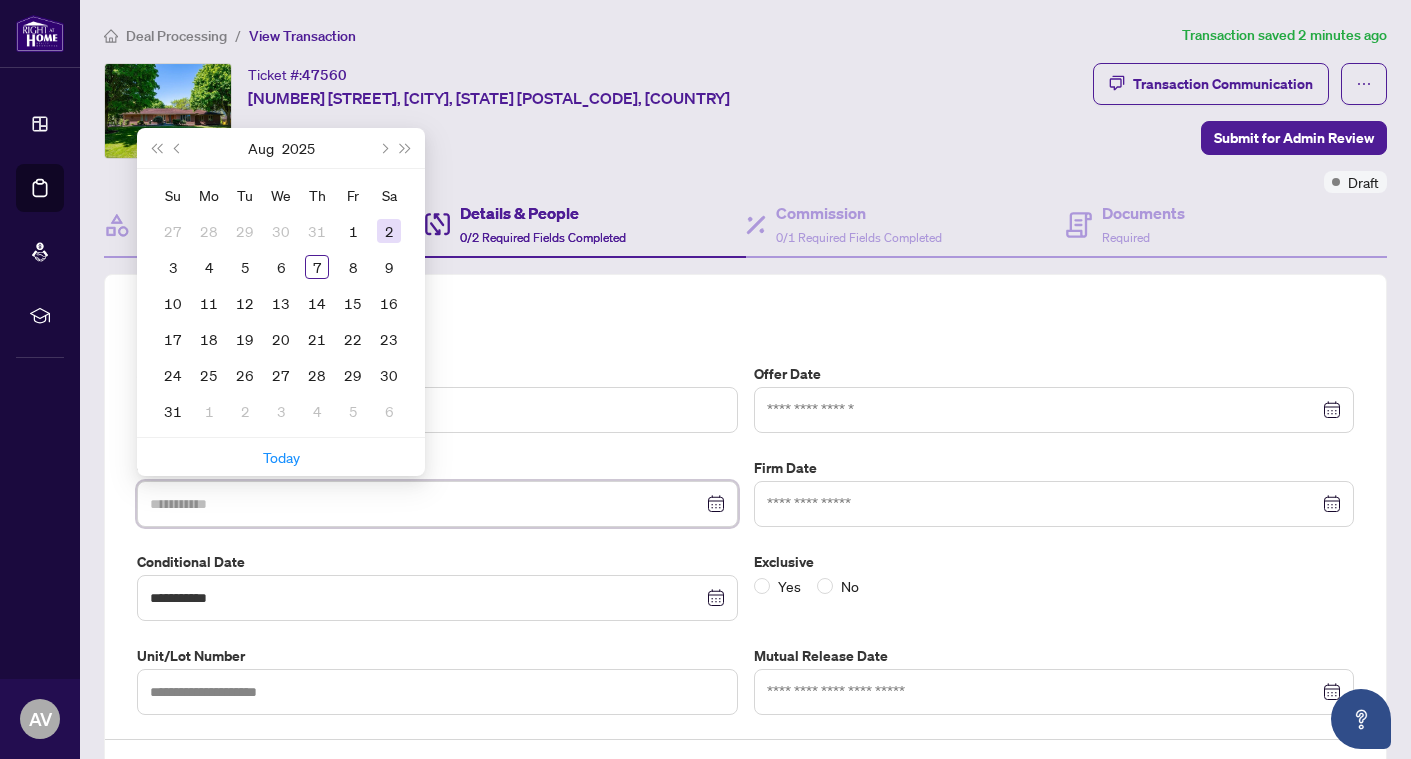 type on "**********" 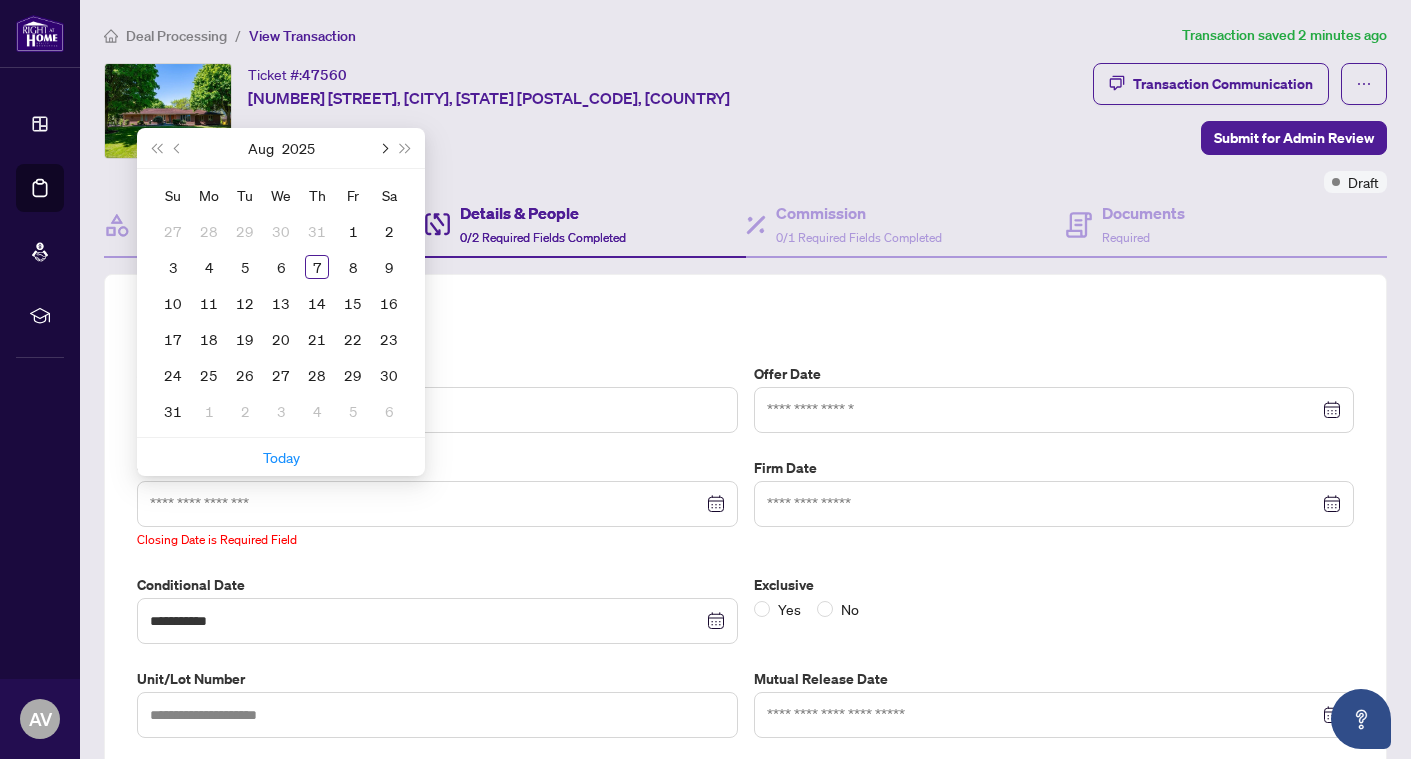 click at bounding box center [383, 148] 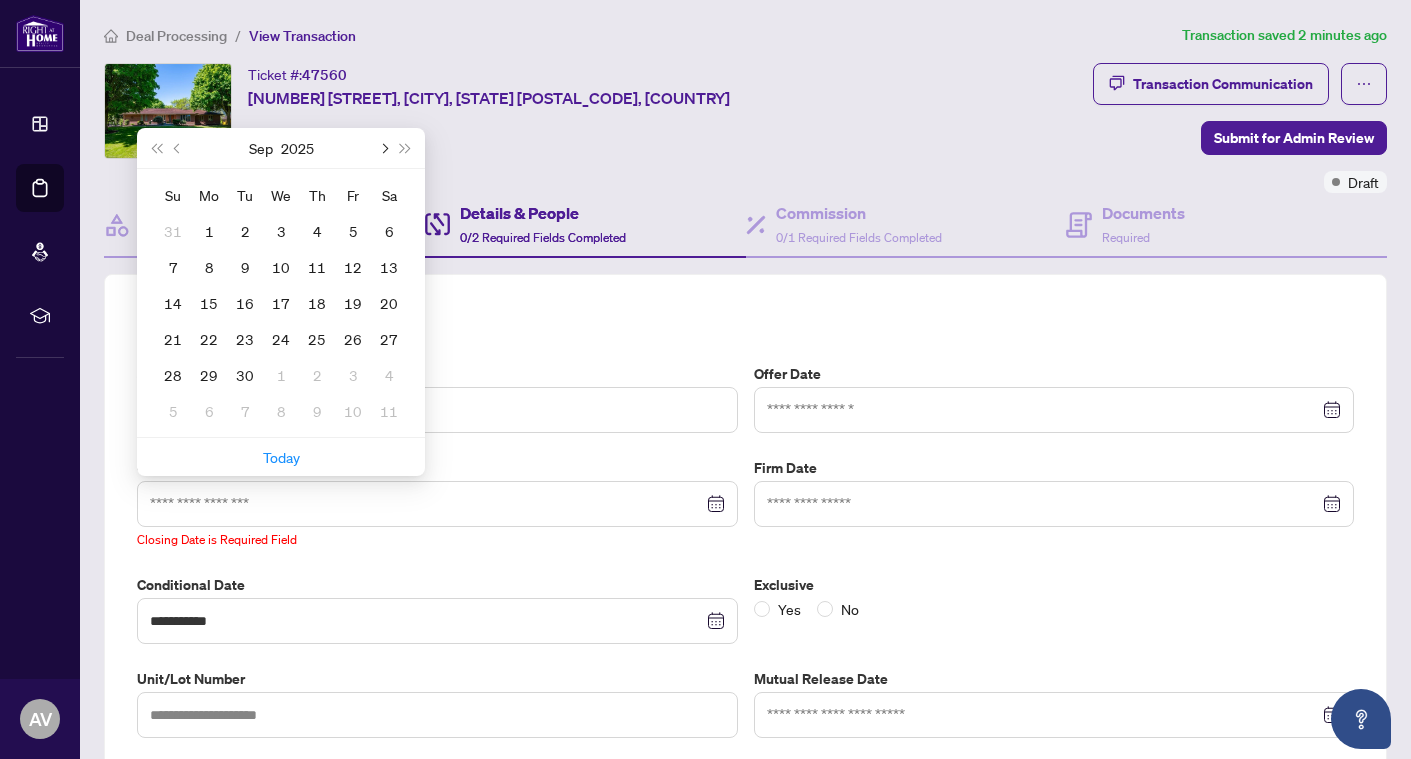 click at bounding box center (383, 148) 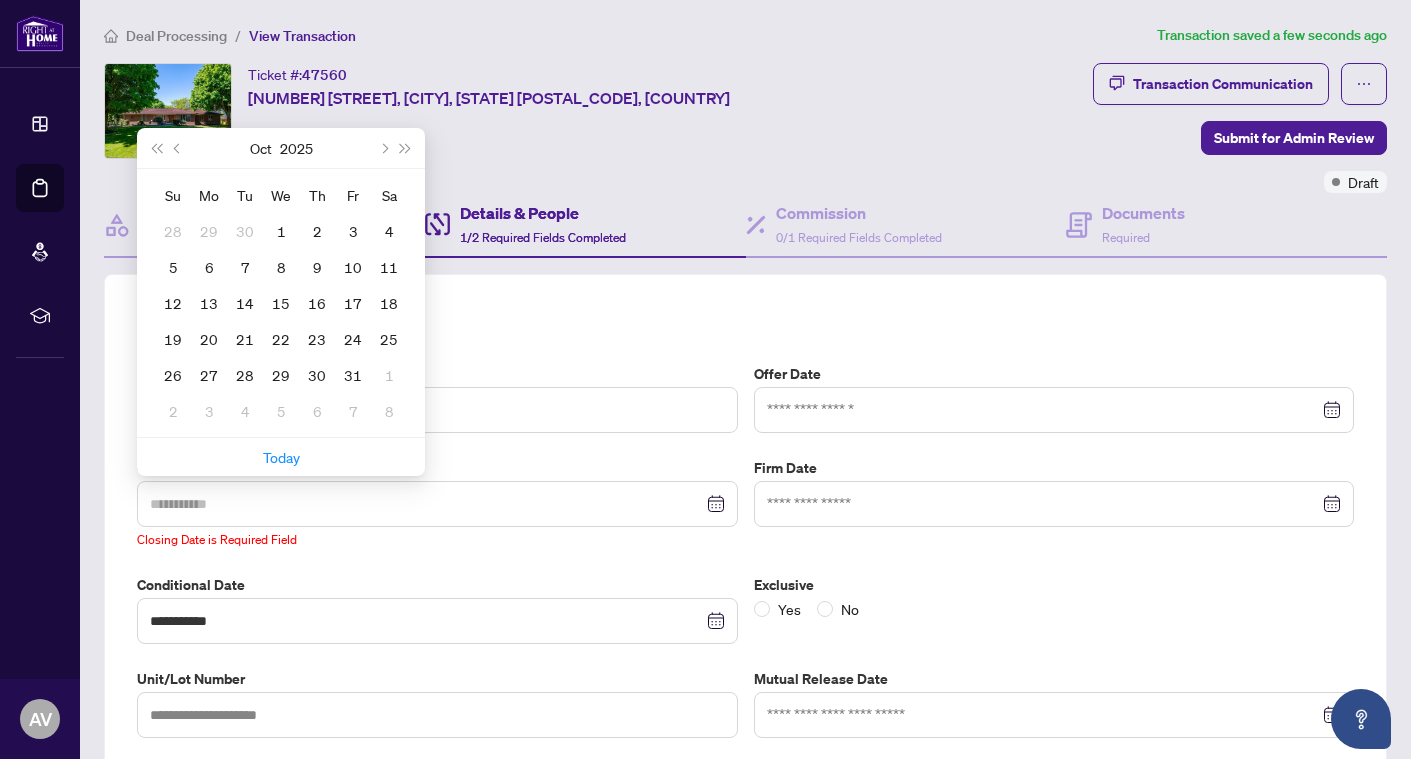 type on "**********" 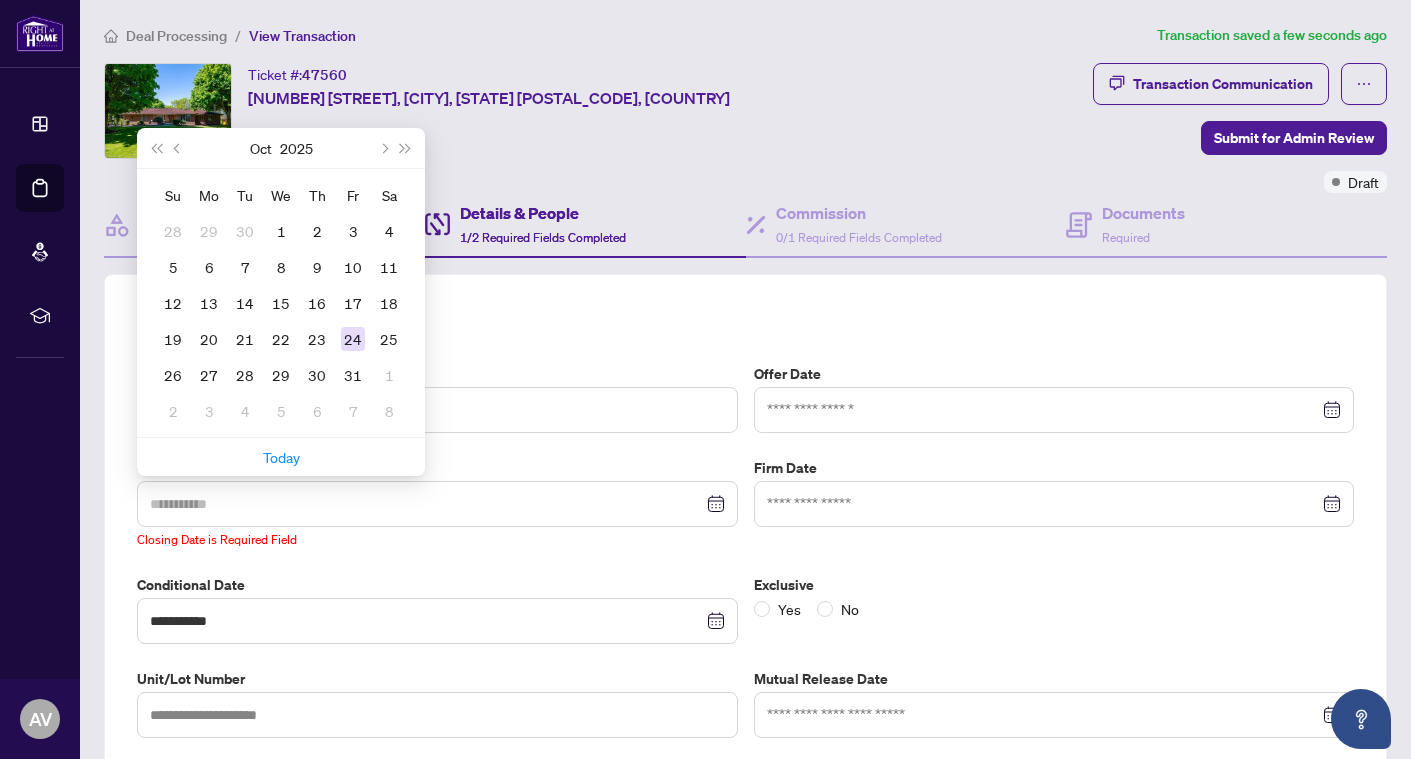 type on "**********" 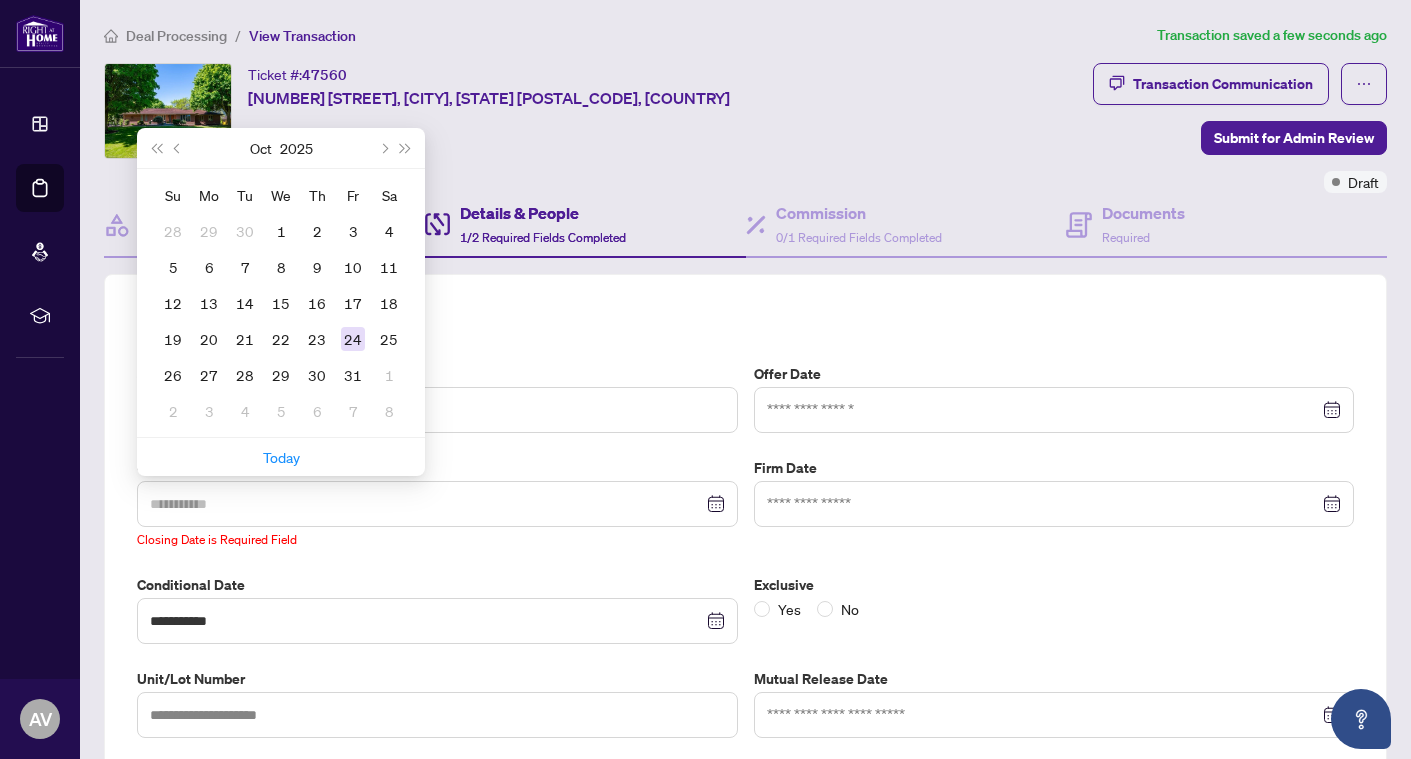 click on "24" at bounding box center (353, 339) 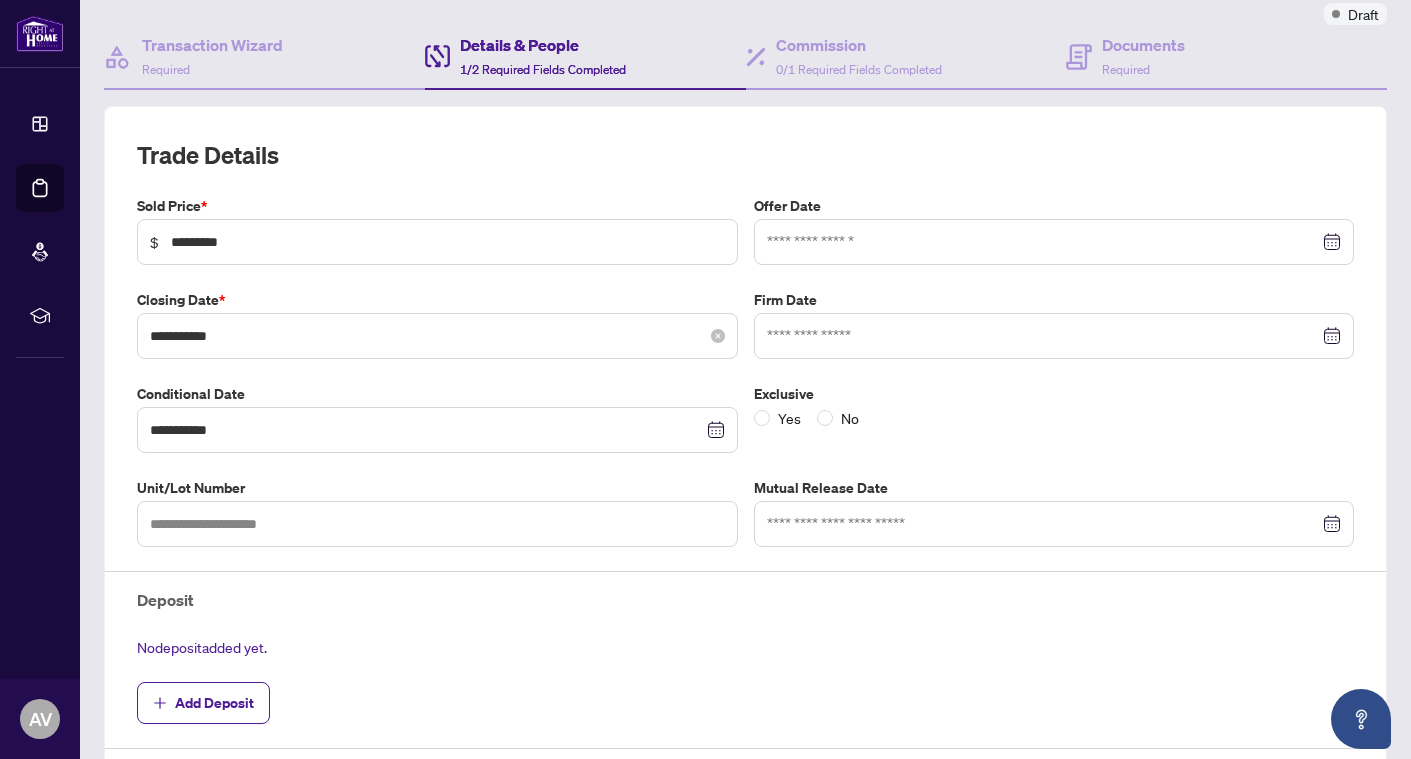 scroll, scrollTop: 175, scrollLeft: 0, axis: vertical 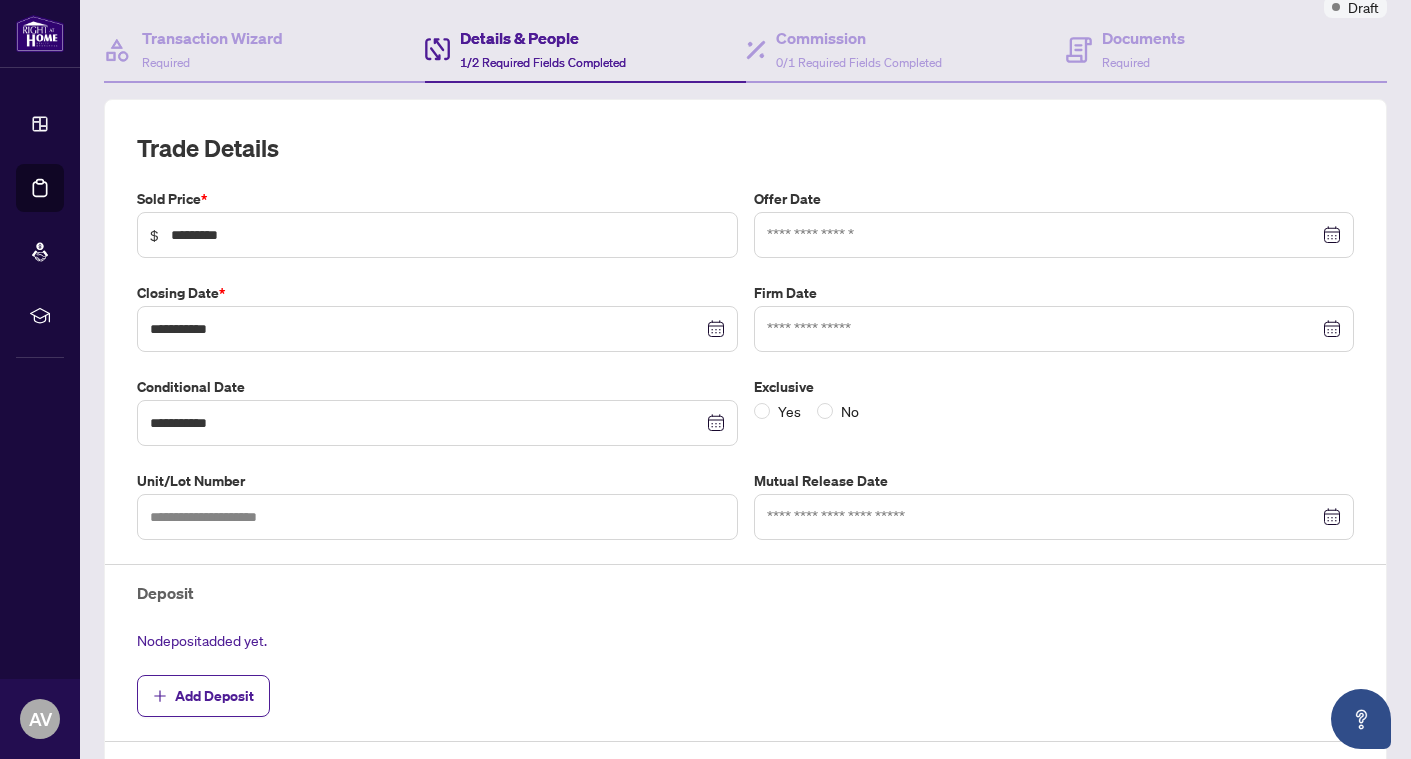 click at bounding box center (1054, 235) 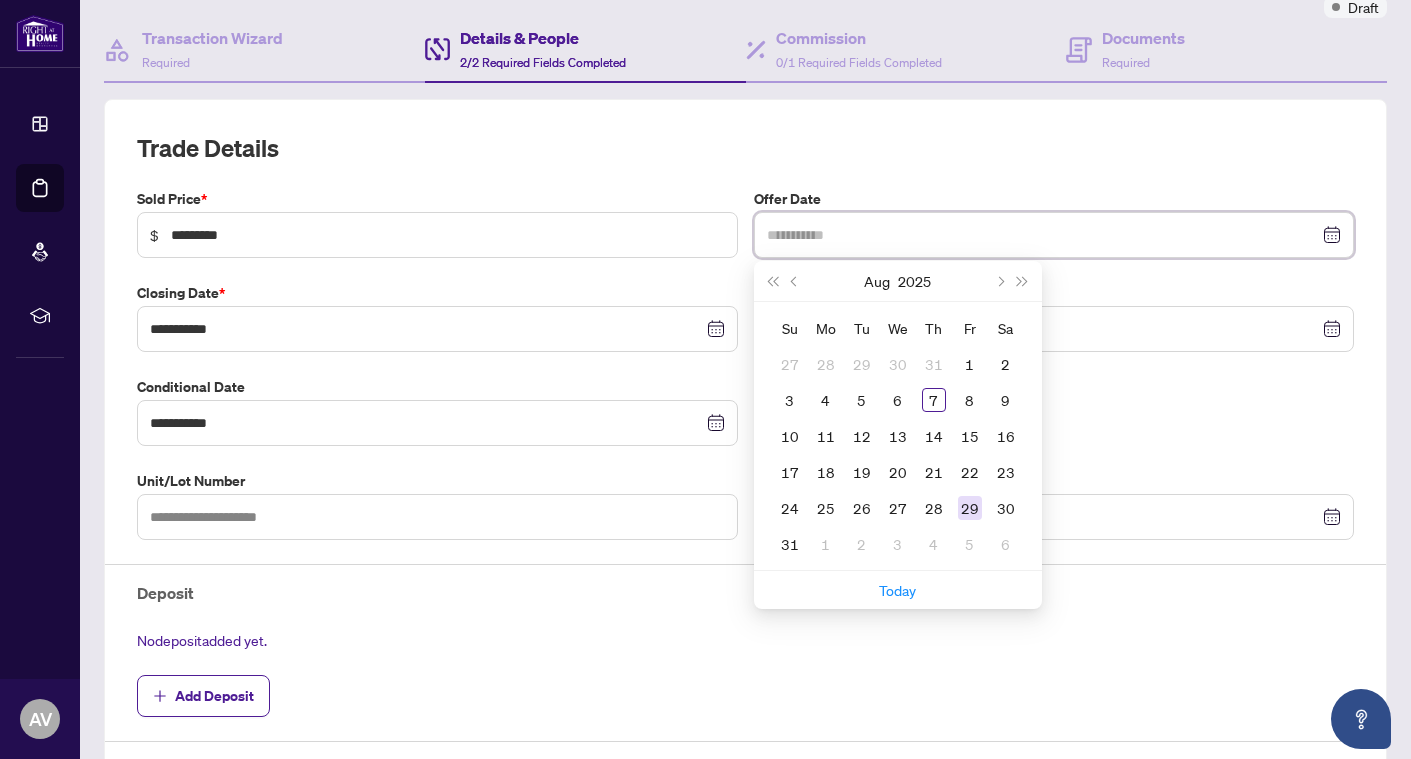 type on "**********" 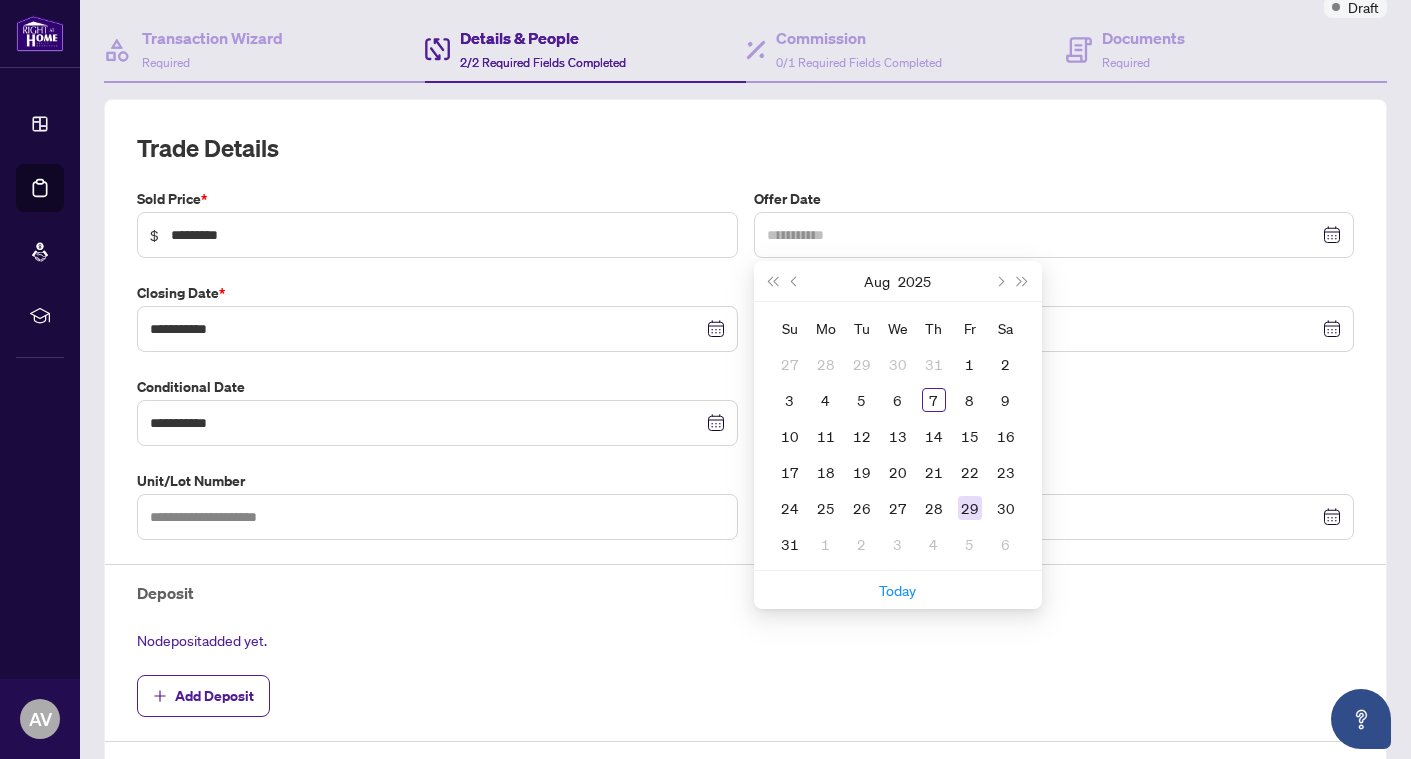 click on "29" at bounding box center (970, 508) 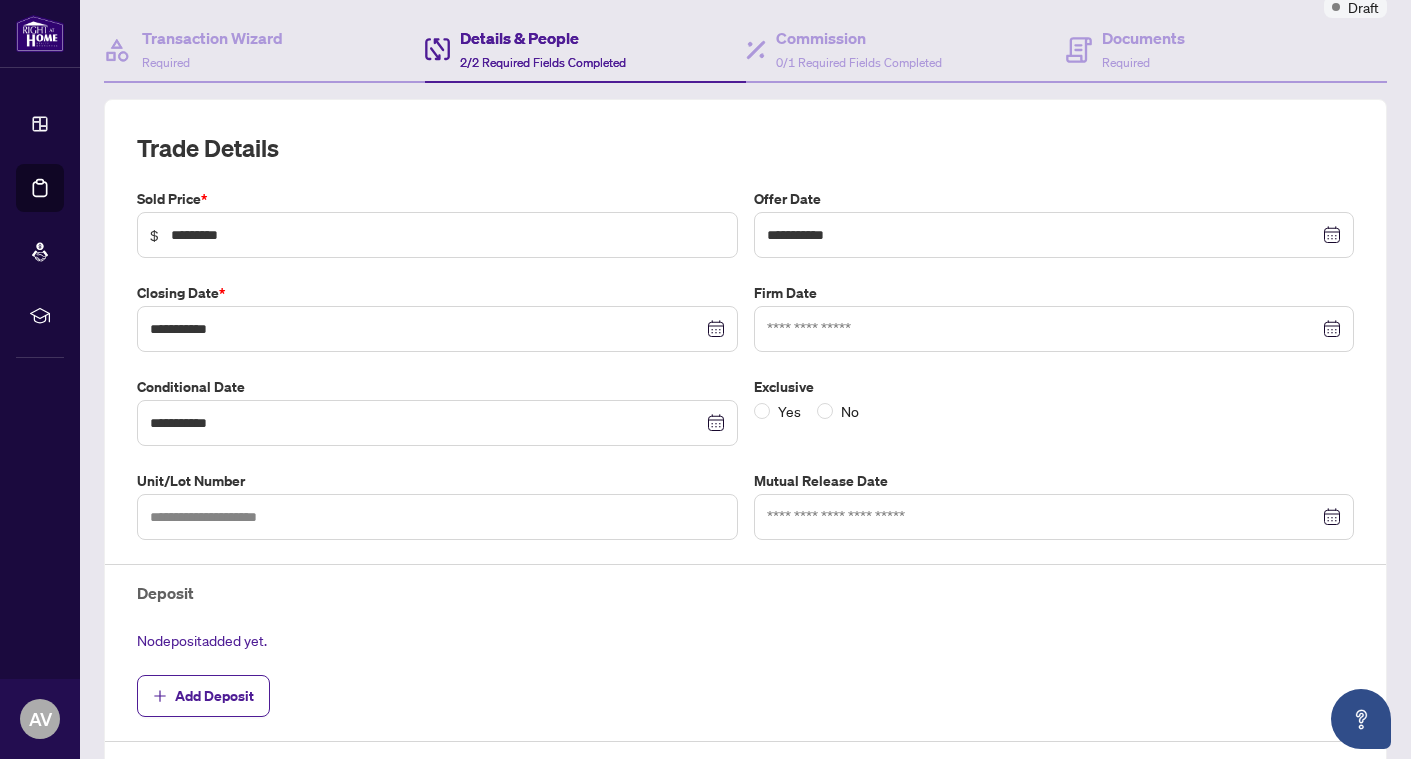 click on "Yes No" at bounding box center (1054, 411) 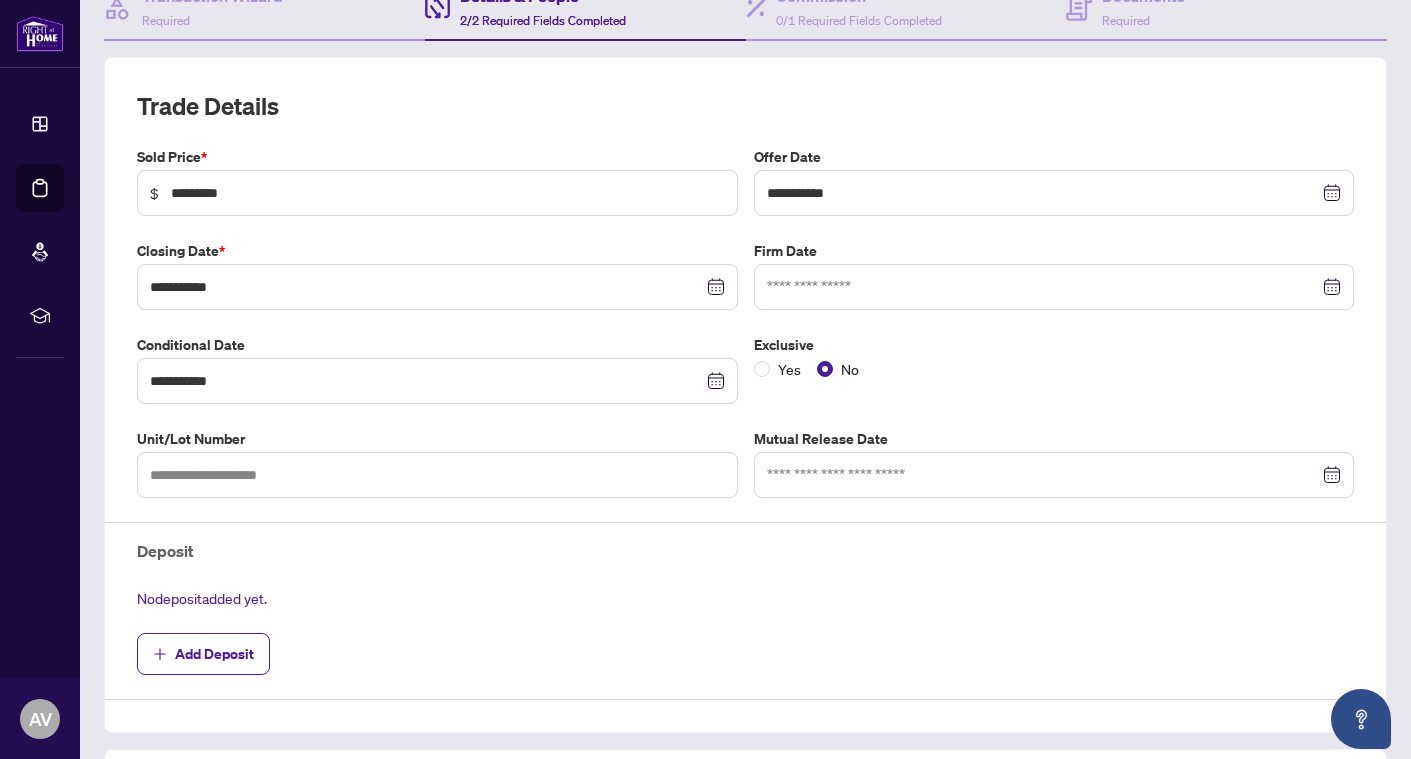 scroll, scrollTop: 227, scrollLeft: 0, axis: vertical 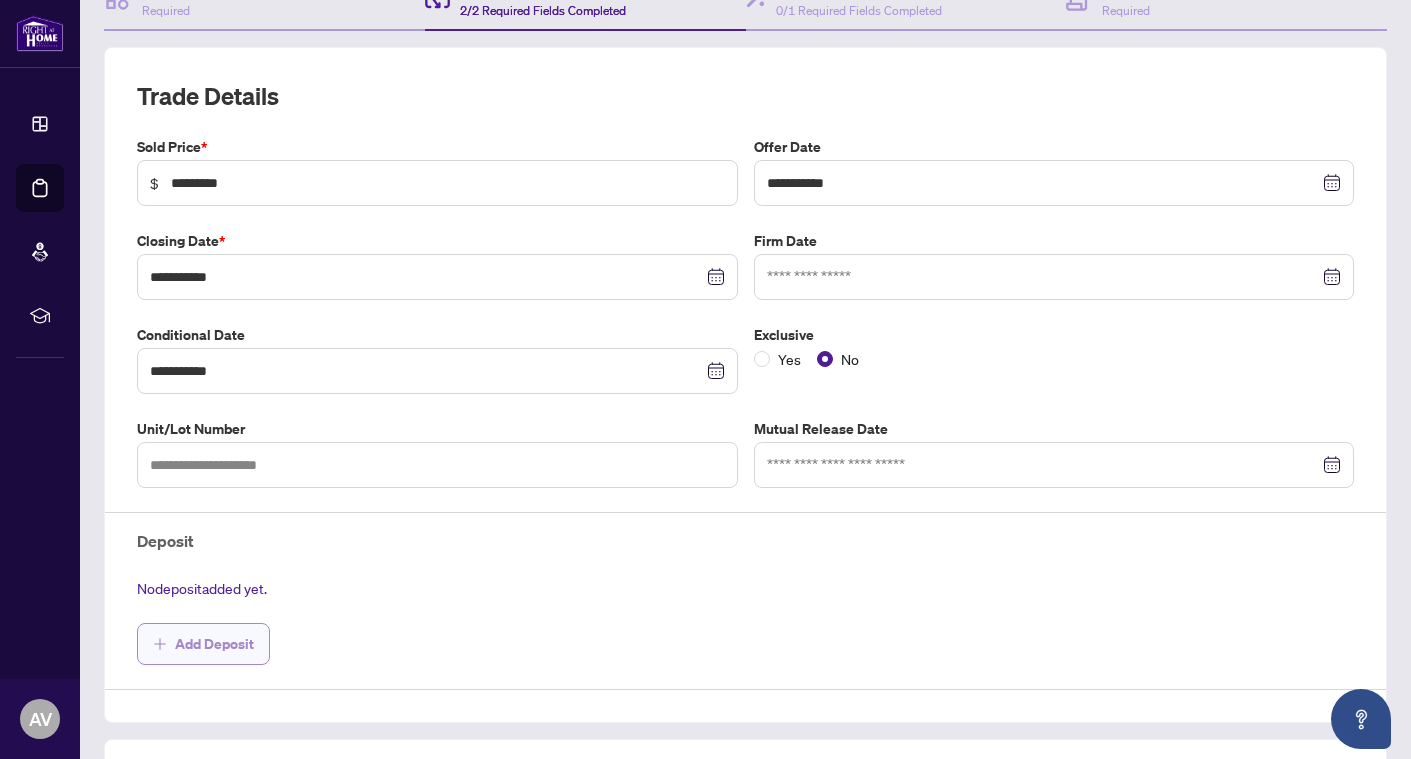 click on "Add Deposit" at bounding box center (214, 644) 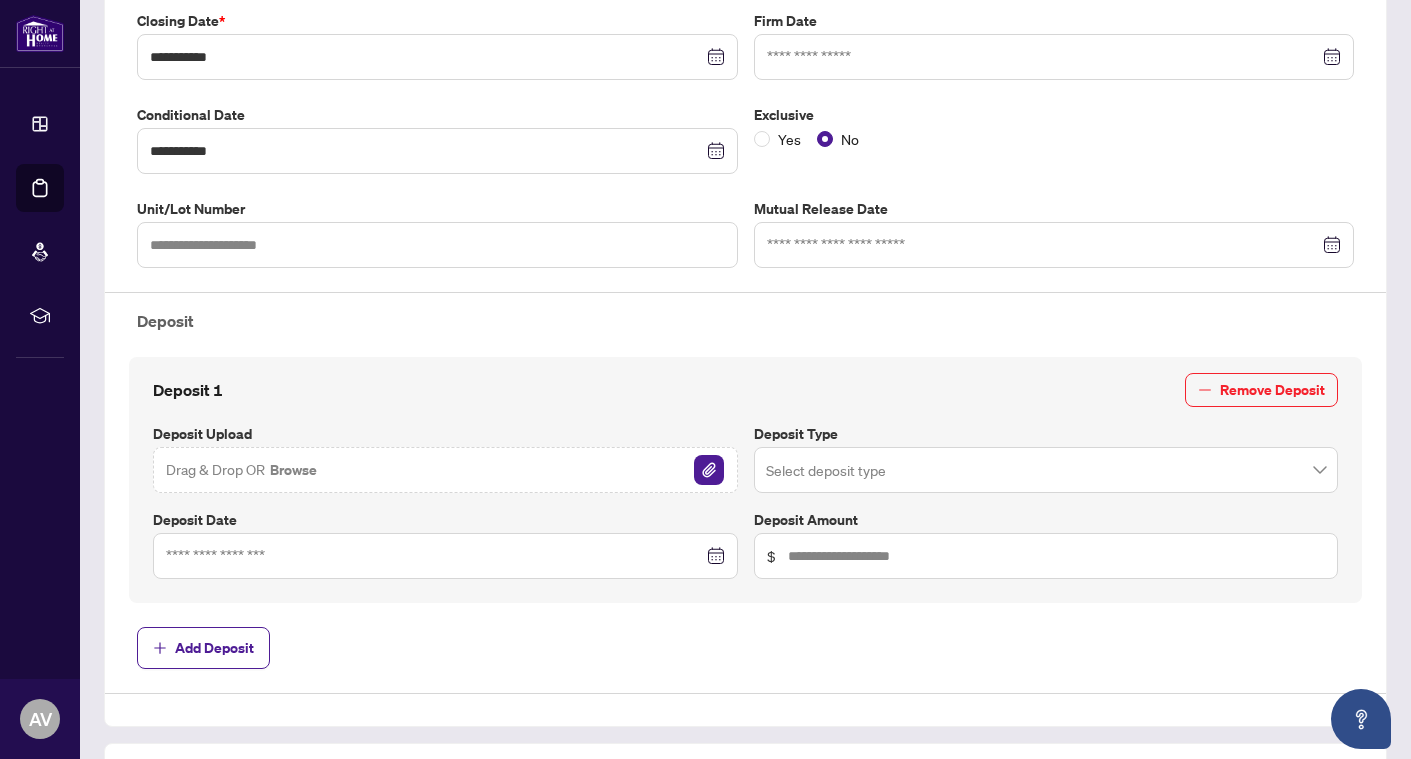 scroll, scrollTop: 458, scrollLeft: 0, axis: vertical 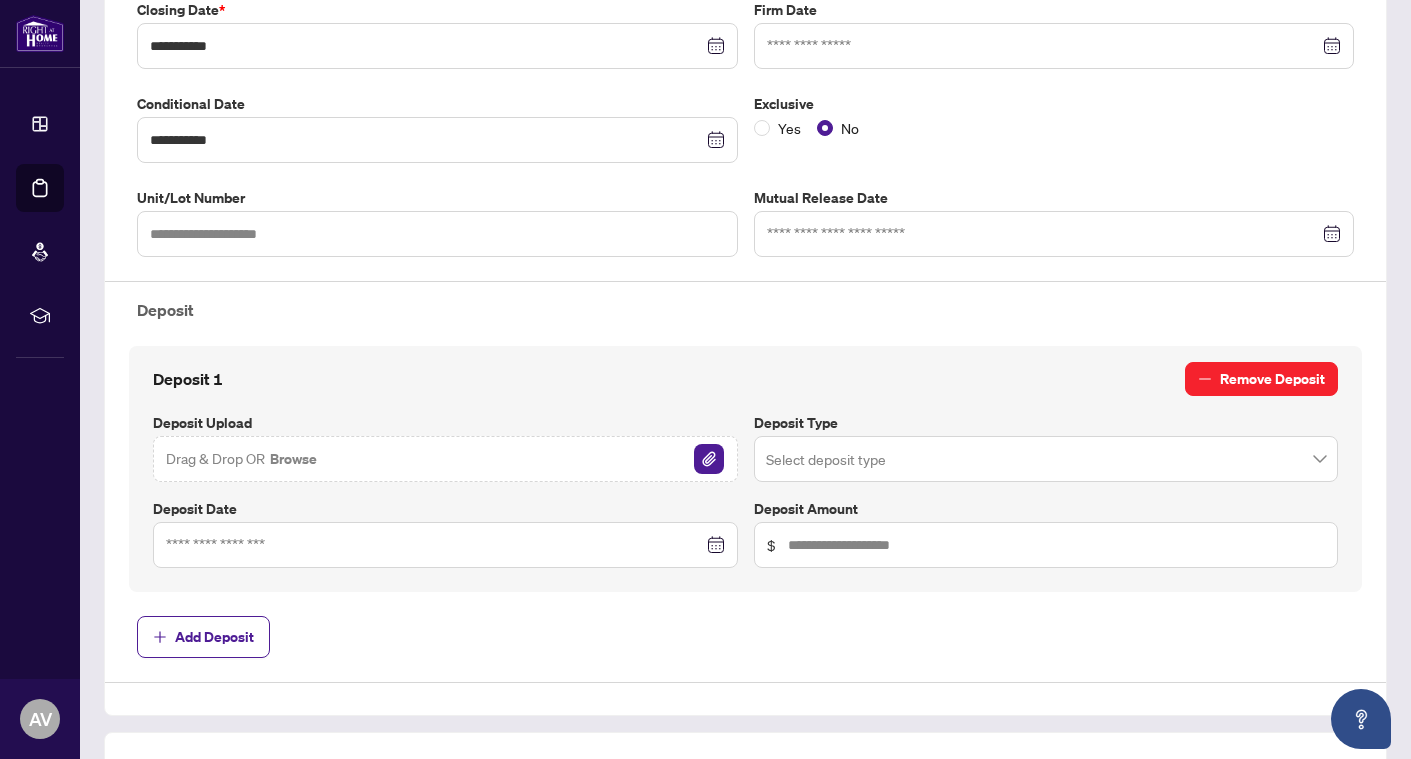 click on "Remove Deposit" at bounding box center [1272, 379] 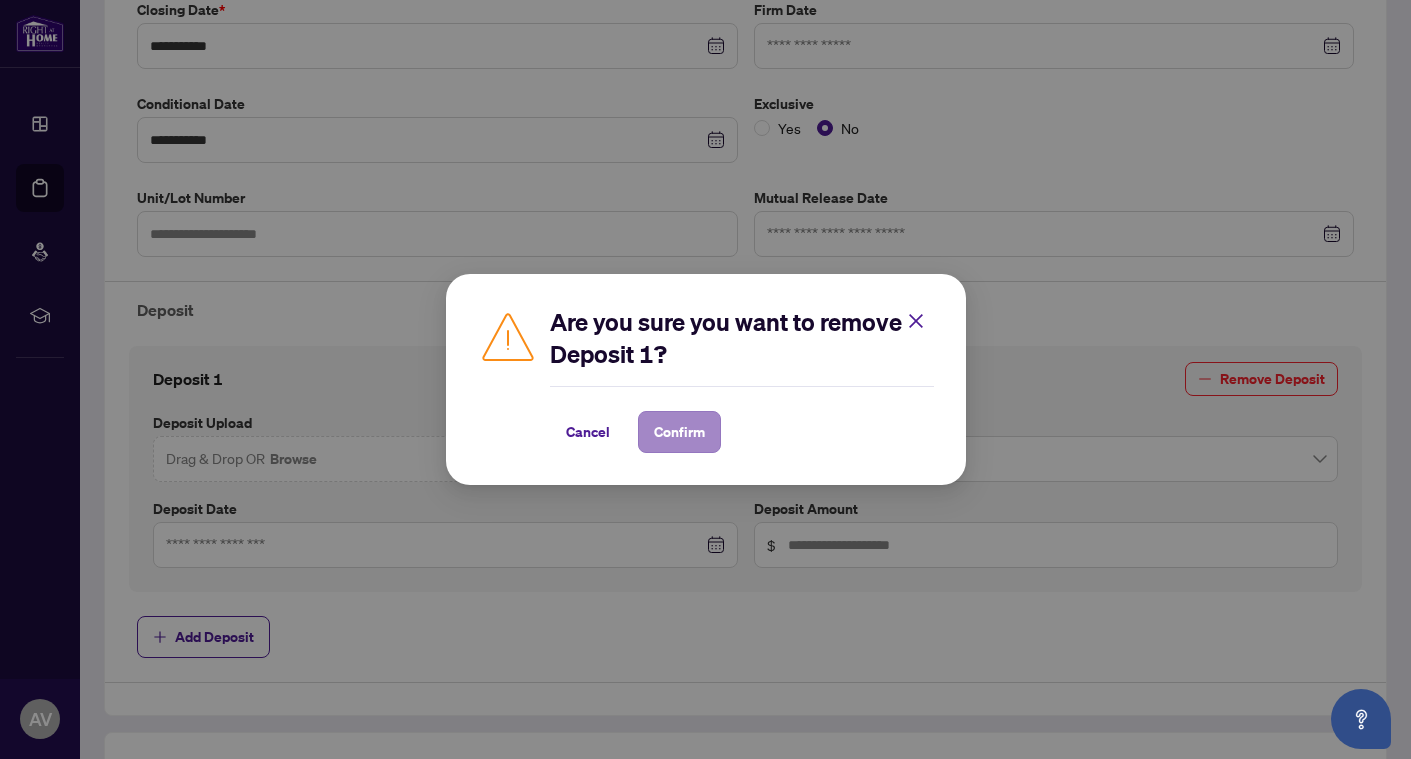 click on "Confirm" at bounding box center [679, 432] 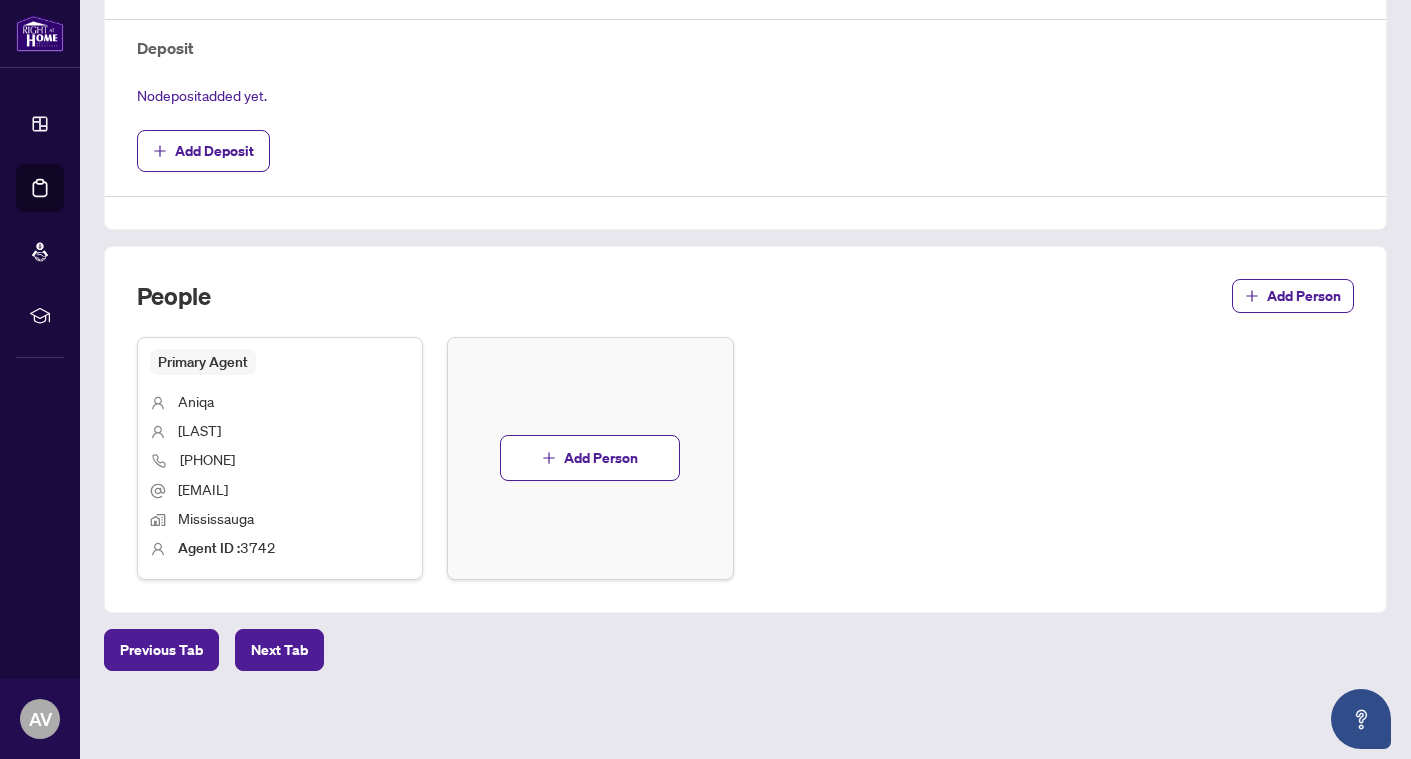 scroll, scrollTop: 719, scrollLeft: 0, axis: vertical 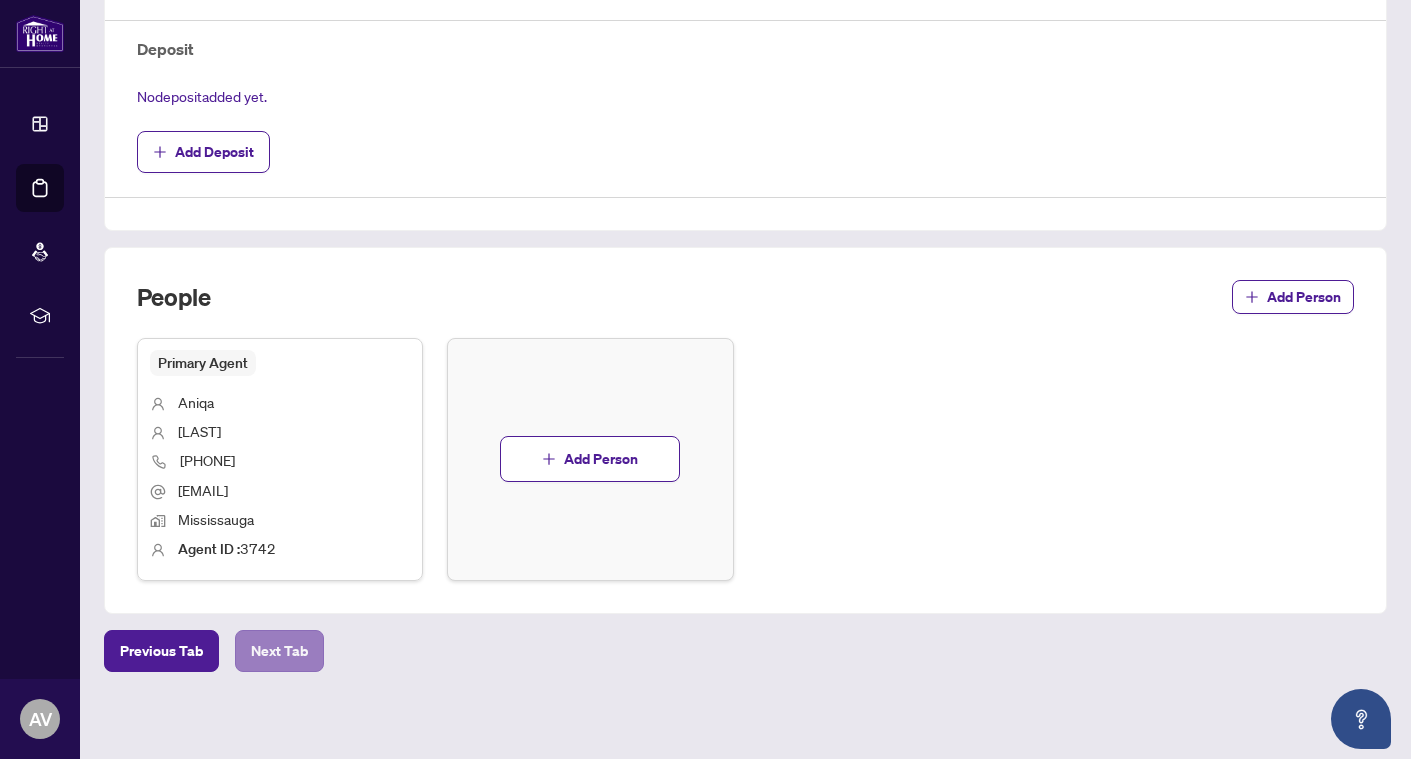 click on "Next Tab" at bounding box center (279, 651) 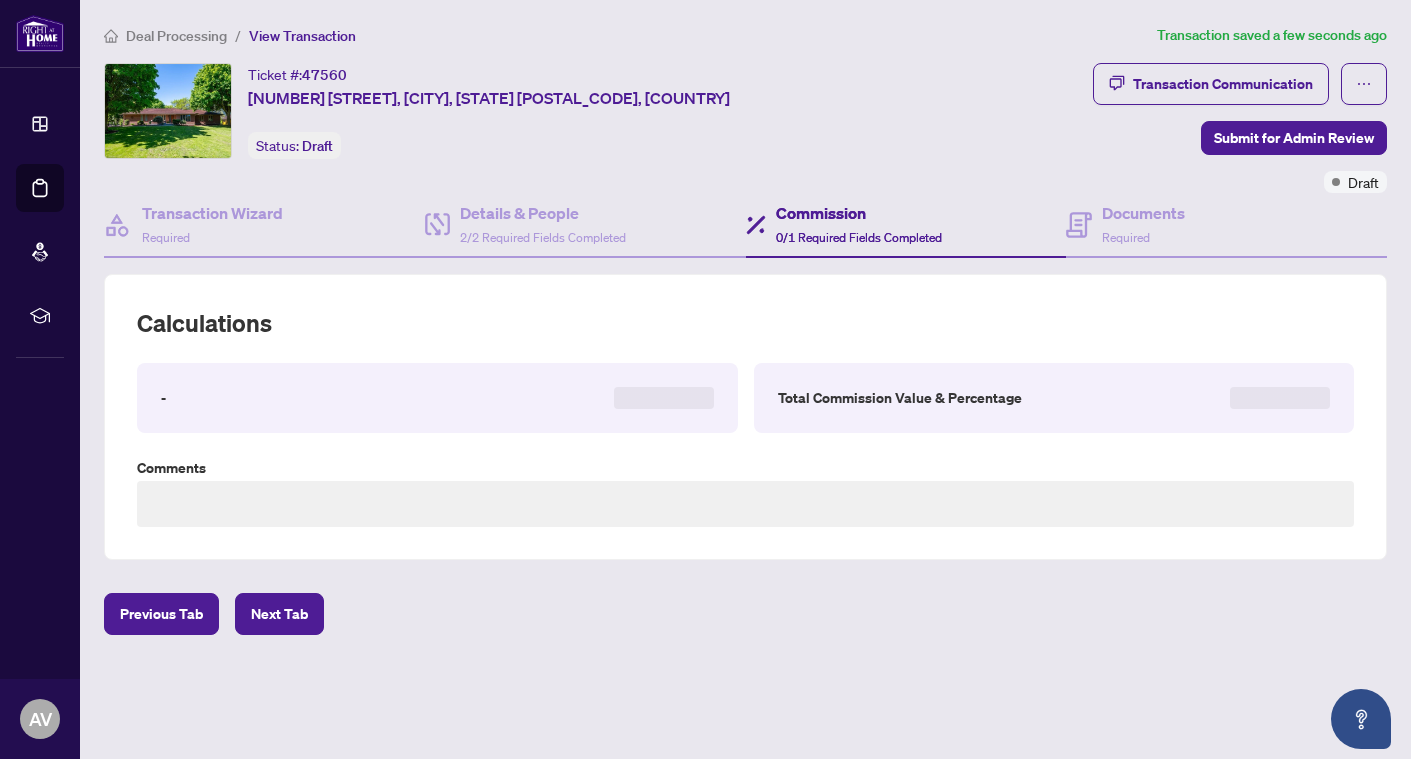 scroll, scrollTop: 0, scrollLeft: 0, axis: both 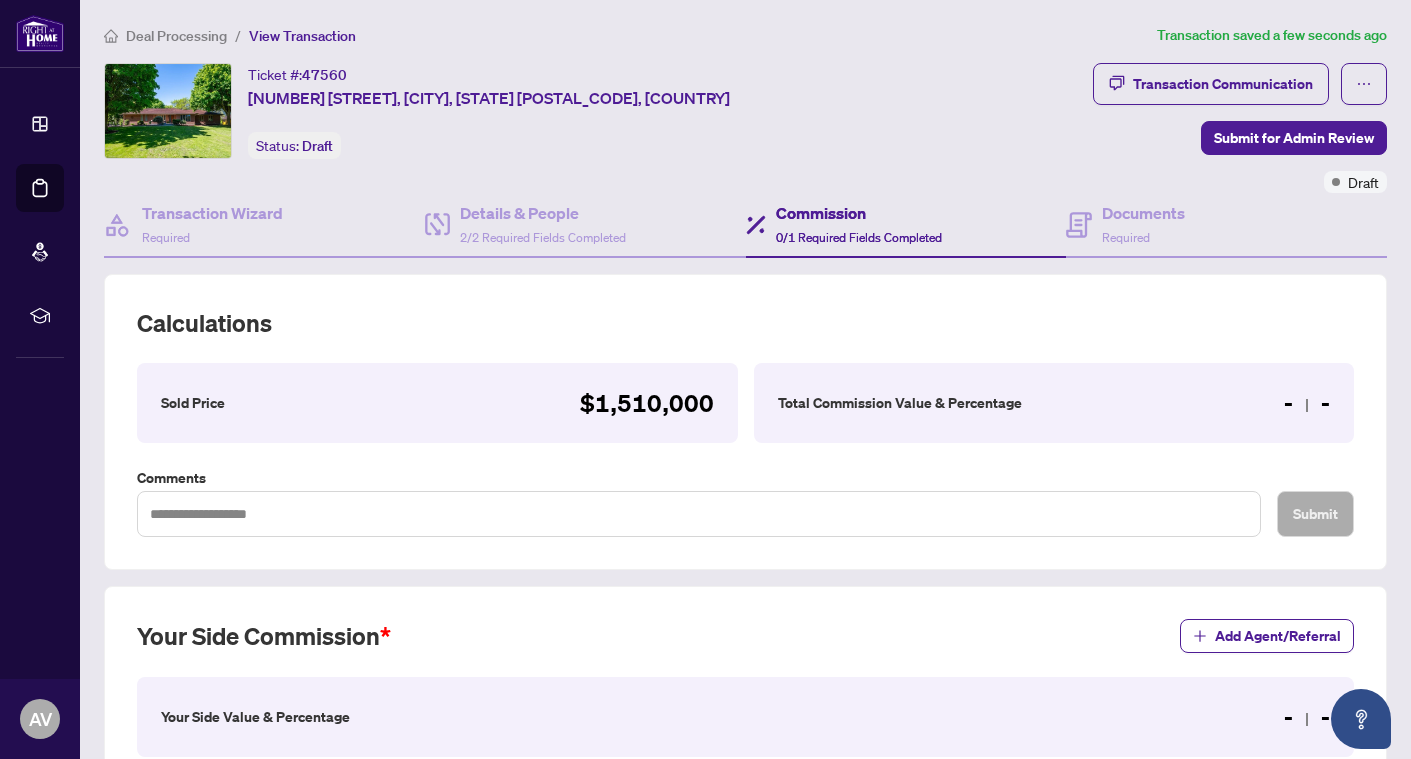 type on "**********" 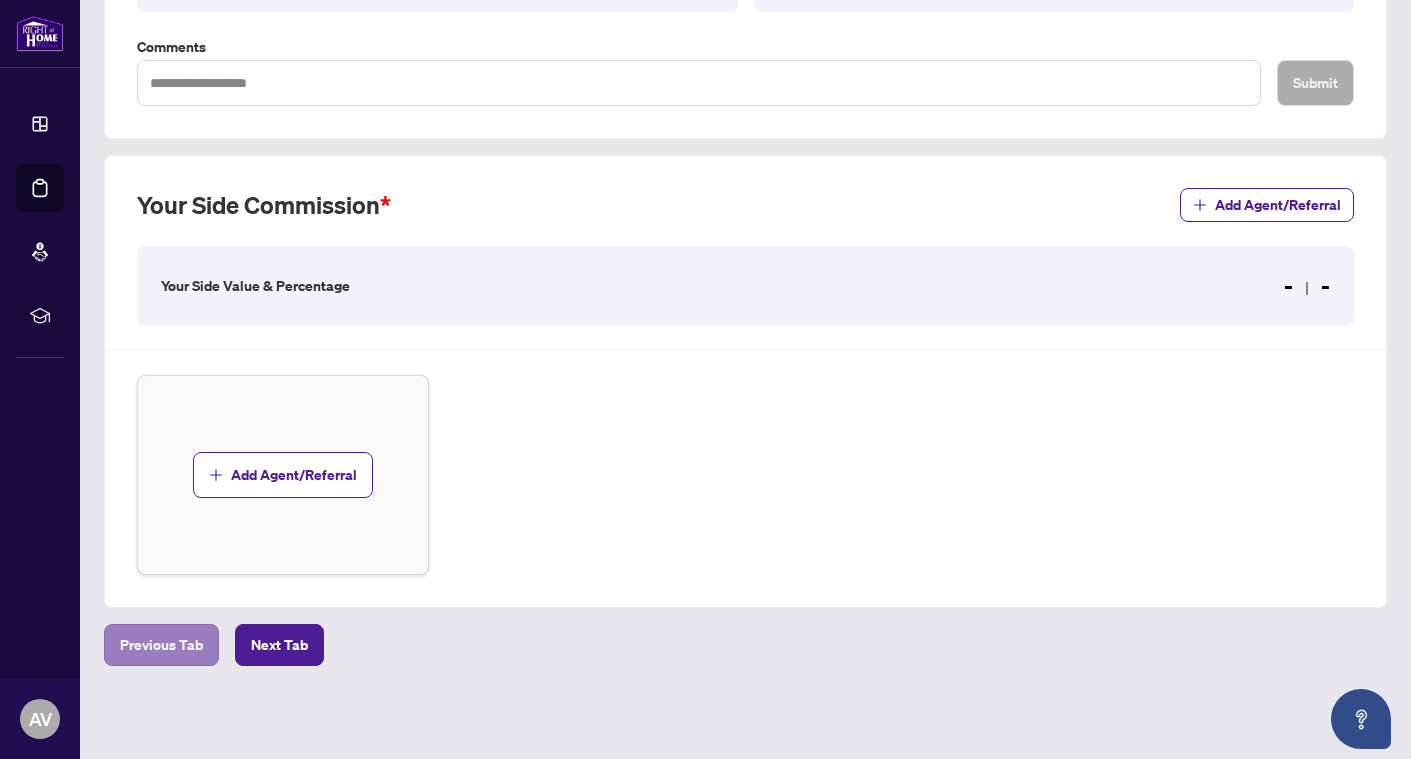 scroll, scrollTop: 430, scrollLeft: 0, axis: vertical 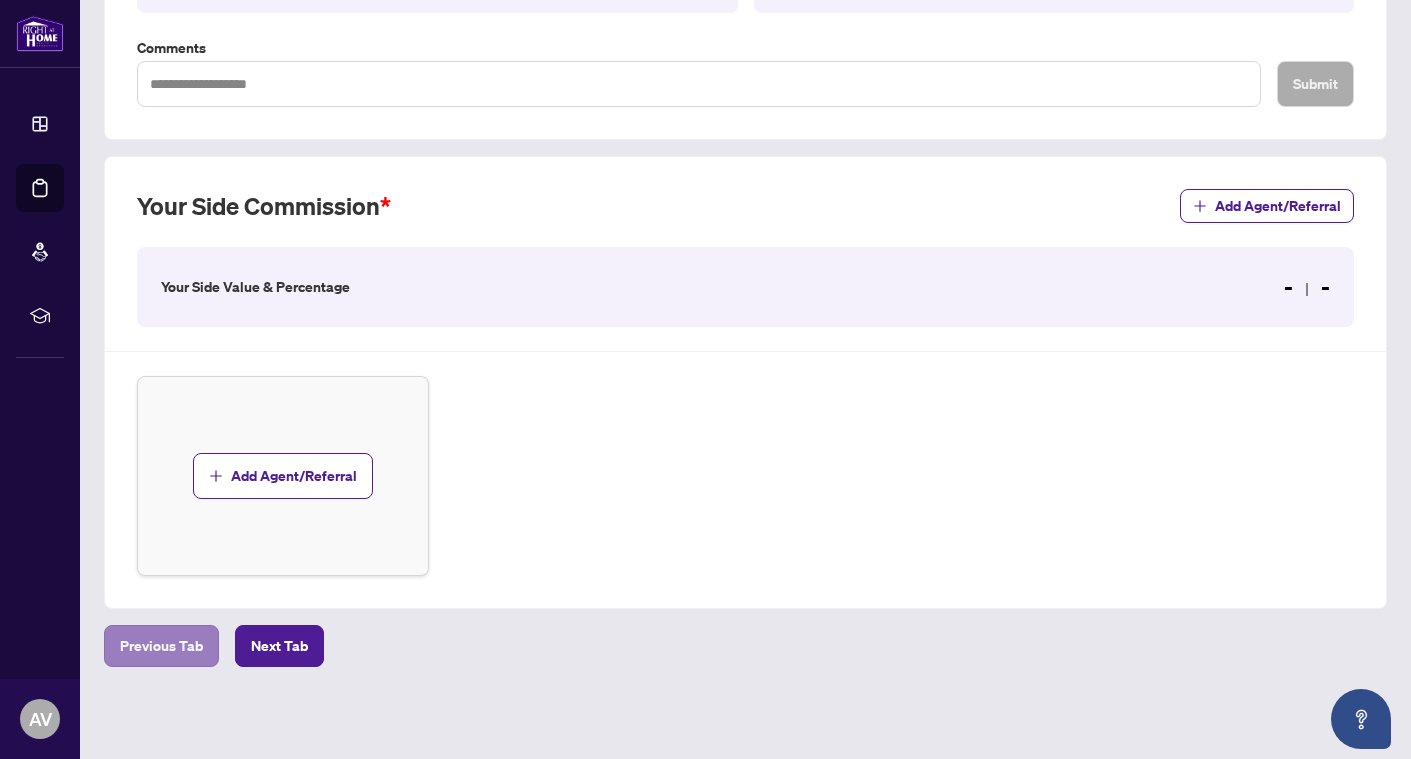click on "Previous Tab" at bounding box center [161, 646] 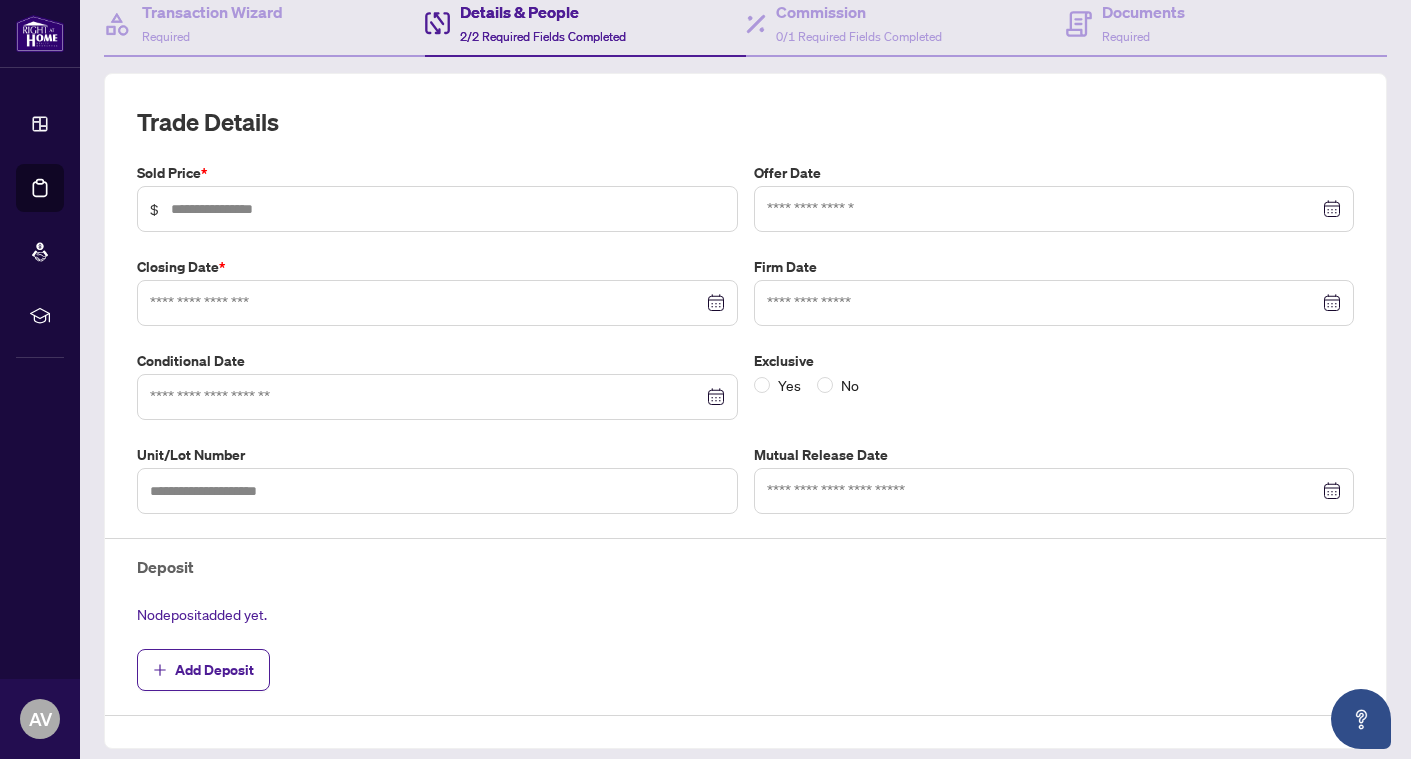 type on "*********" 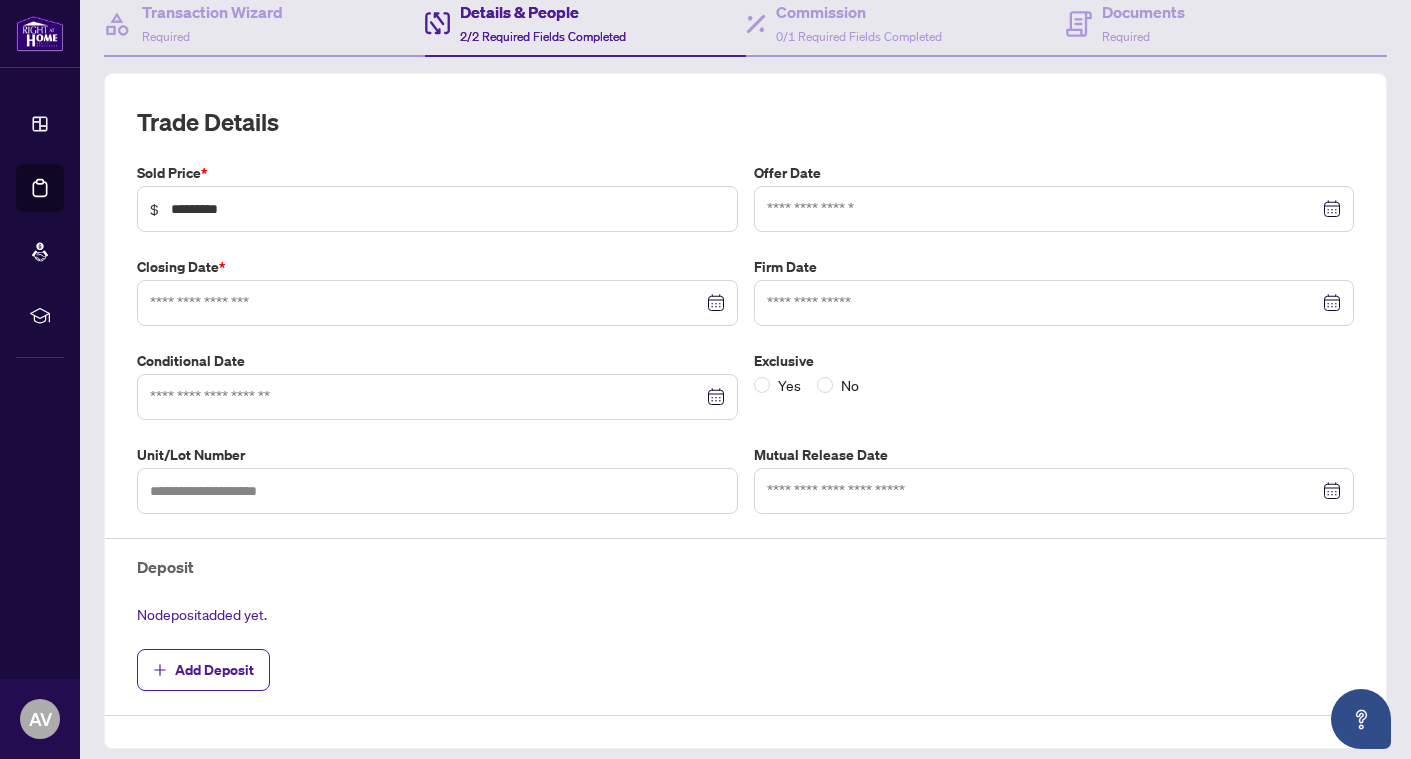 type on "**********" 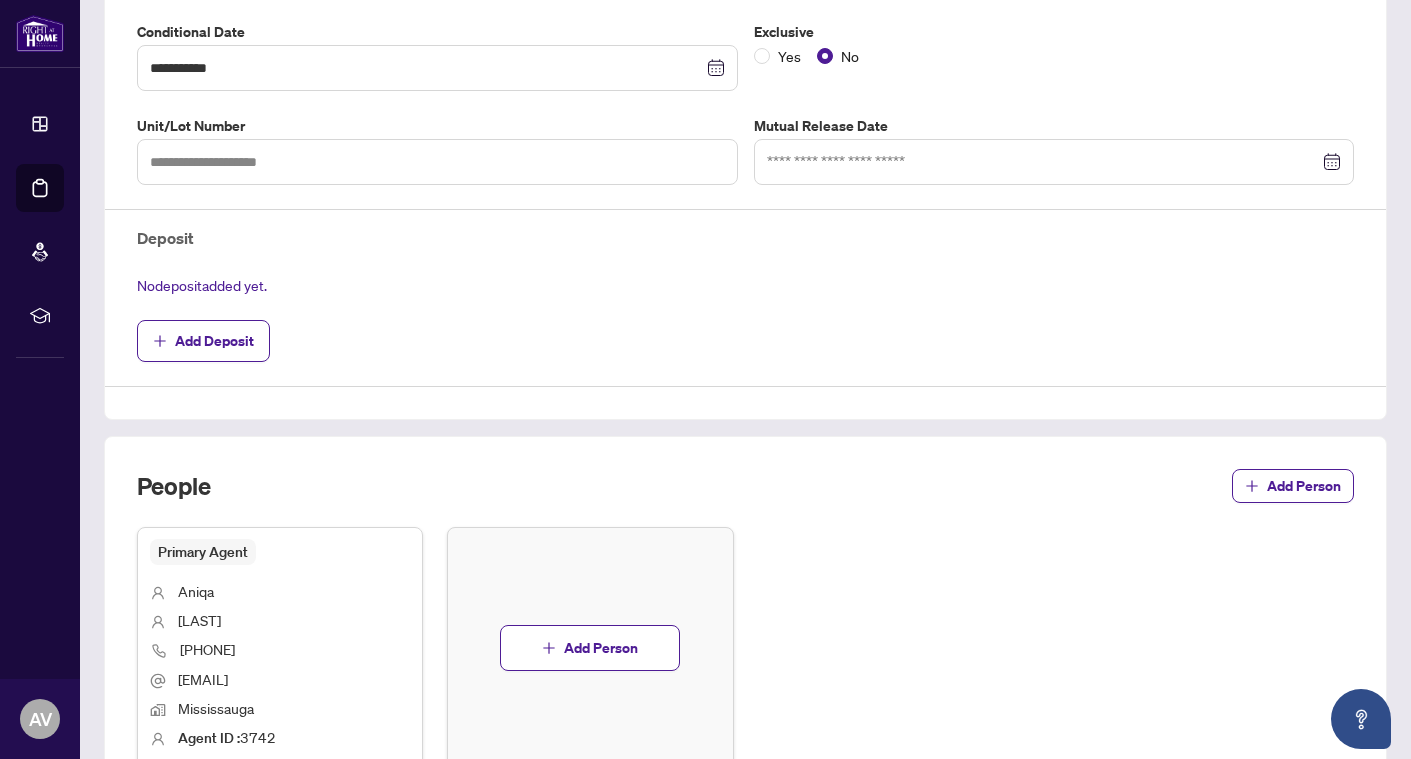 scroll, scrollTop: 531, scrollLeft: 0, axis: vertical 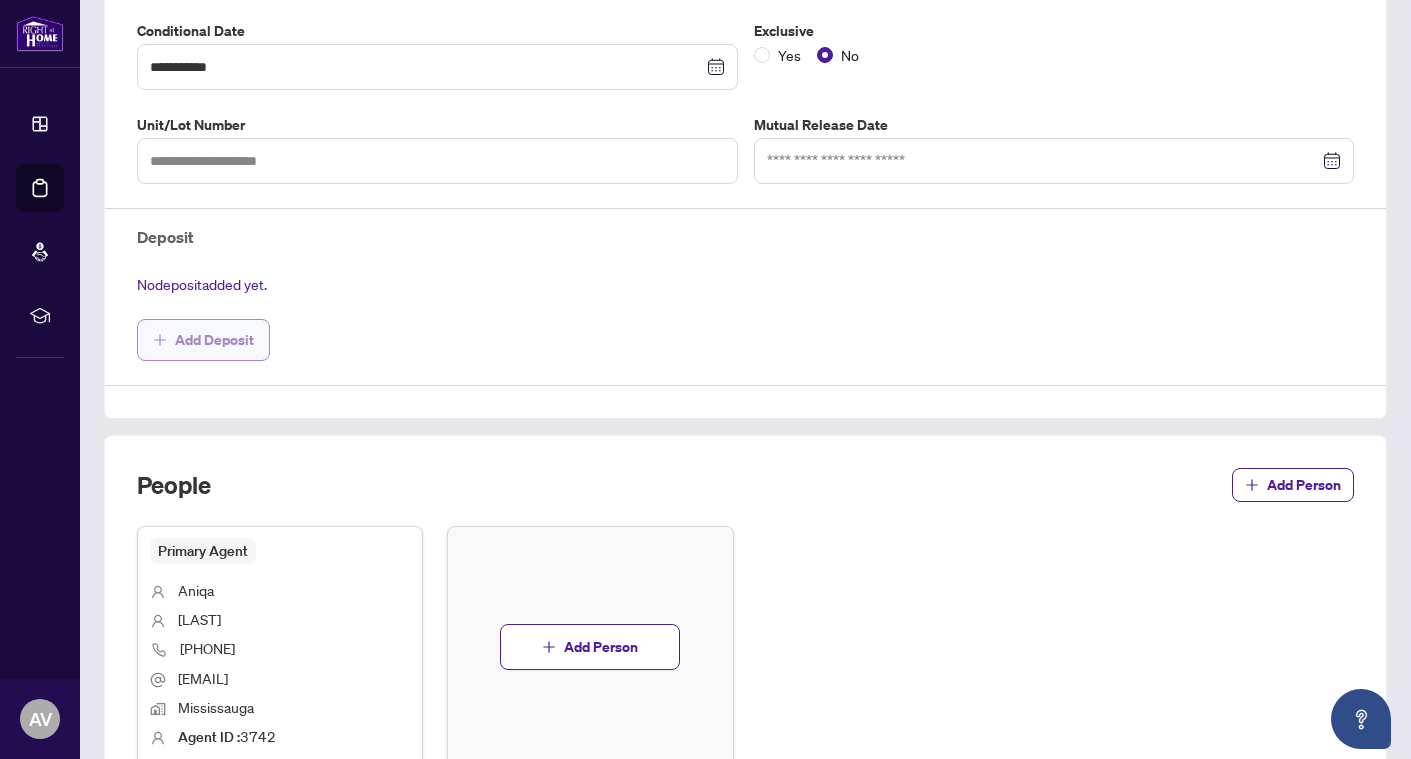 click on "Add Deposit" at bounding box center (214, 340) 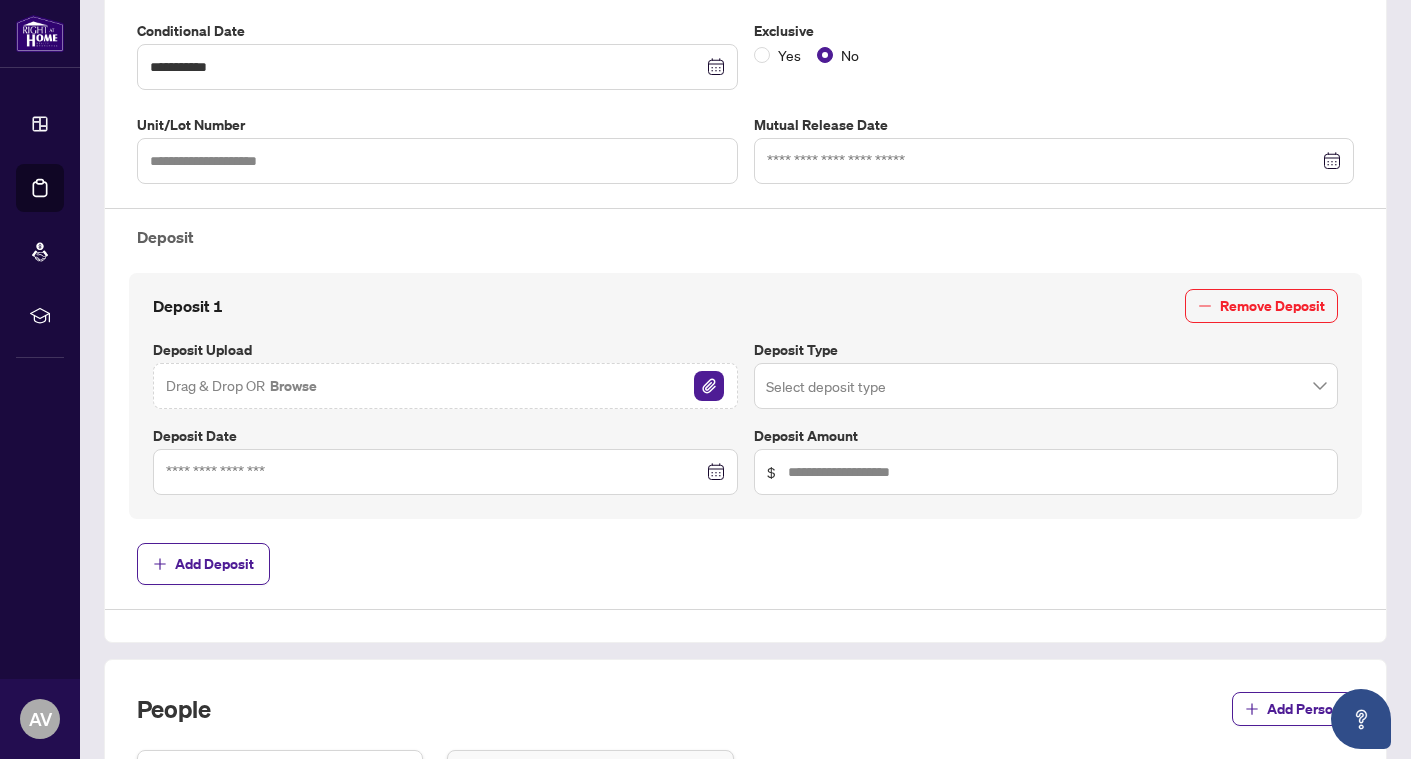 click at bounding box center (1046, 386) 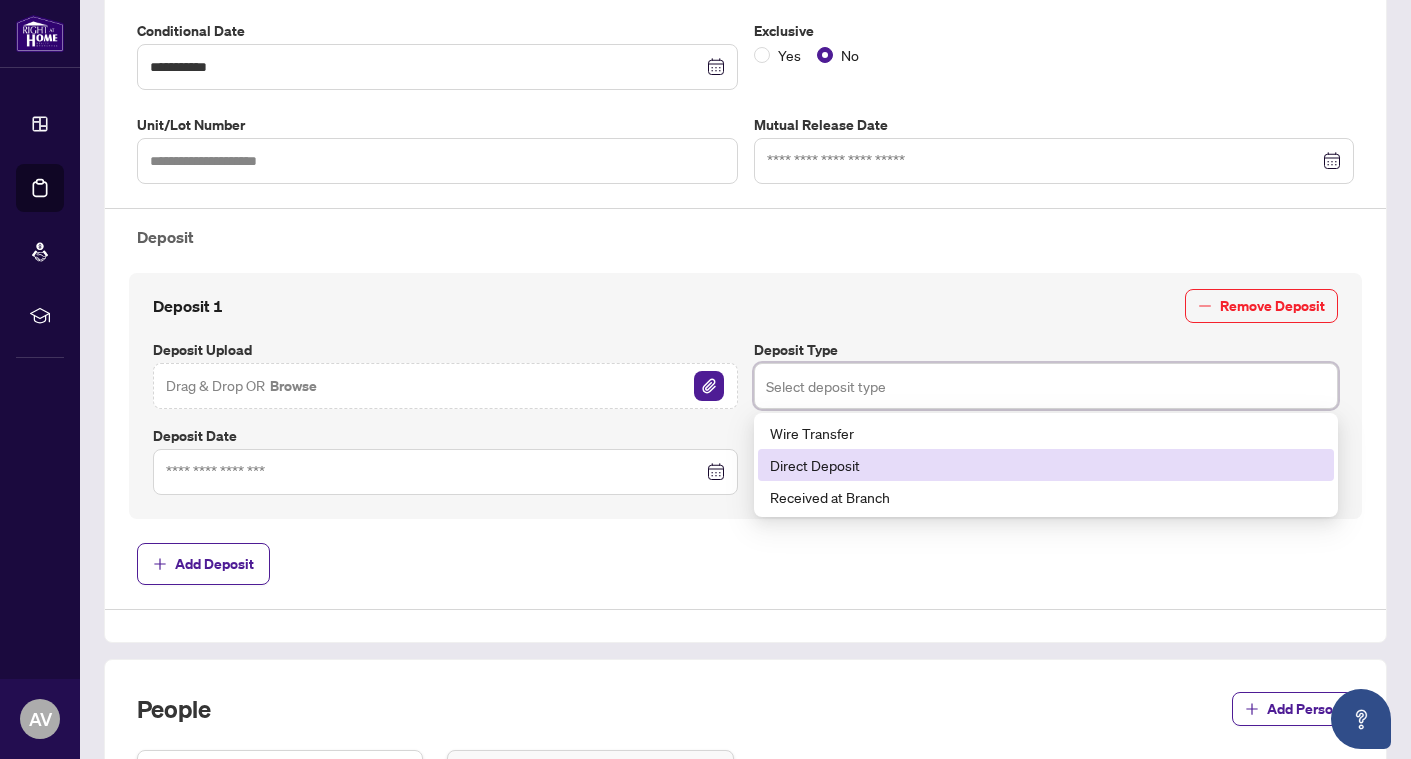 click on "Direct Deposit" at bounding box center (1046, 465) 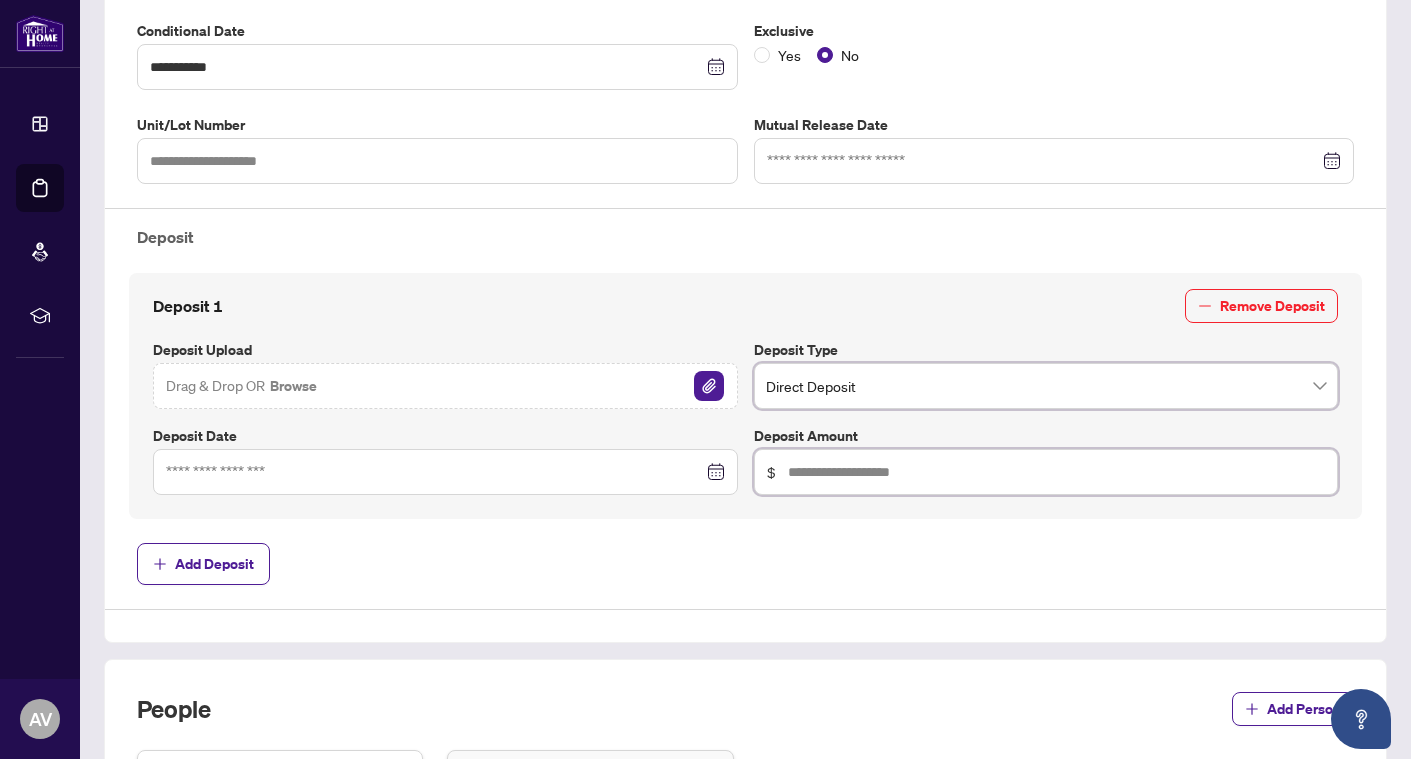 click at bounding box center [1057, 472] 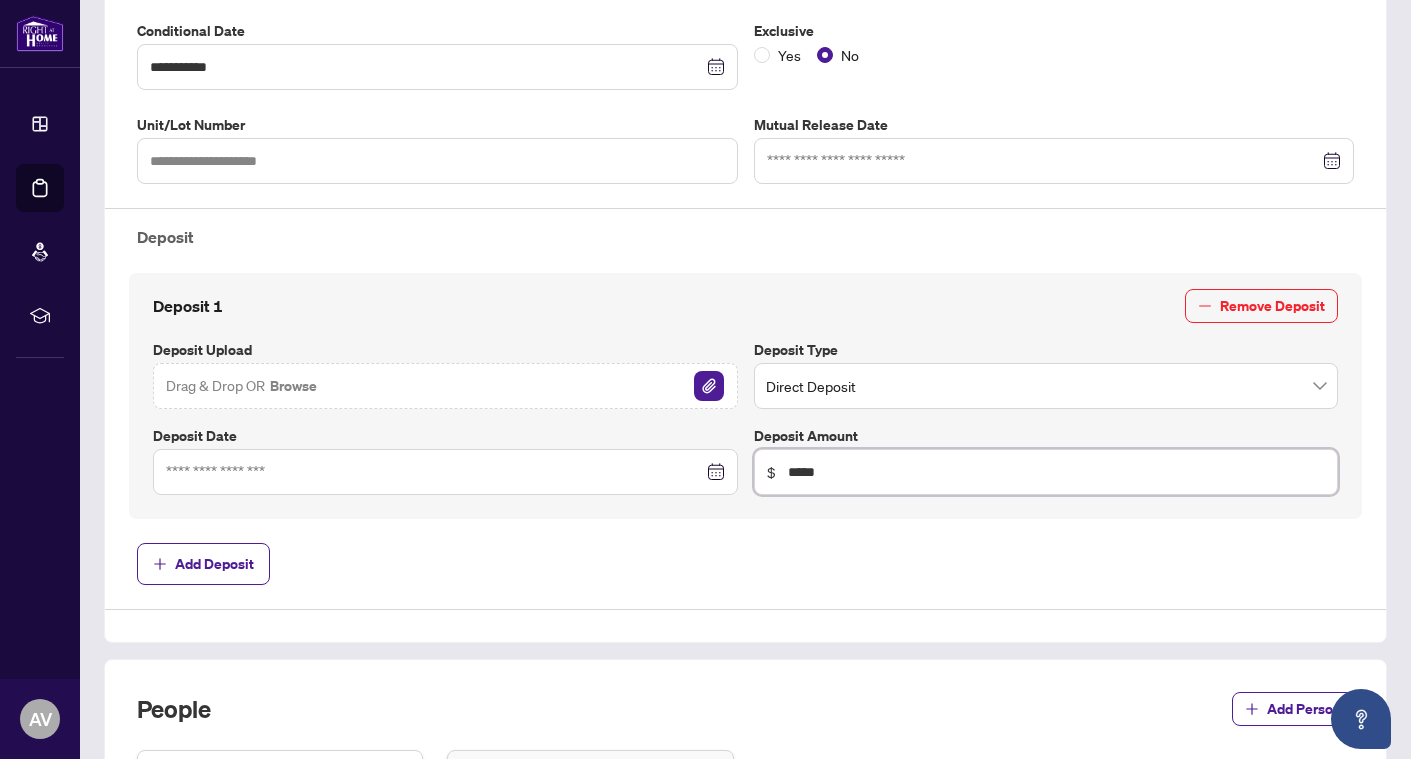 type on "******" 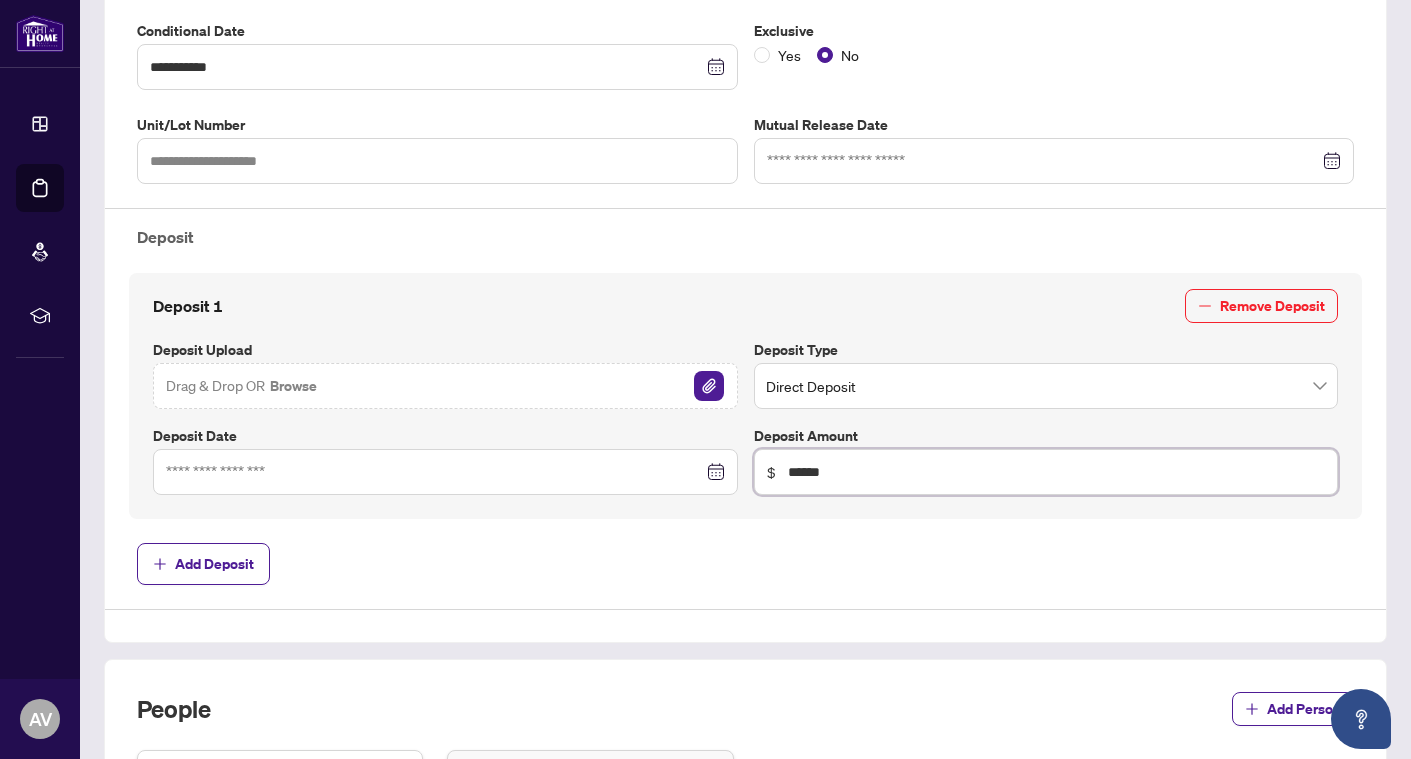 click at bounding box center [445, 472] 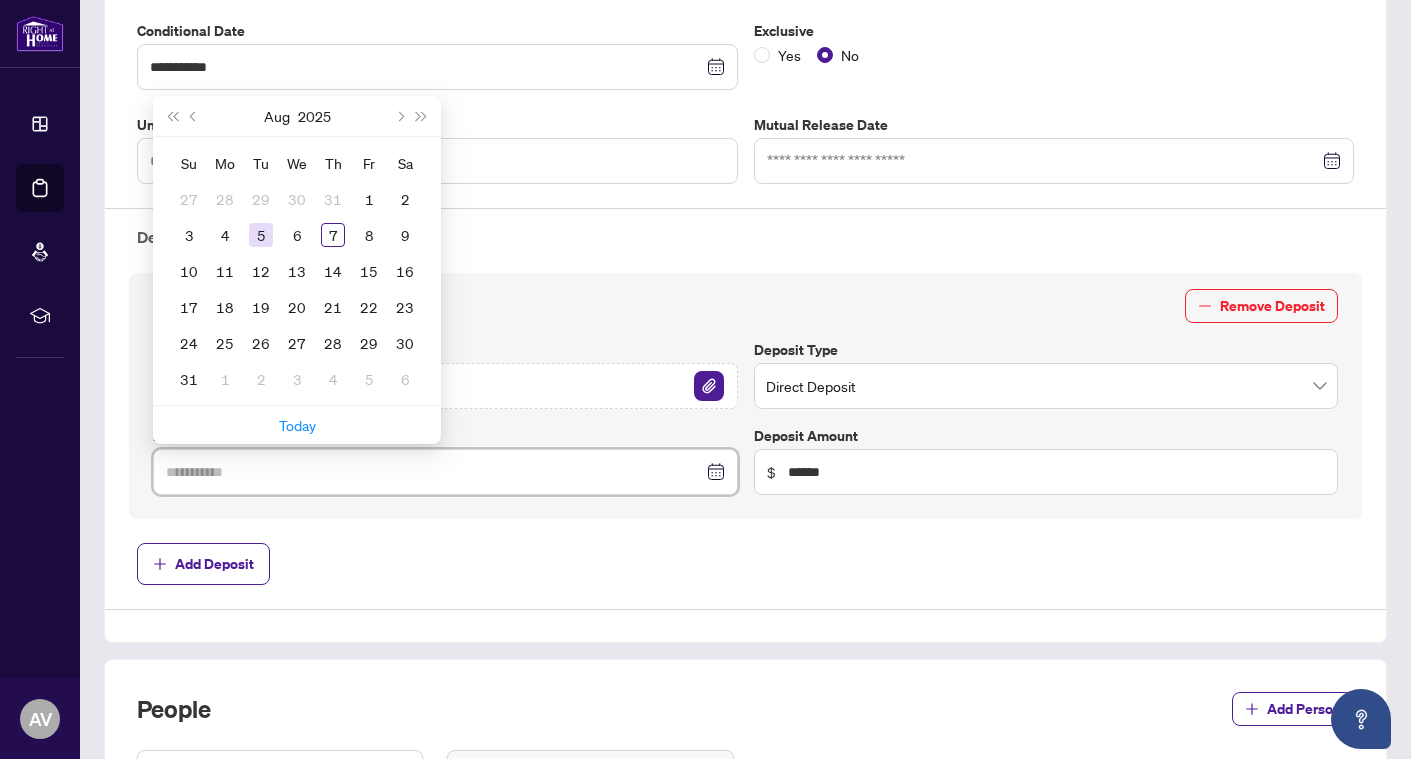 type on "**********" 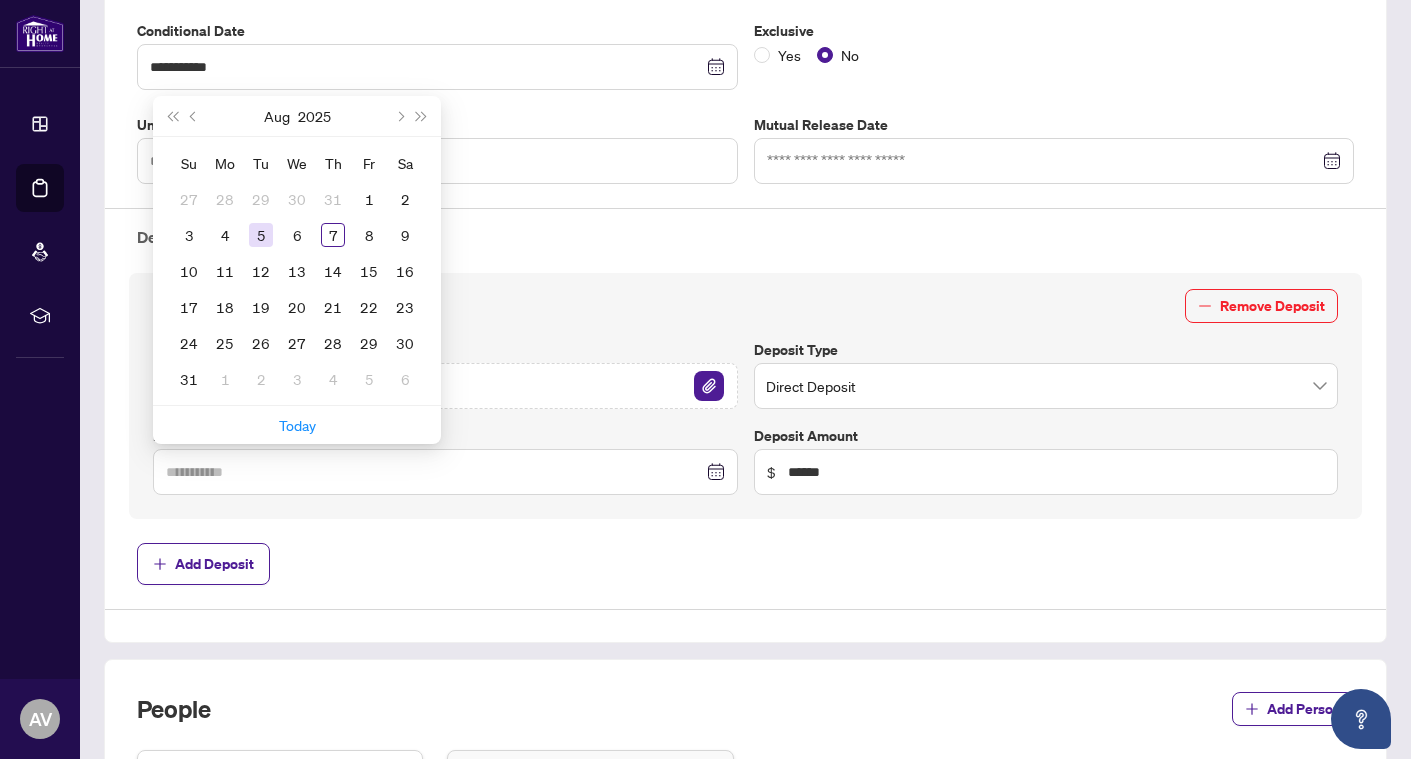 click on "5" at bounding box center [261, 235] 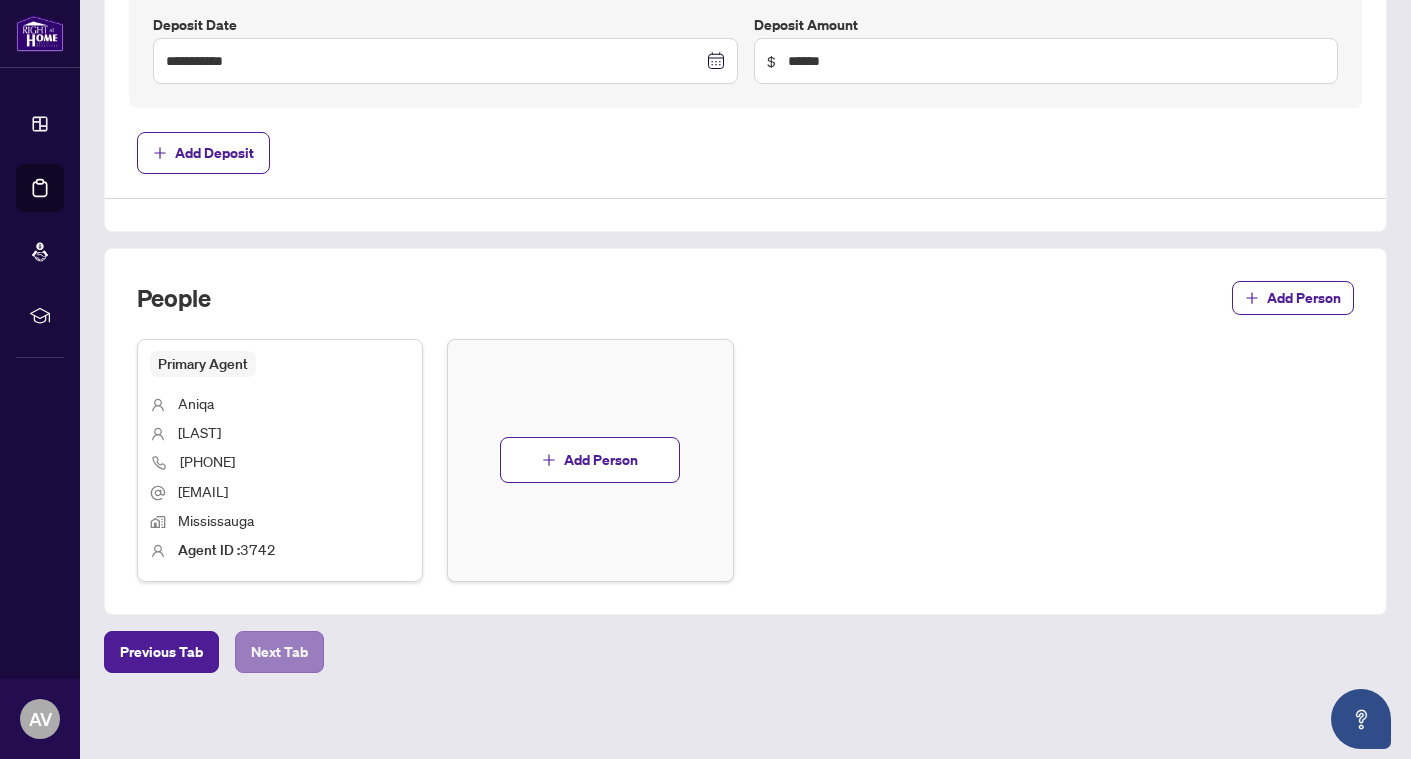 scroll, scrollTop: 941, scrollLeft: 0, axis: vertical 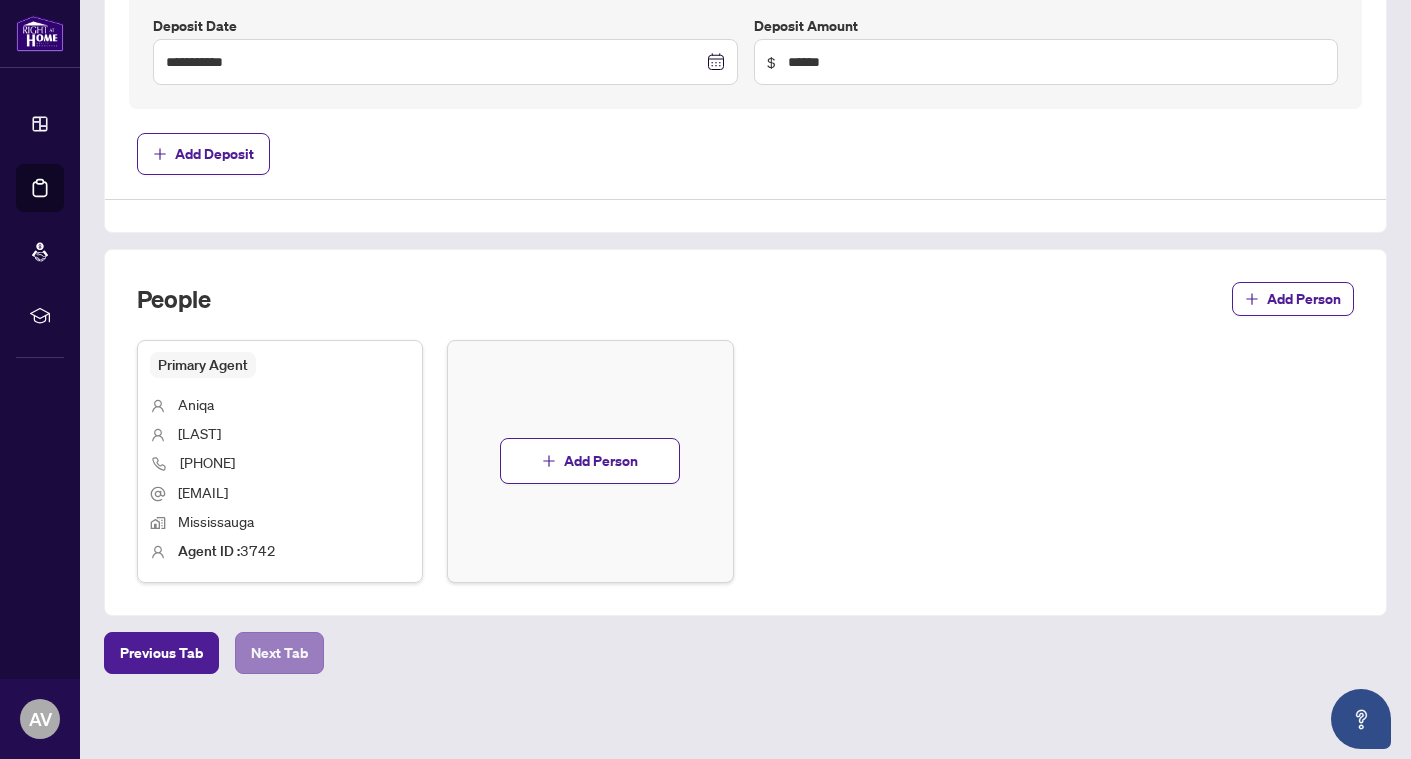 click on "Next Tab" at bounding box center (279, 653) 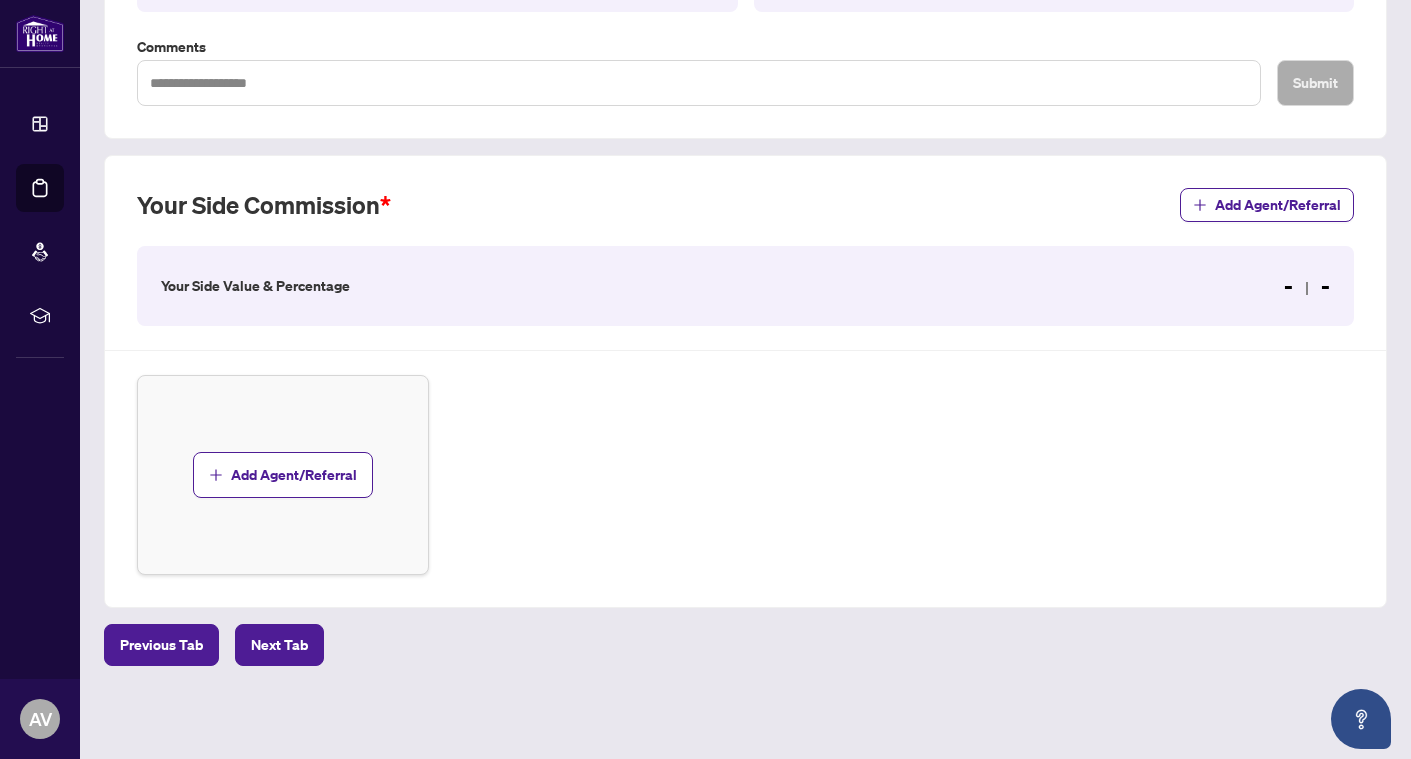 scroll, scrollTop: 430, scrollLeft: 0, axis: vertical 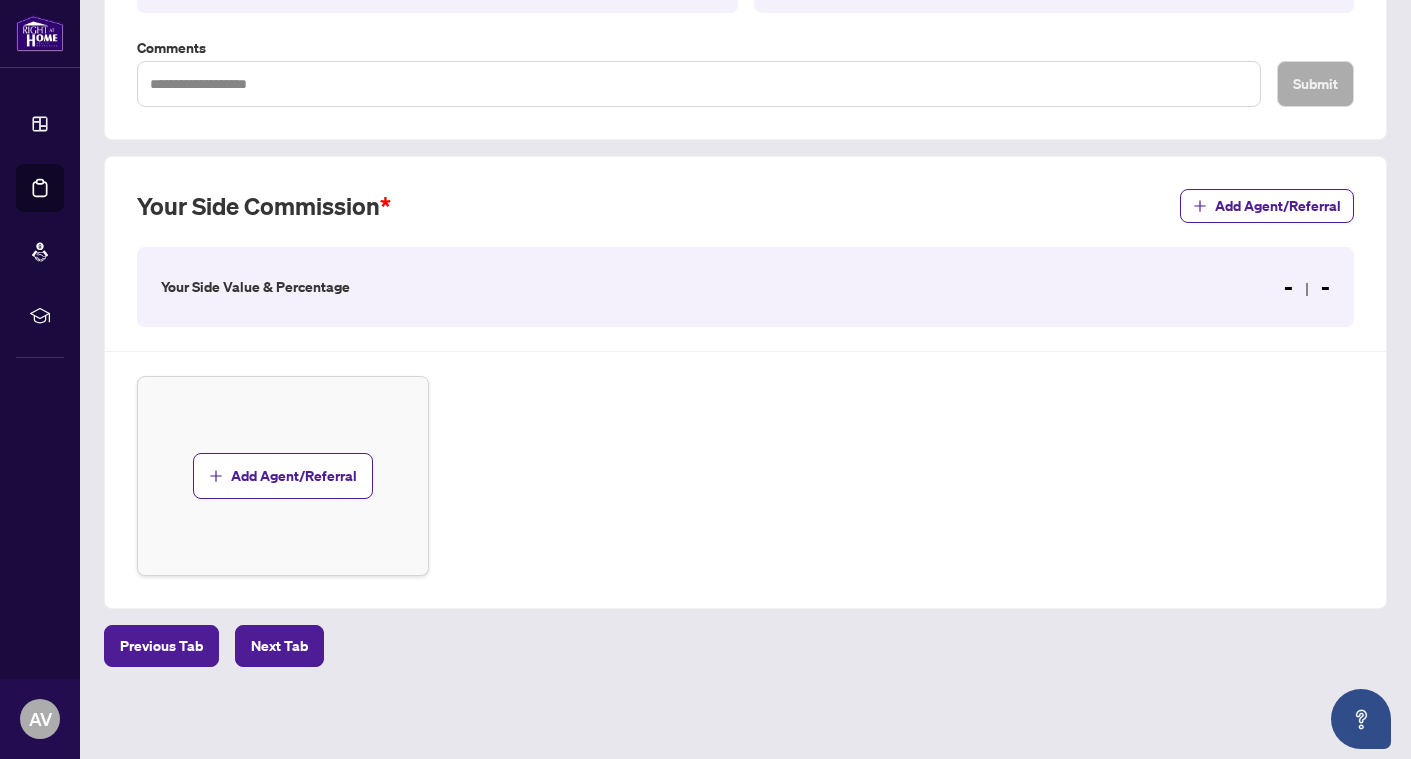 click on "Your Side Value & Percentage" at bounding box center [255, 287] 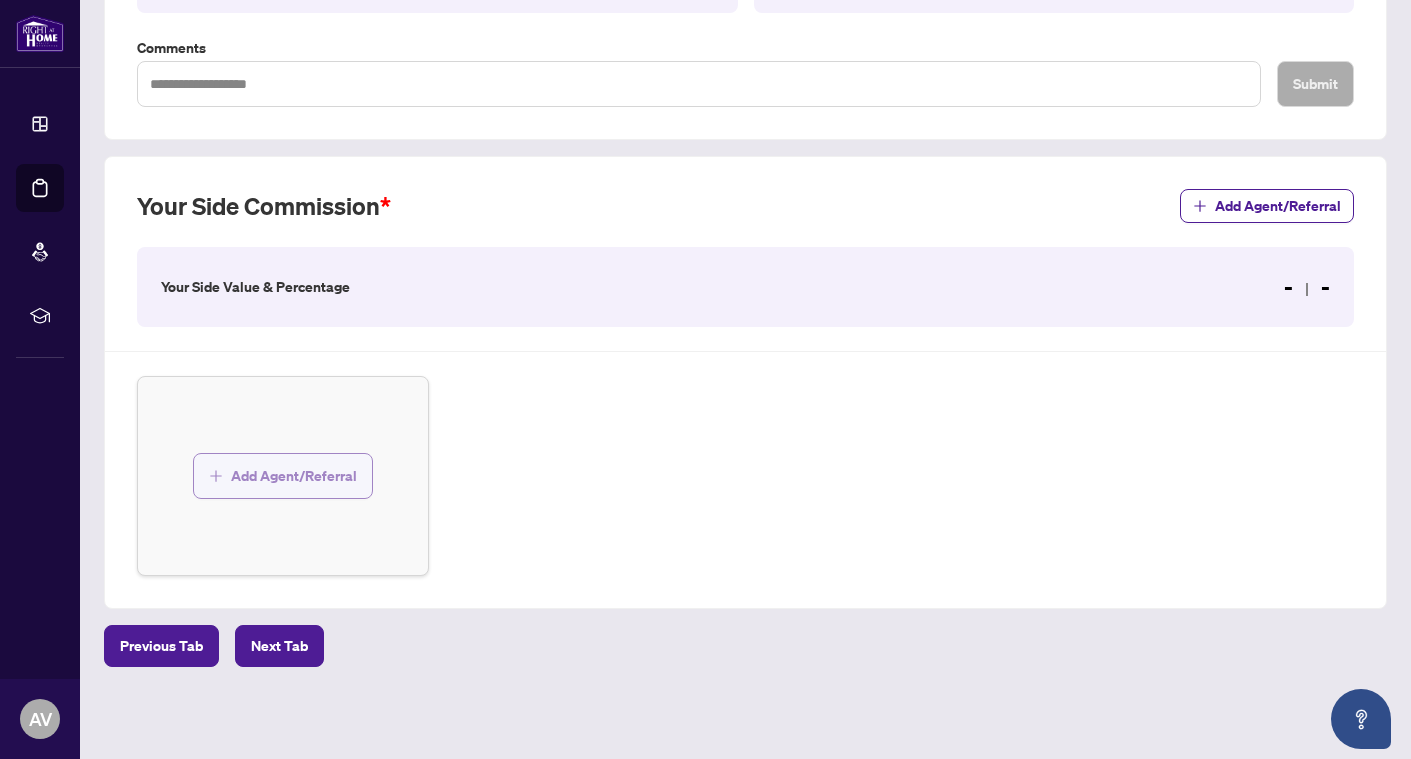 click on "Add Agent/Referral" at bounding box center (283, 476) 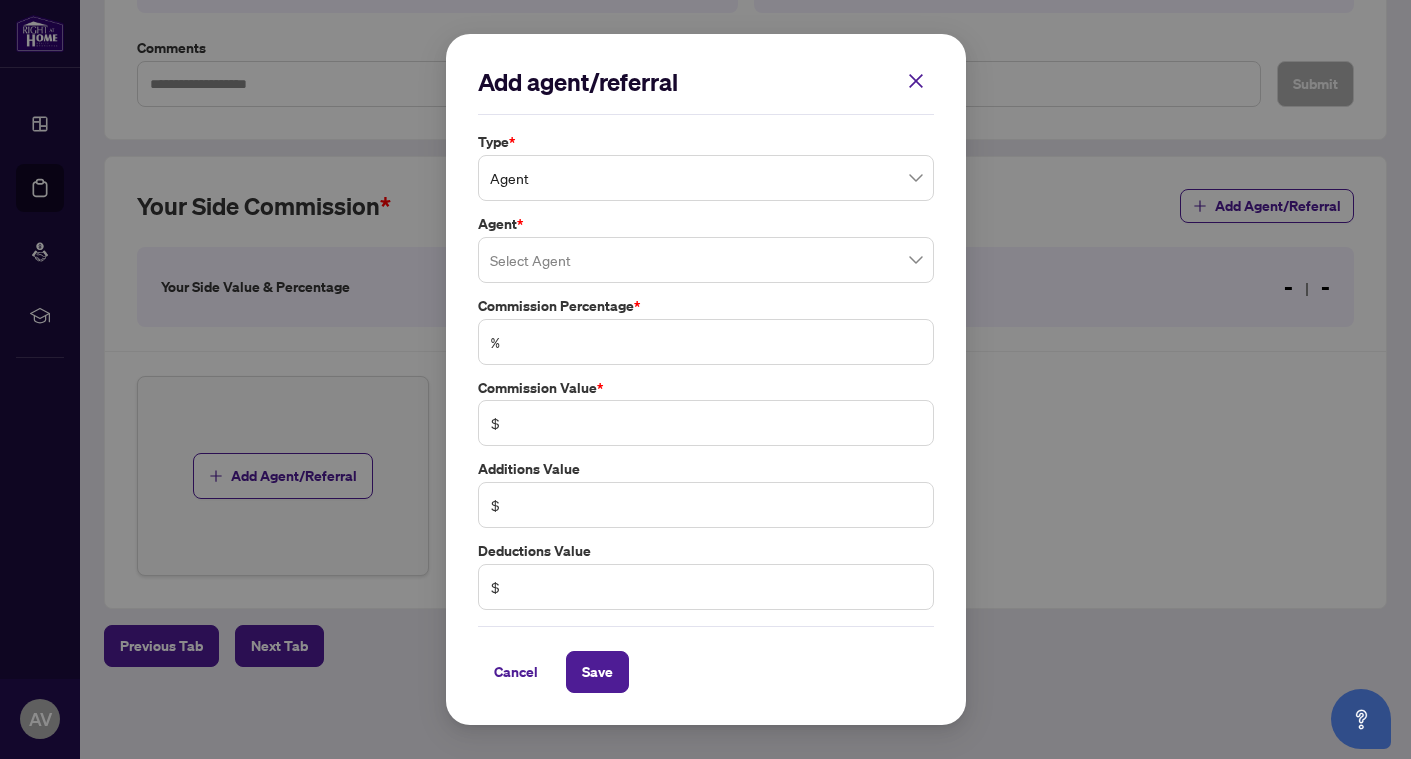 click on "Agent" at bounding box center [706, 178] 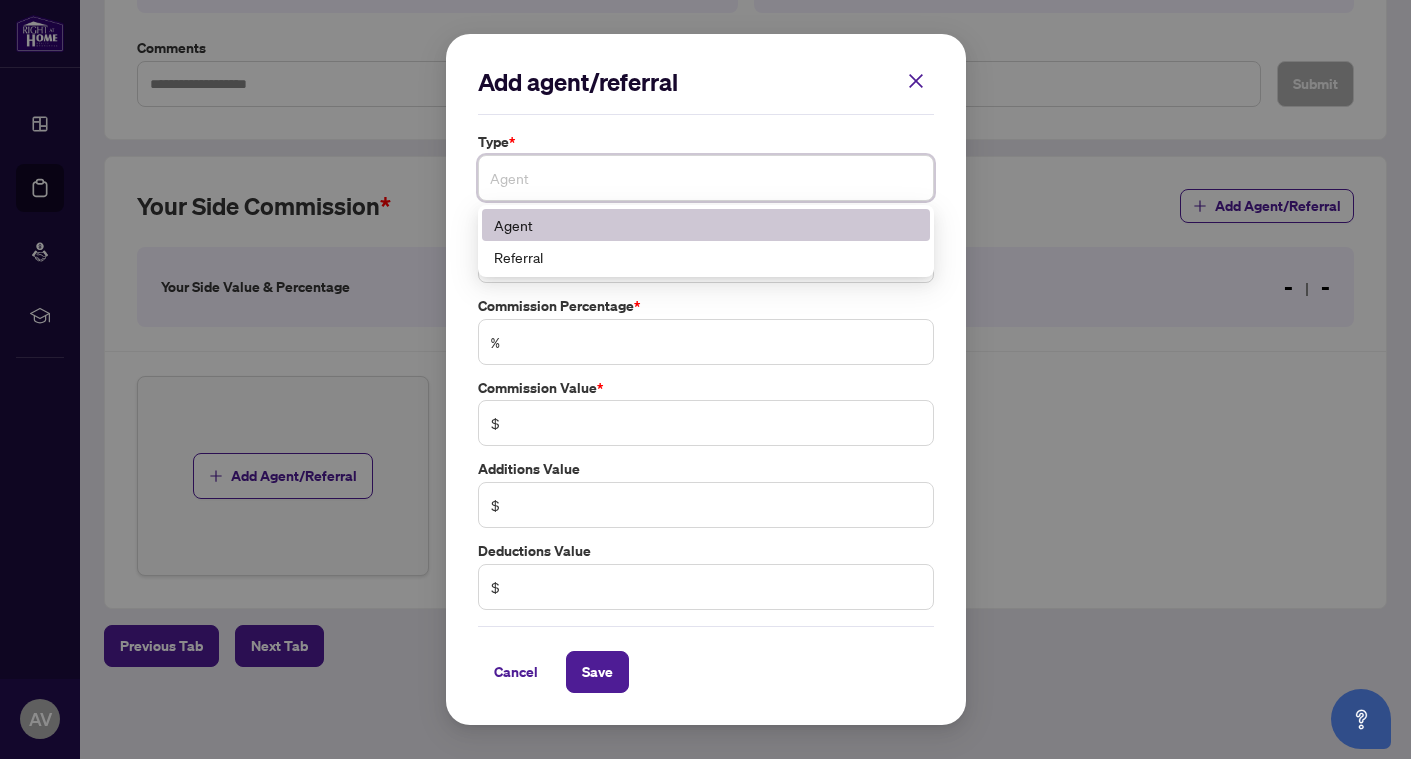 click on "Agent" at bounding box center (706, 225) 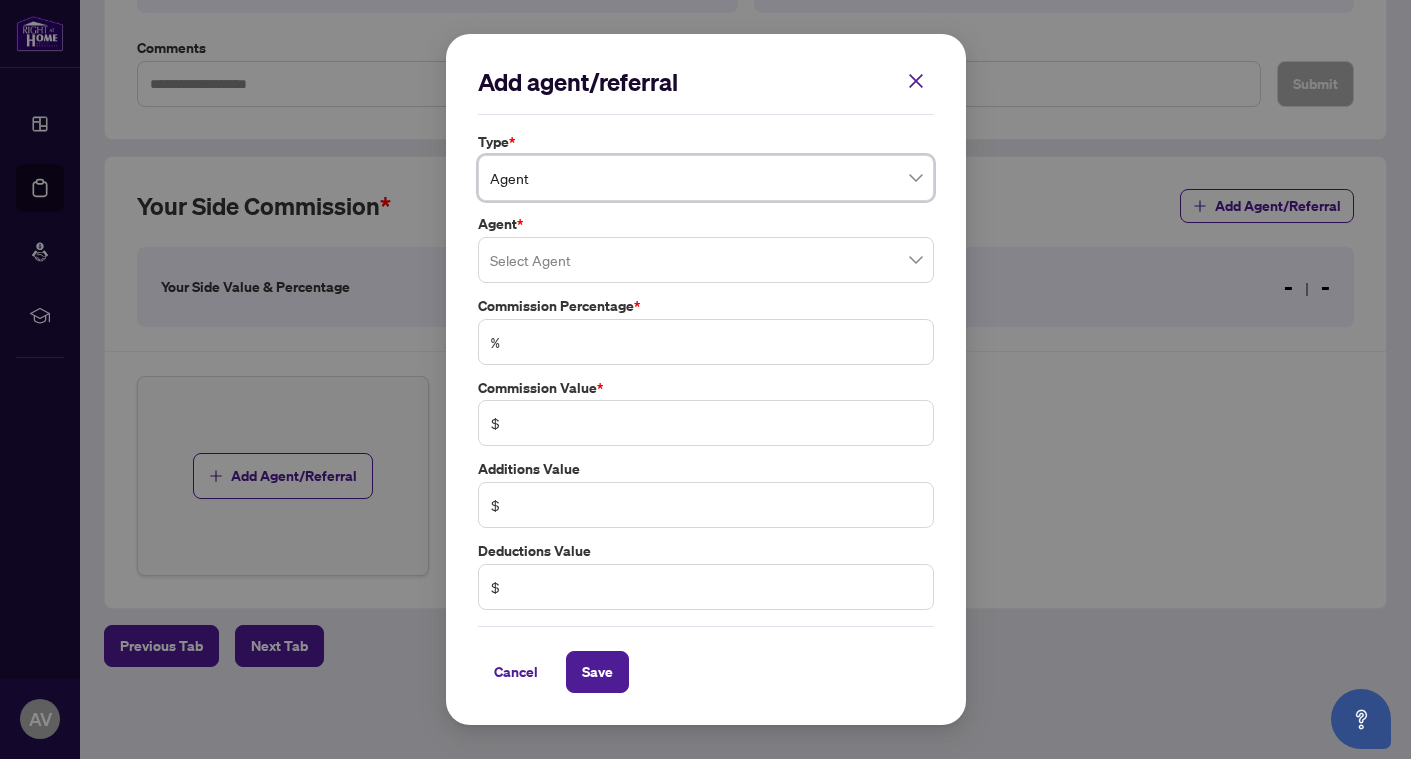 click at bounding box center [706, 260] 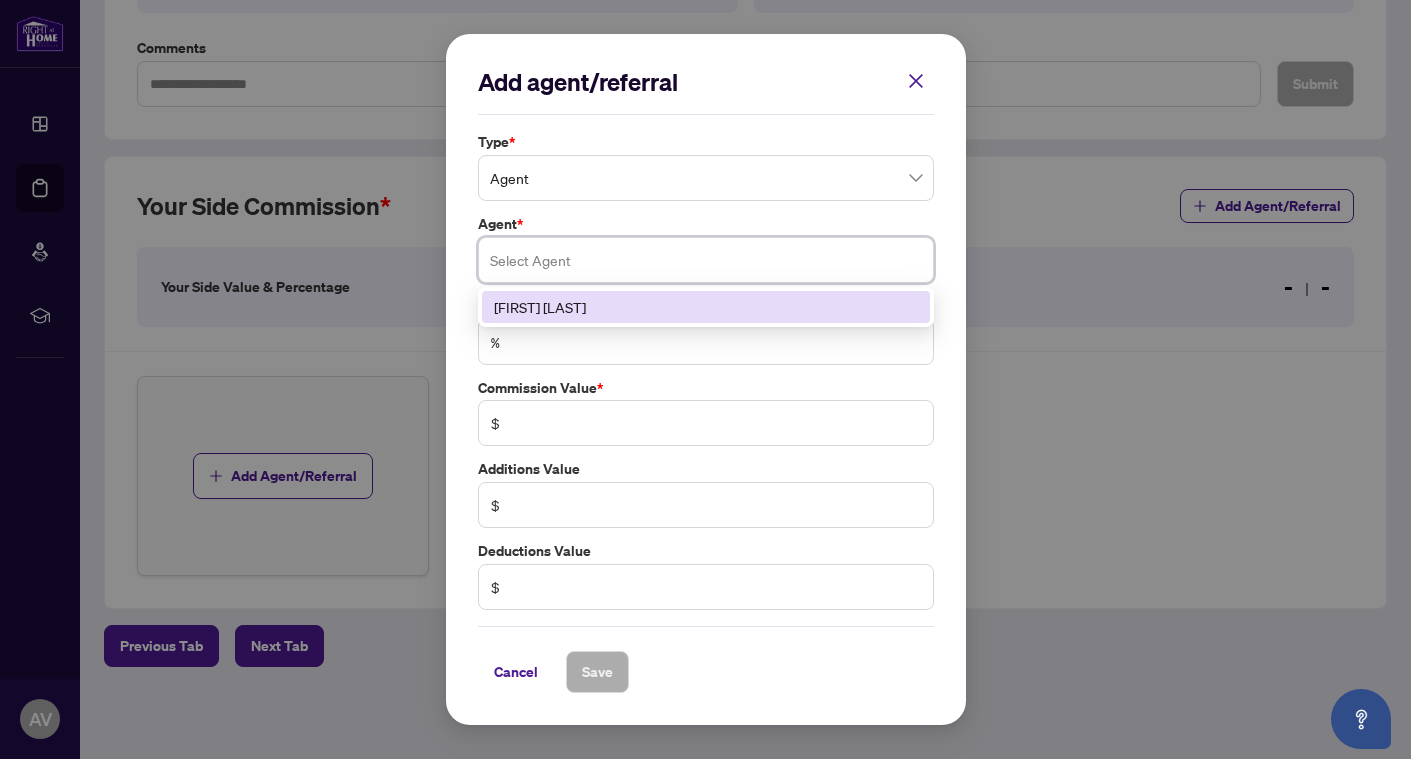 click on "[FIRST] [LAST]" at bounding box center (706, 307) 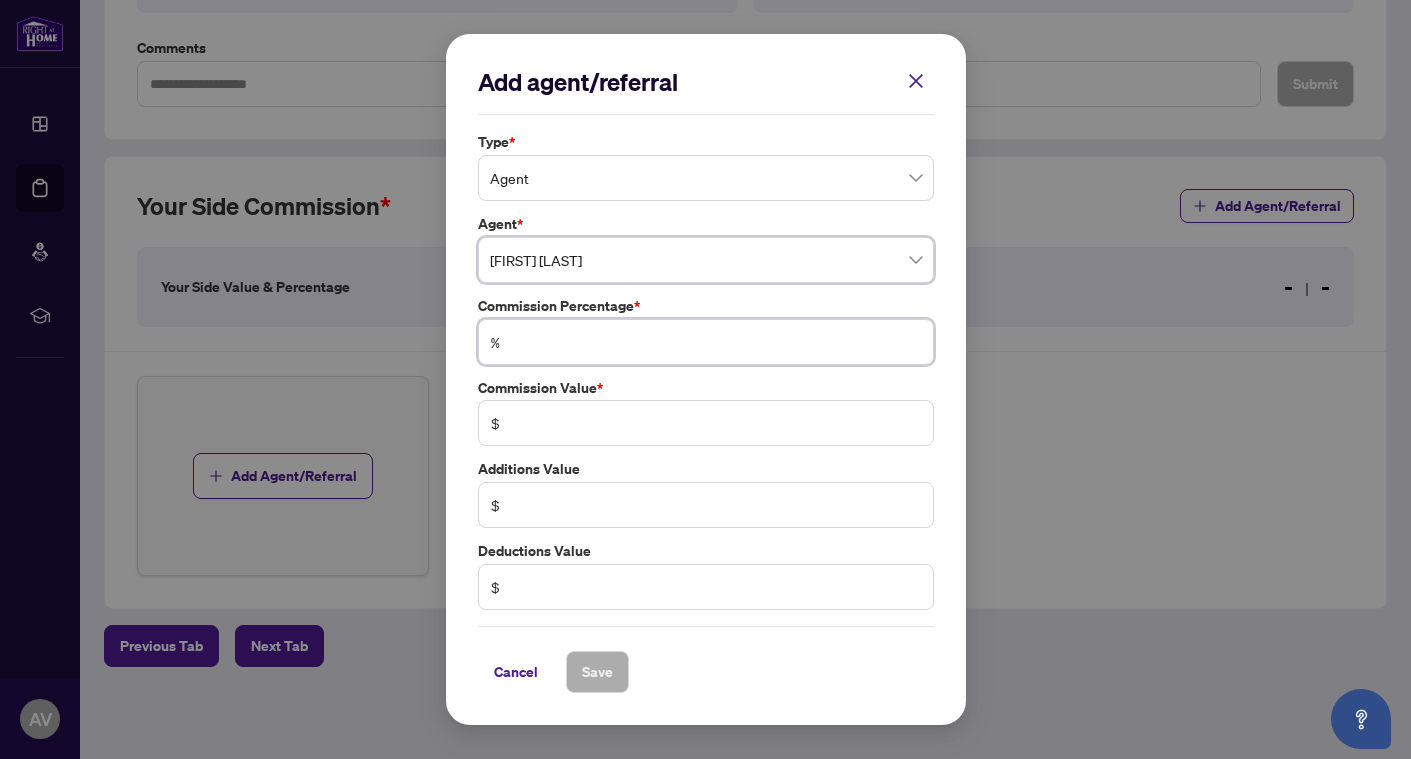 click at bounding box center (716, 342) 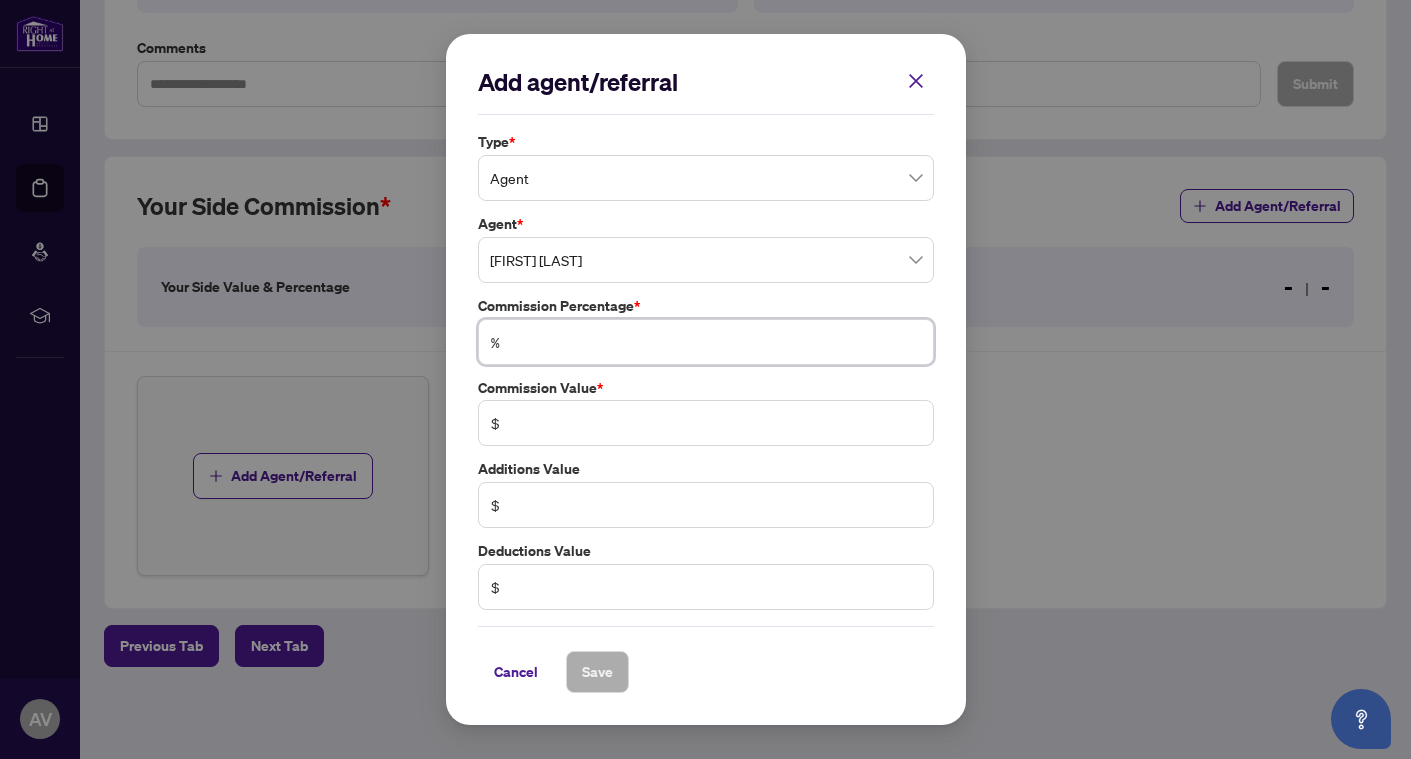 type on "*" 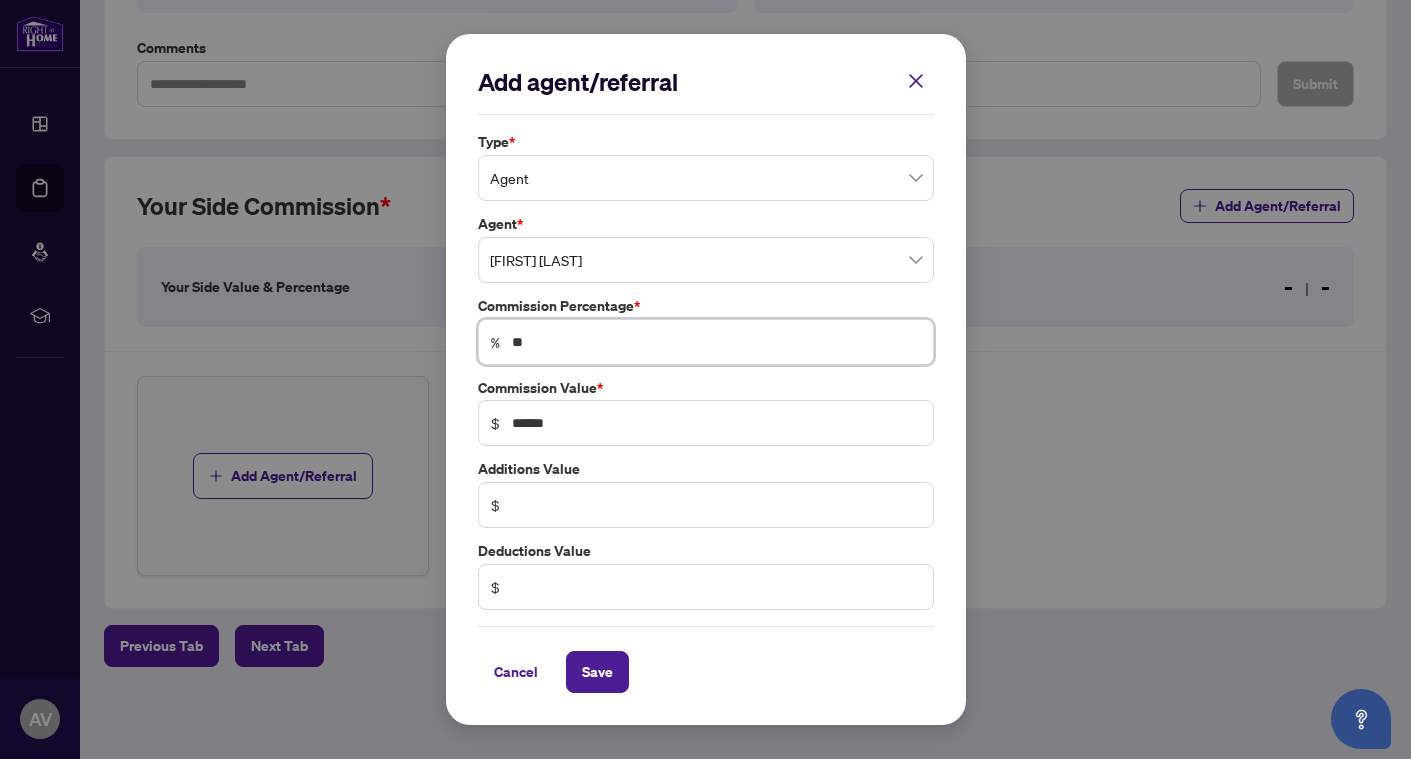 type on "***" 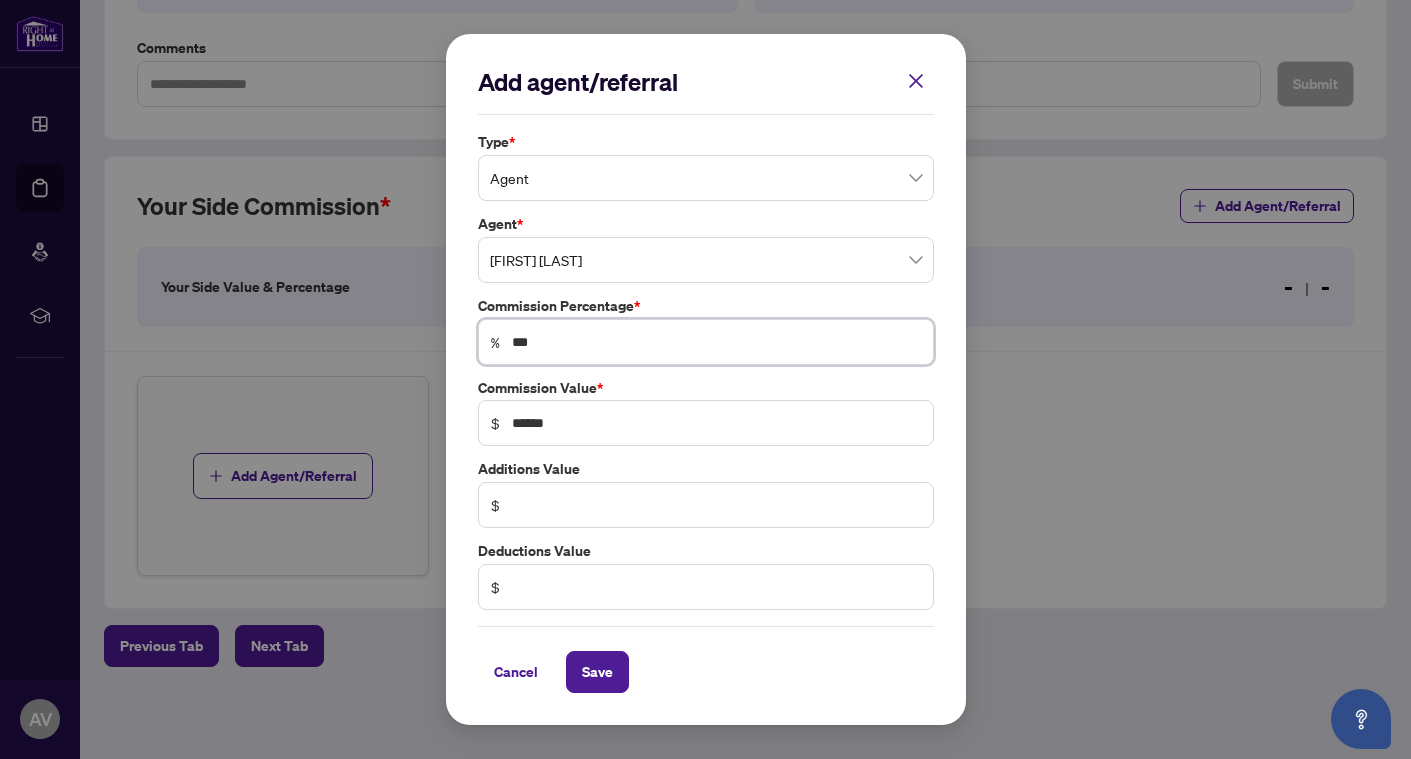 scroll, scrollTop: 0, scrollLeft: 0, axis: both 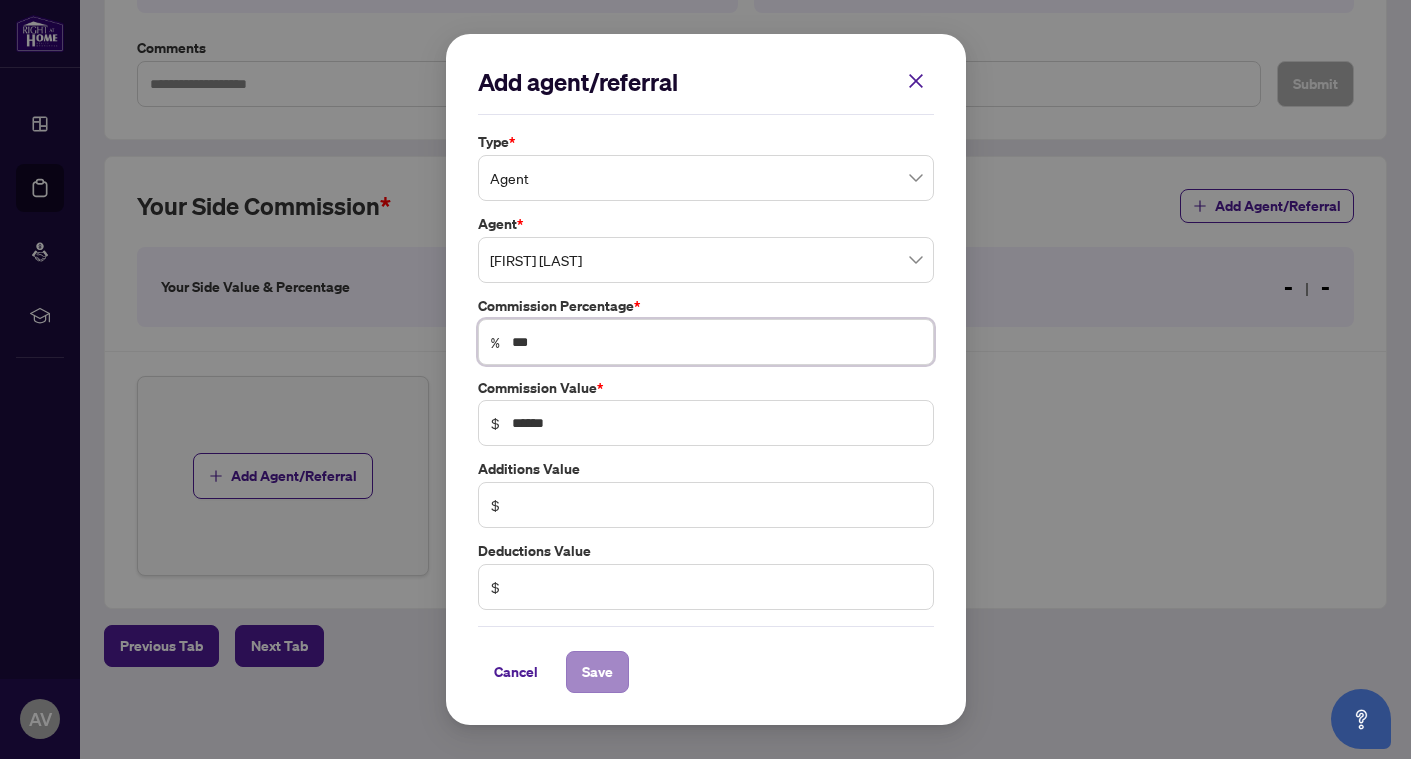 type on "***" 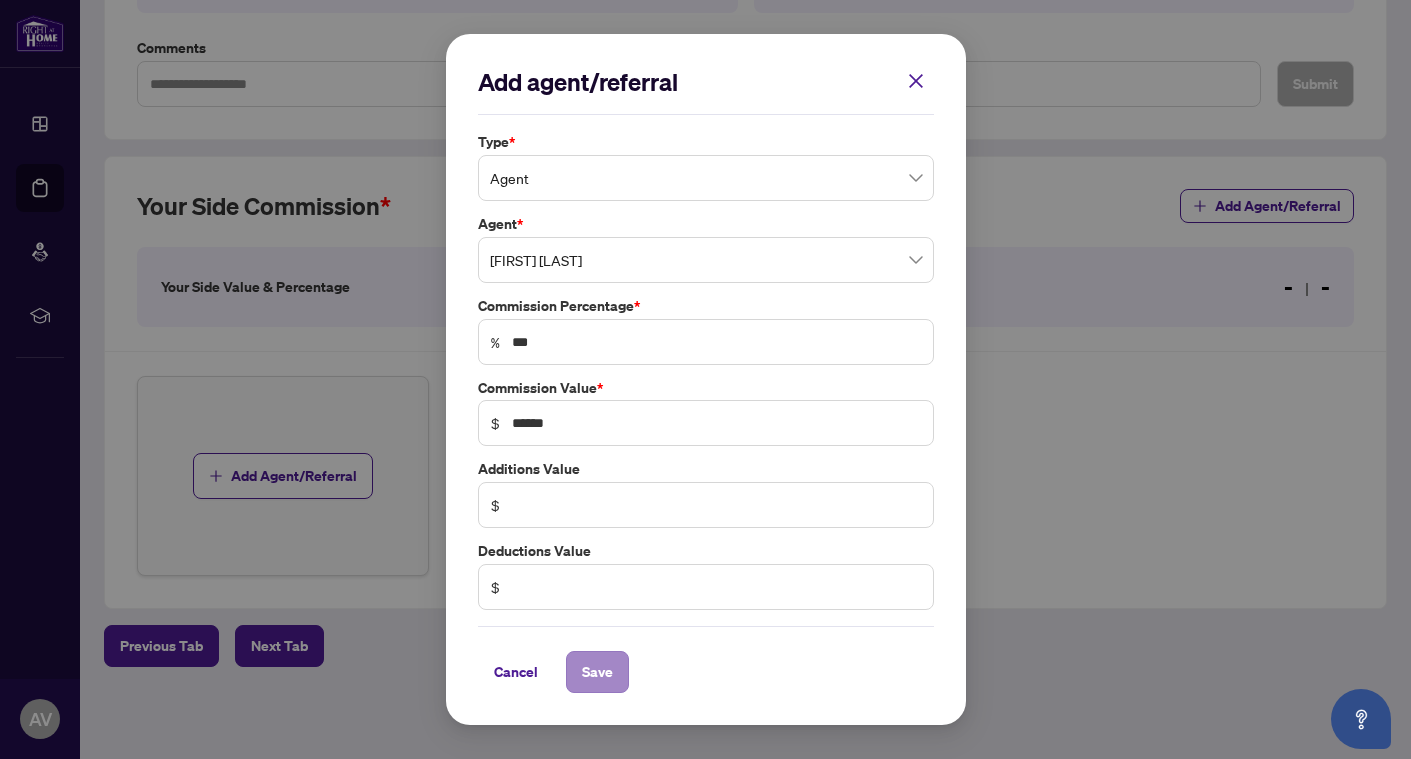click on "Save" at bounding box center [597, 672] 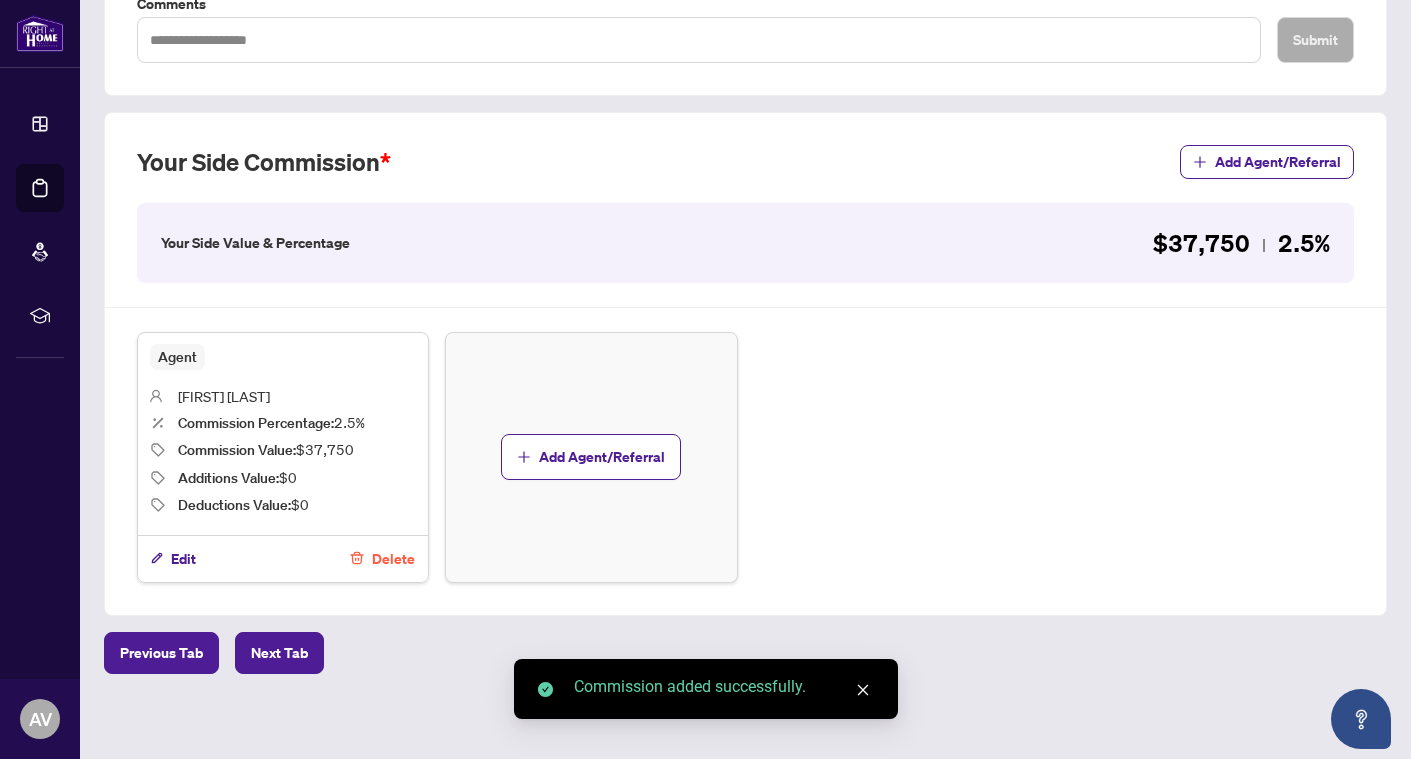 scroll, scrollTop: 473, scrollLeft: 0, axis: vertical 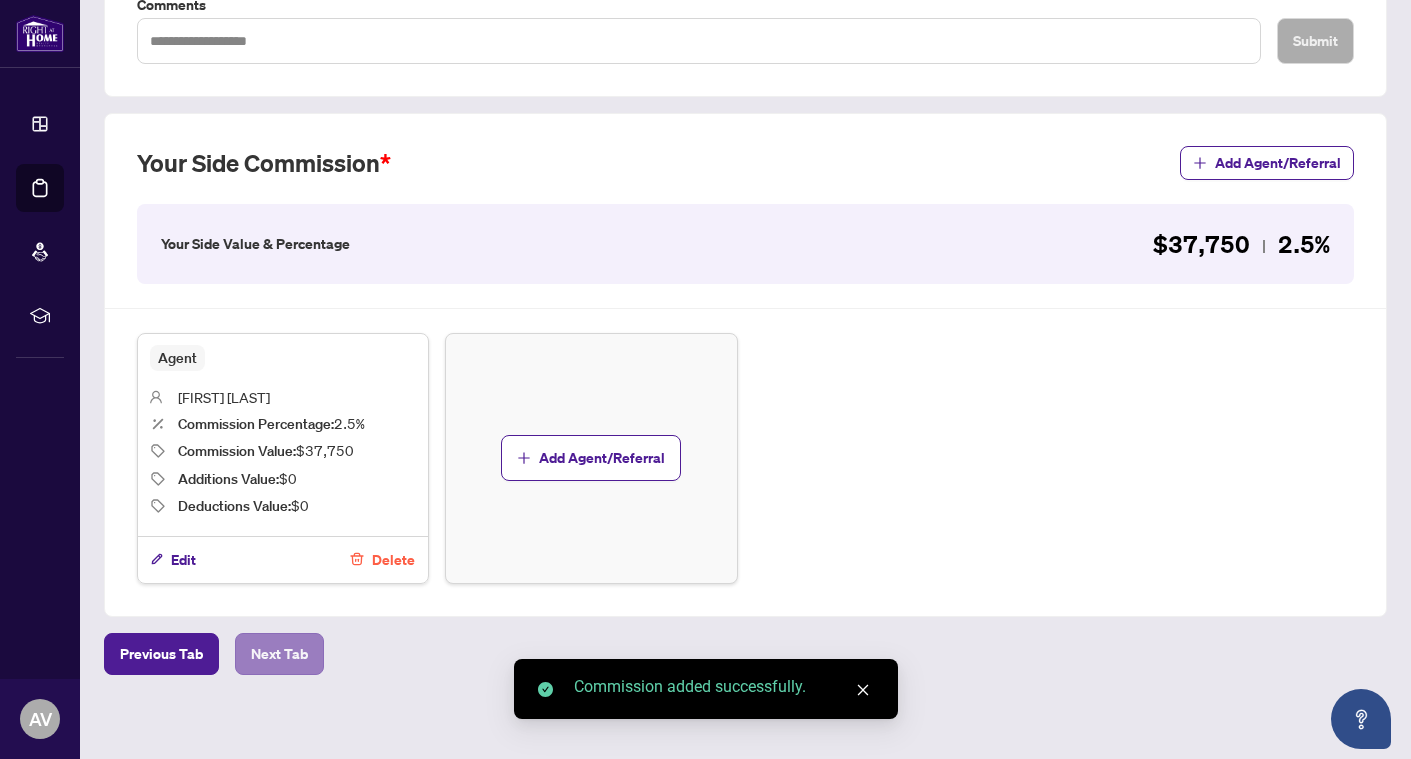 click on "Next Tab" at bounding box center [279, 654] 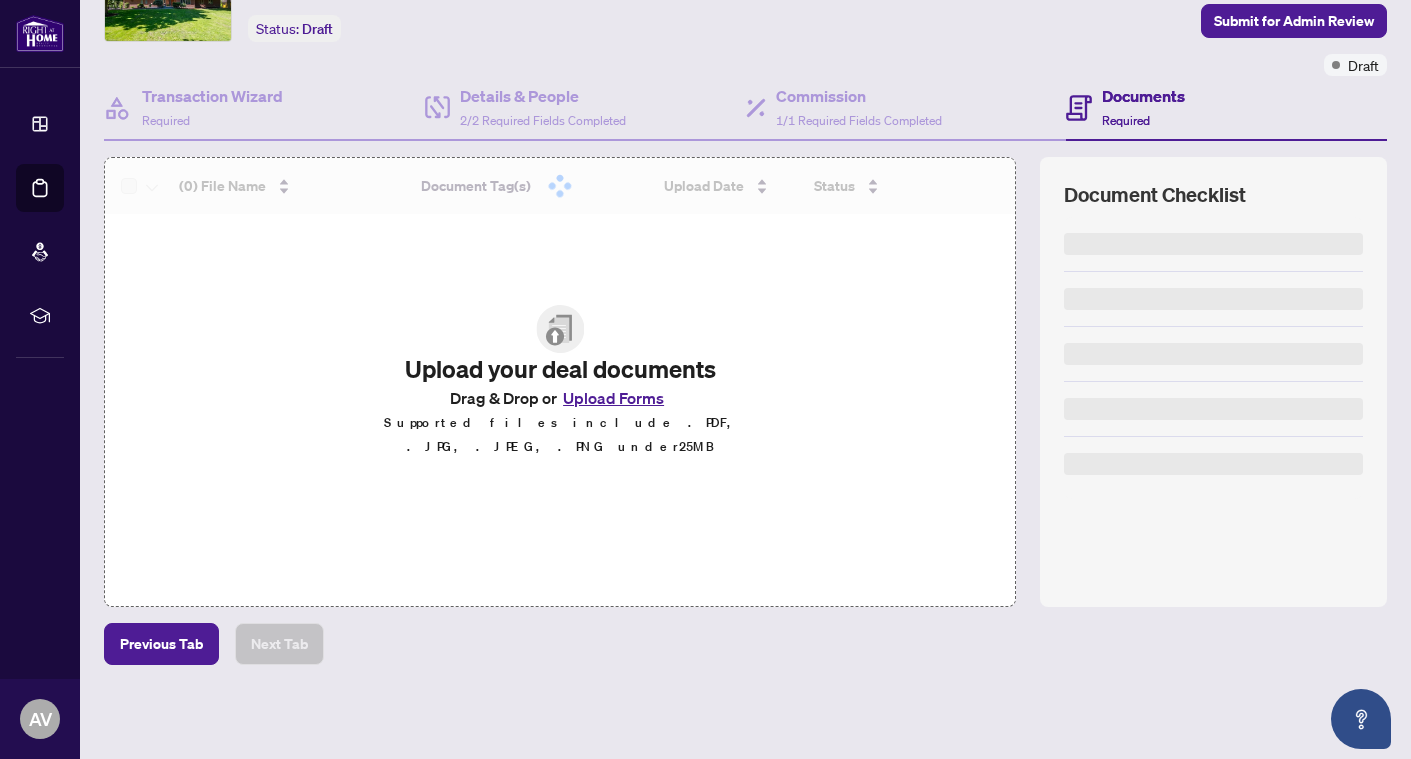 scroll, scrollTop: 116, scrollLeft: 0, axis: vertical 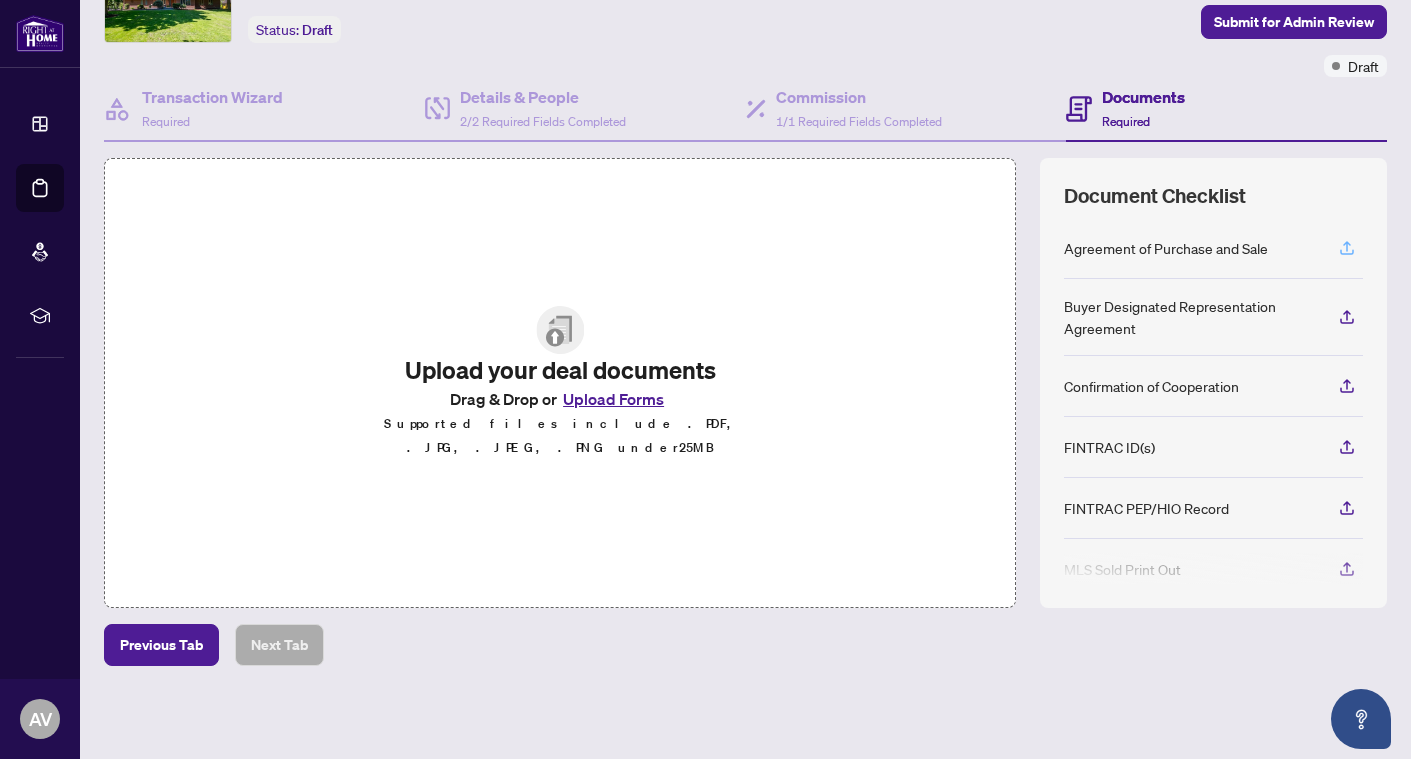 click 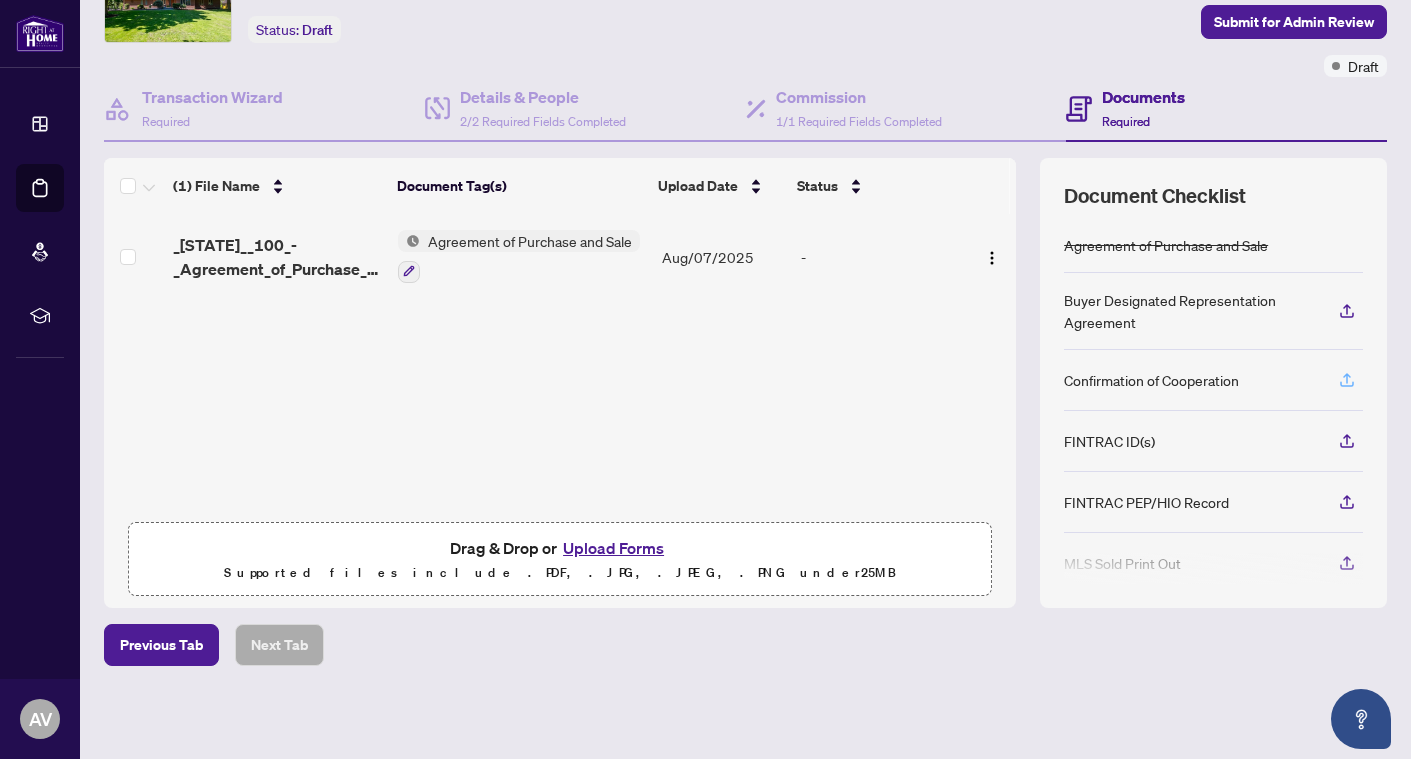 click 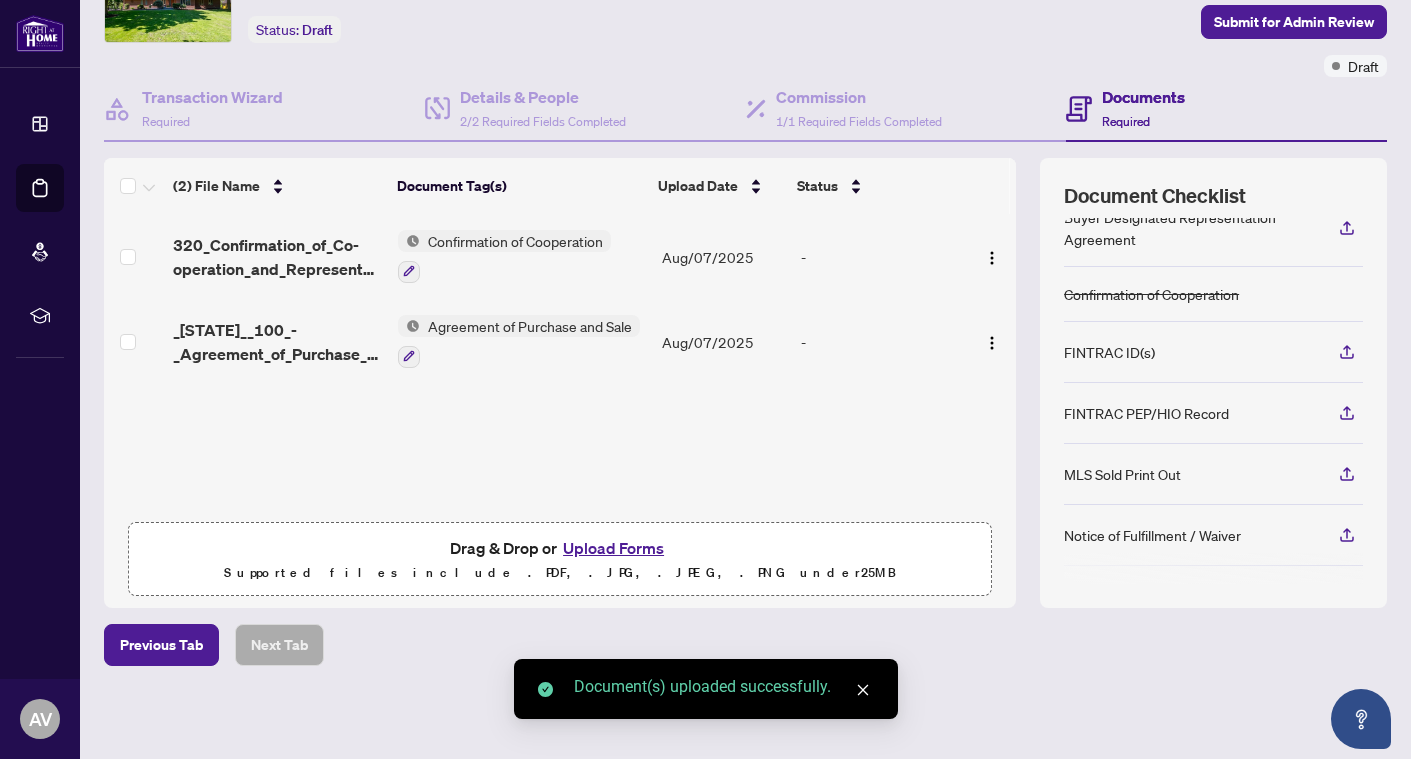 scroll, scrollTop: 82, scrollLeft: 0, axis: vertical 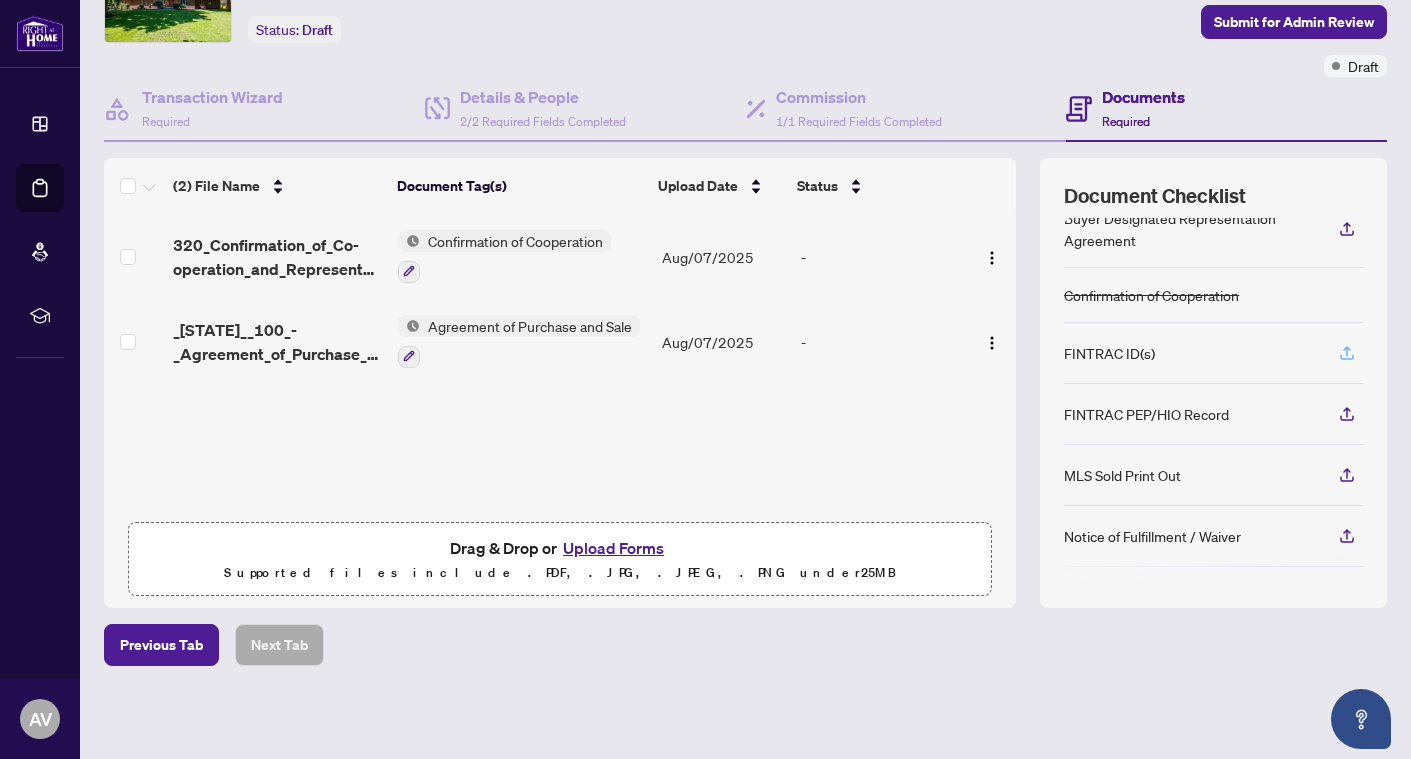 click 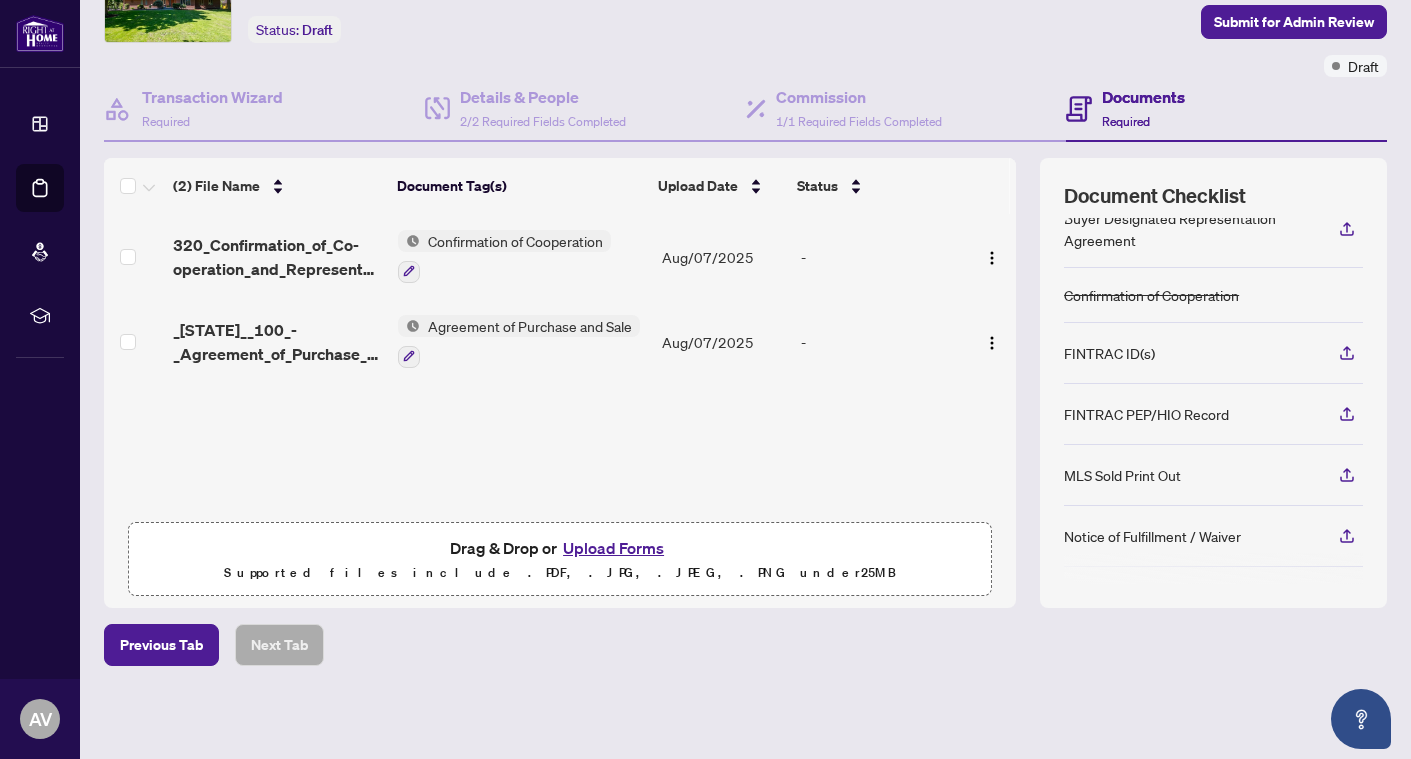 scroll, scrollTop: 0, scrollLeft: 0, axis: both 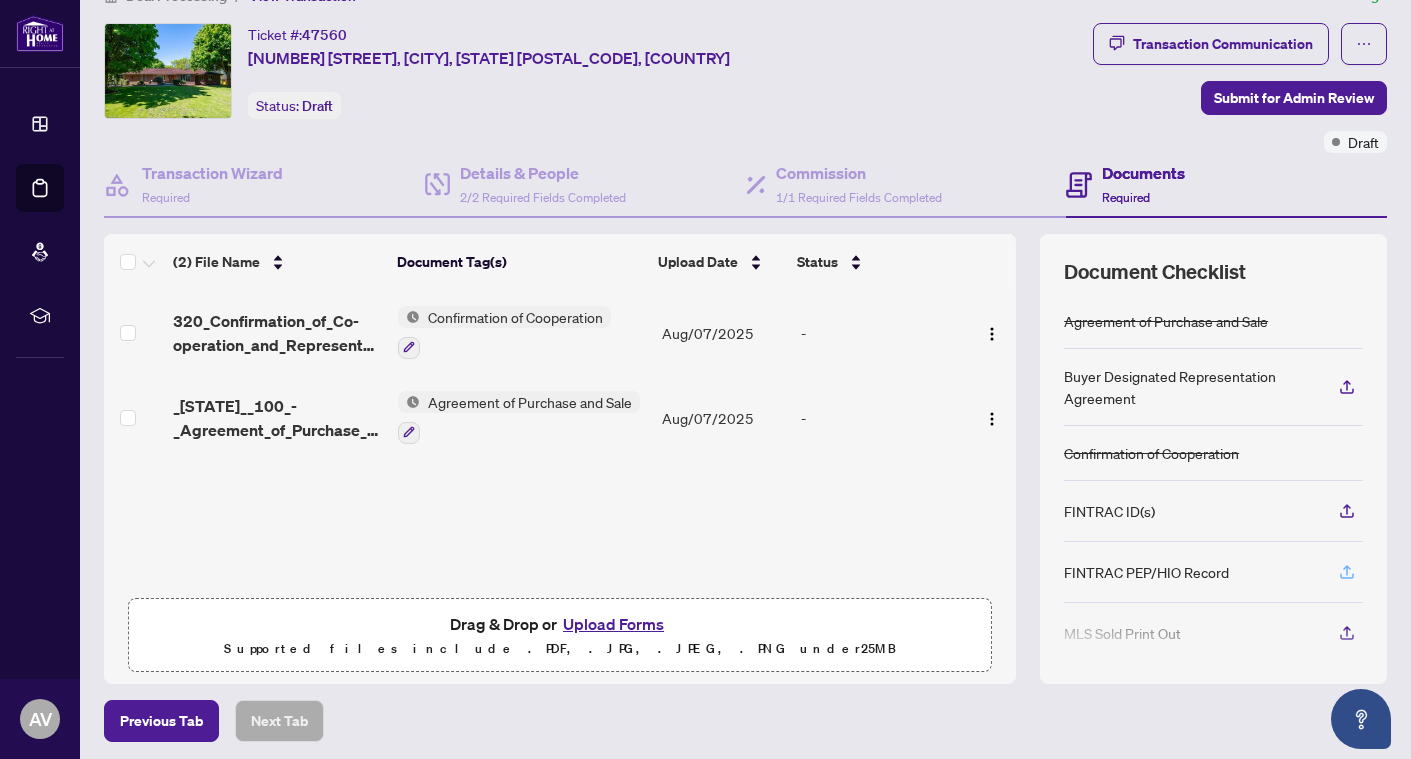 click 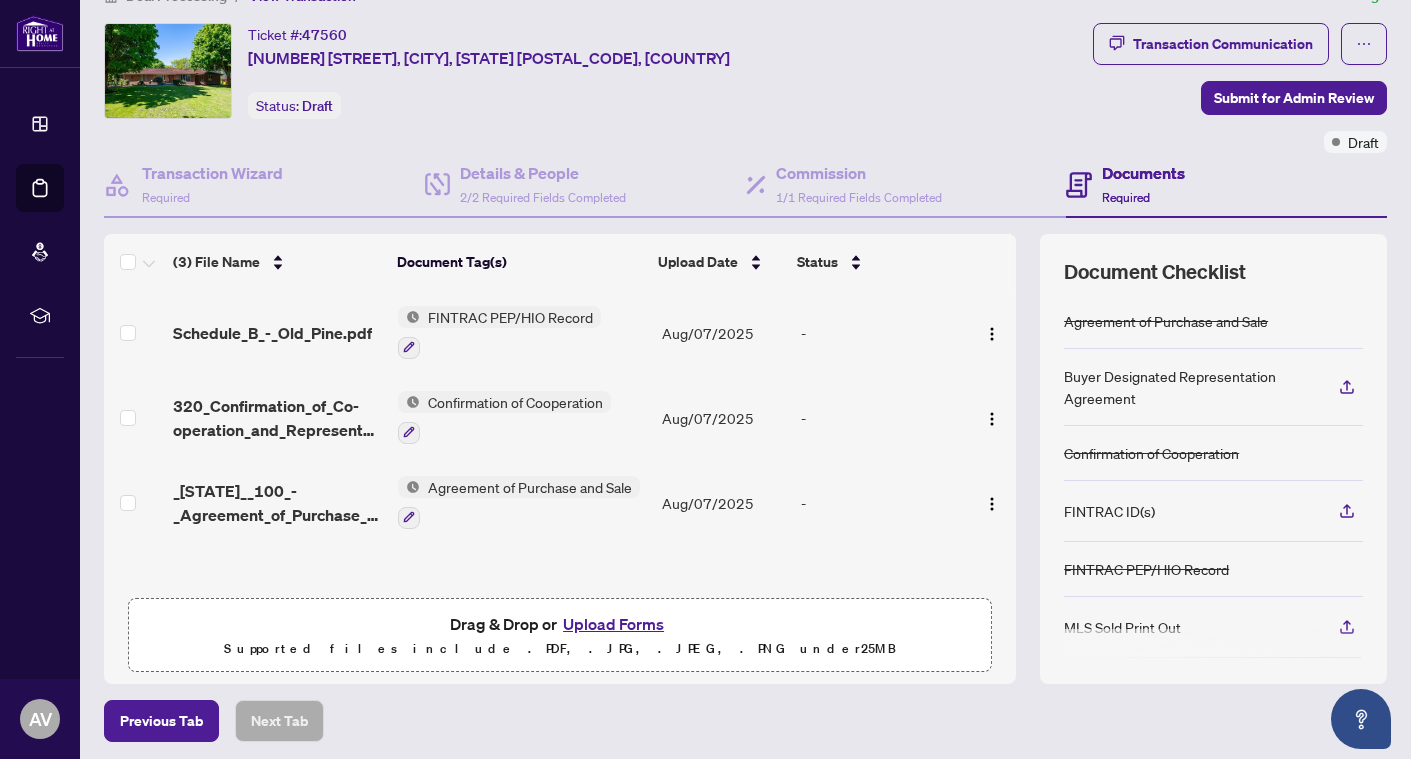 scroll, scrollTop: 0, scrollLeft: 0, axis: both 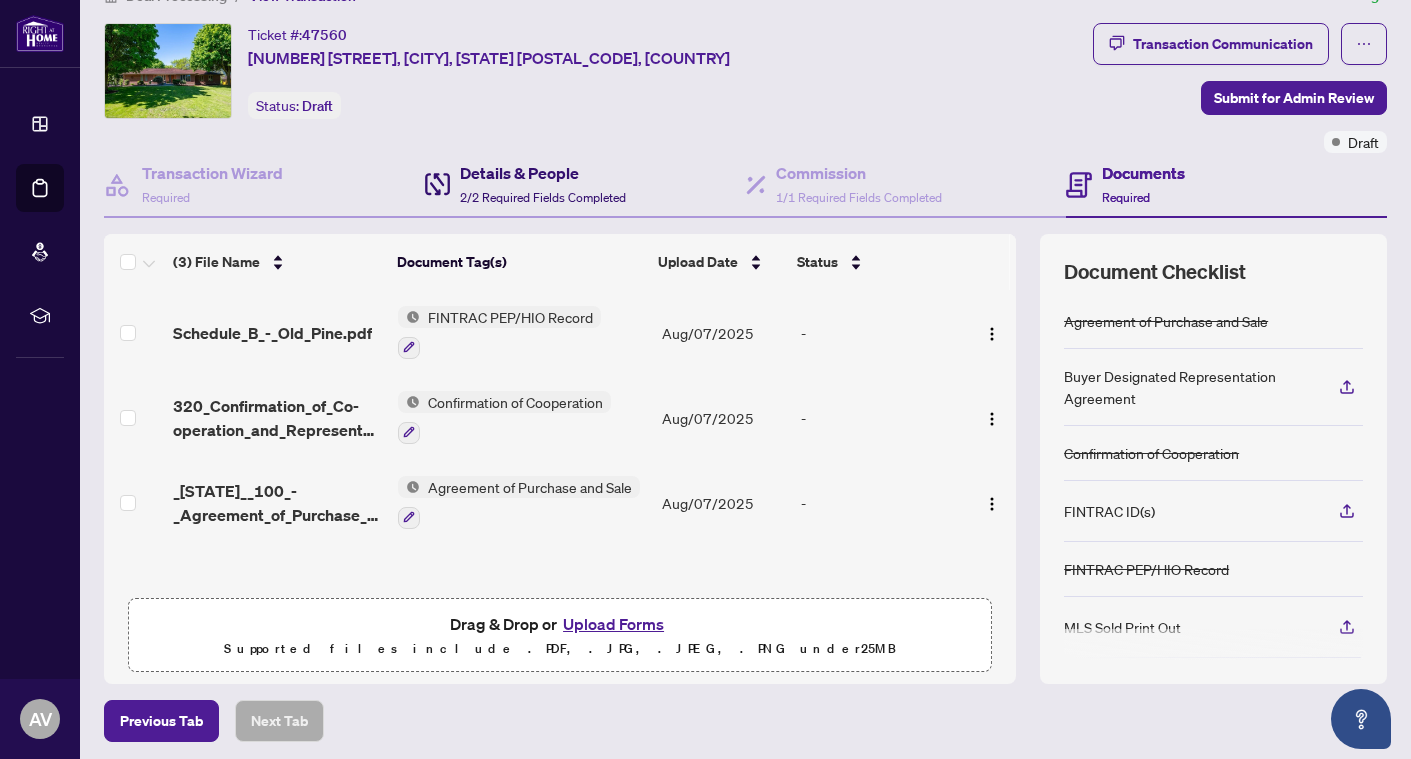 click on "Details & People 2/2 Required Fields Completed" at bounding box center [543, 184] 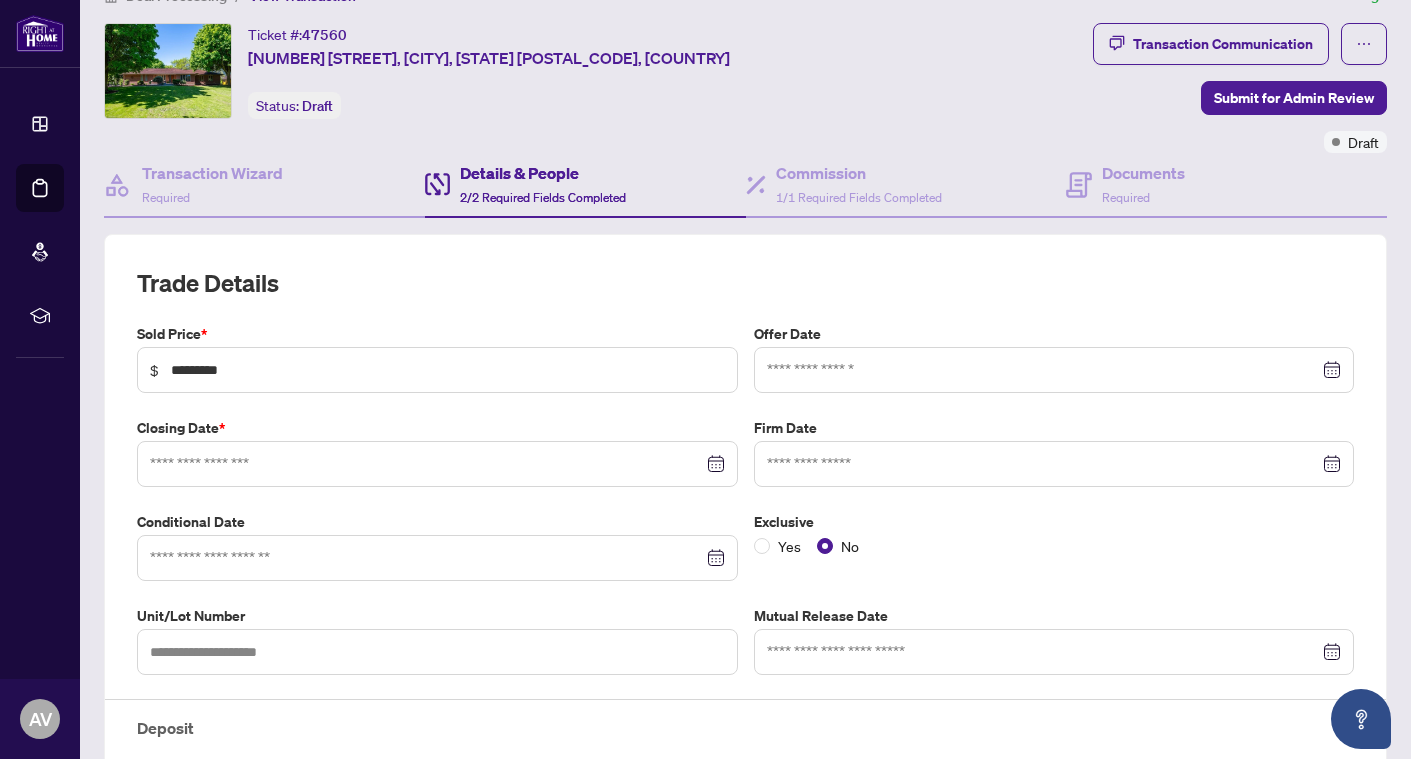 type on "**********" 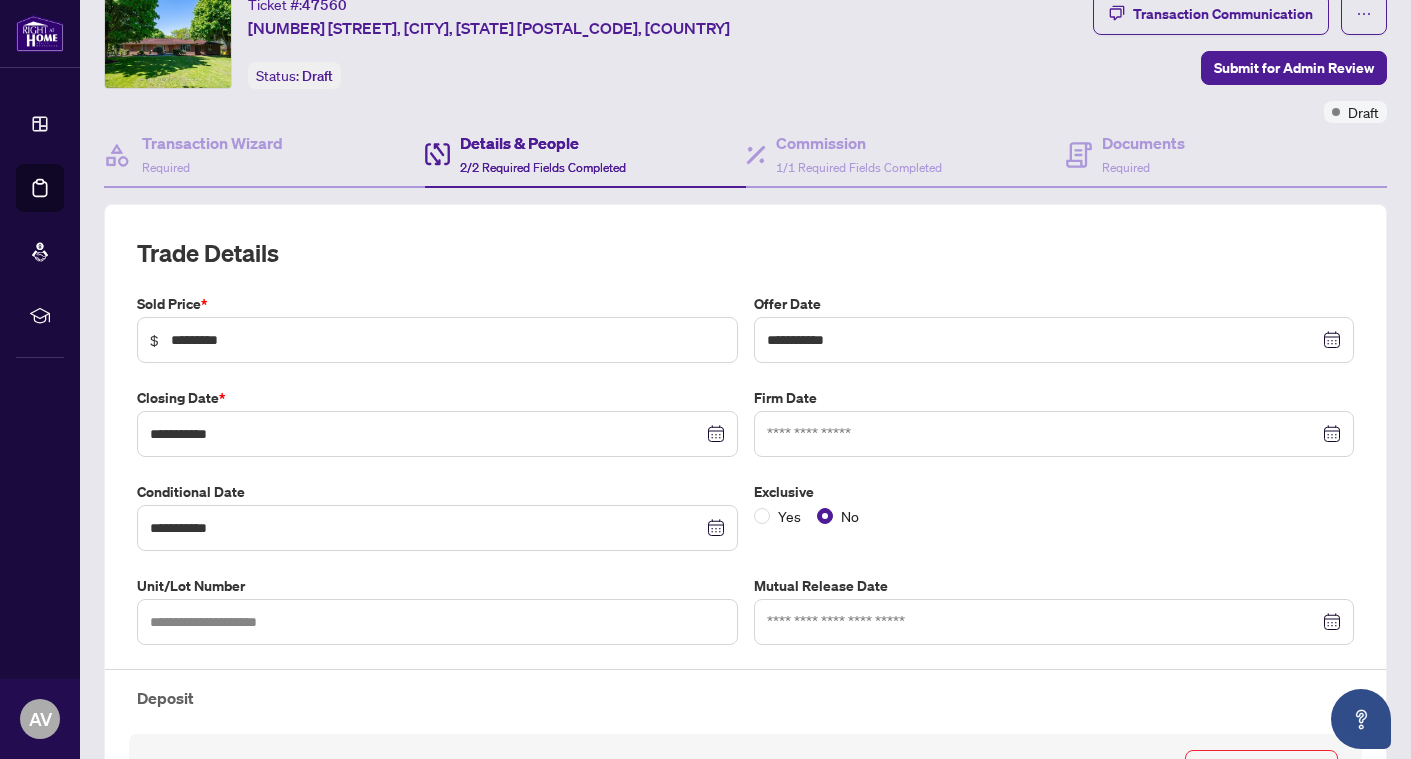 scroll, scrollTop: 74, scrollLeft: 0, axis: vertical 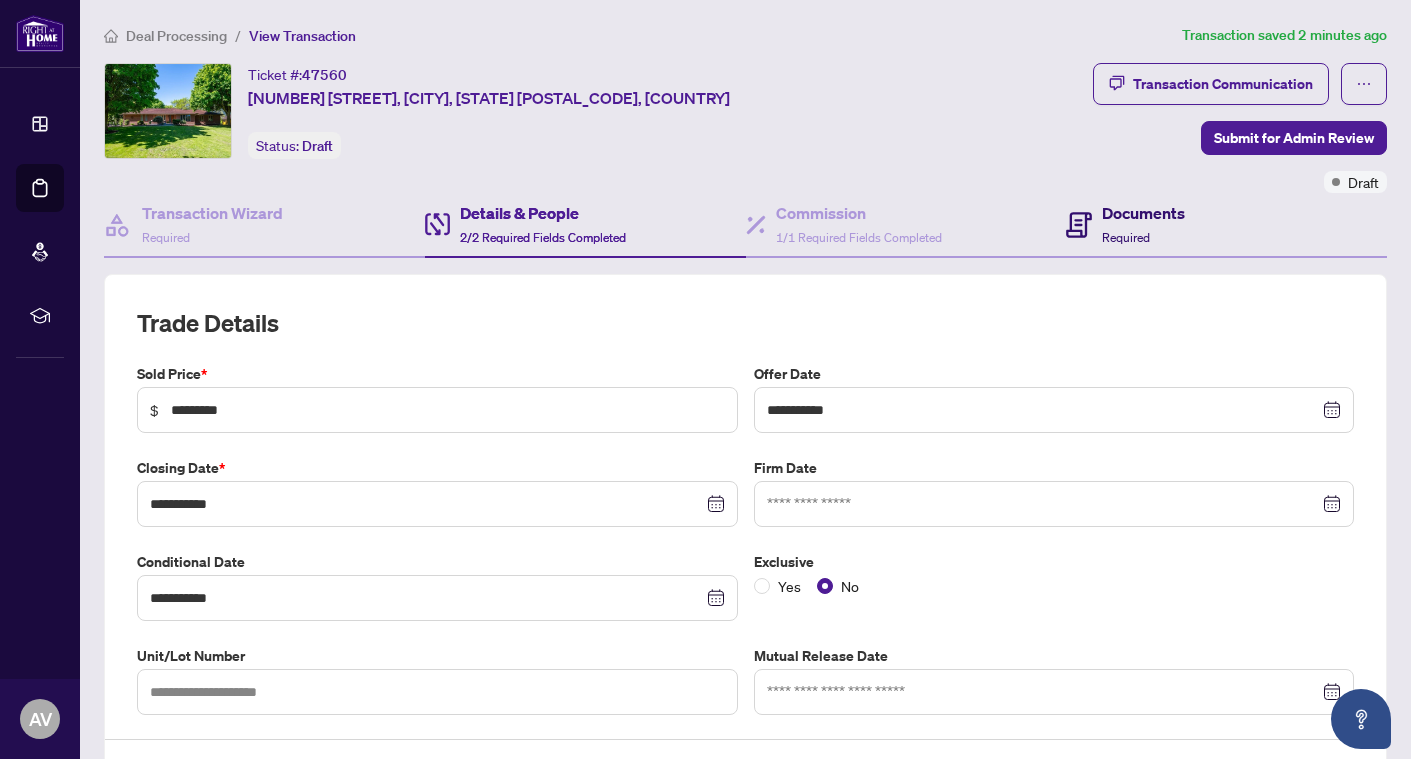 click on "Documents" at bounding box center (1143, 213) 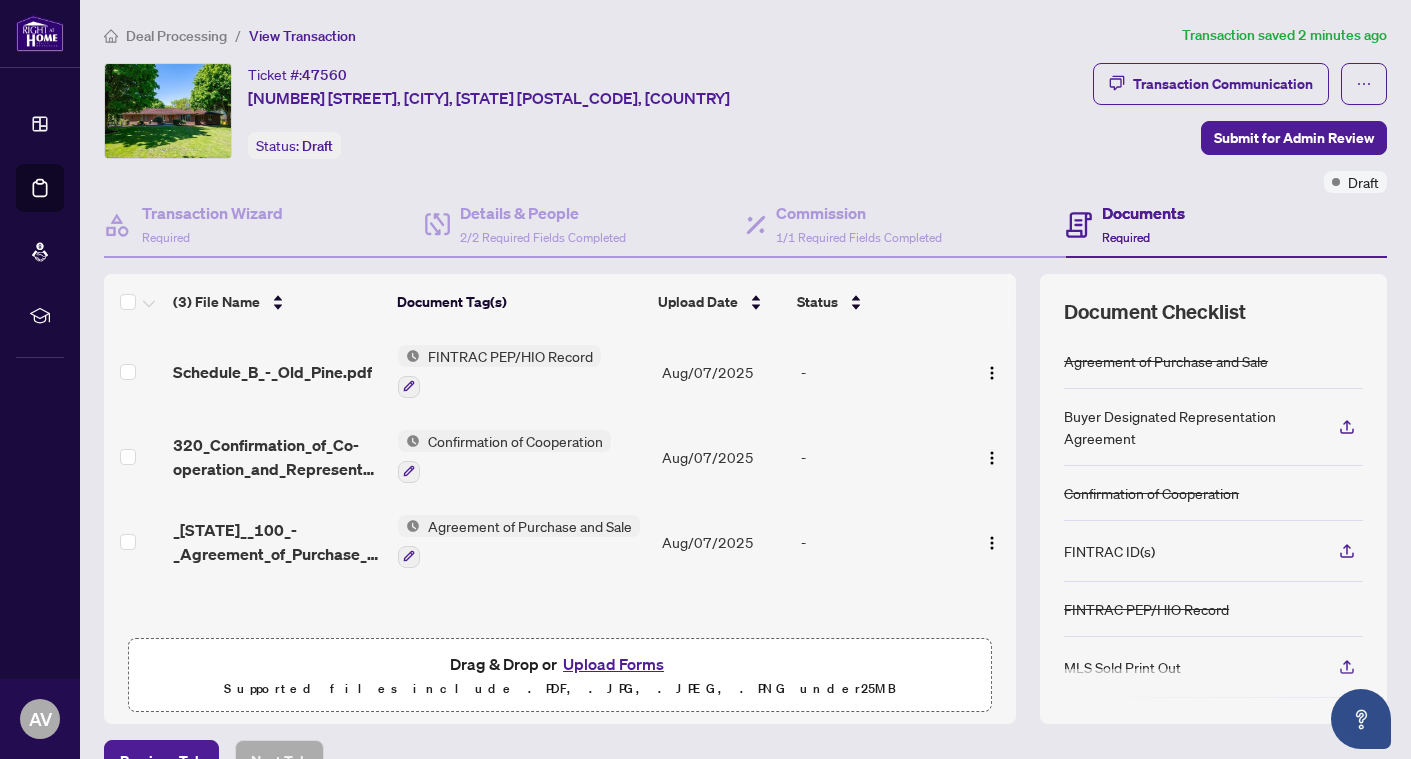 scroll, scrollTop: 1, scrollLeft: 0, axis: vertical 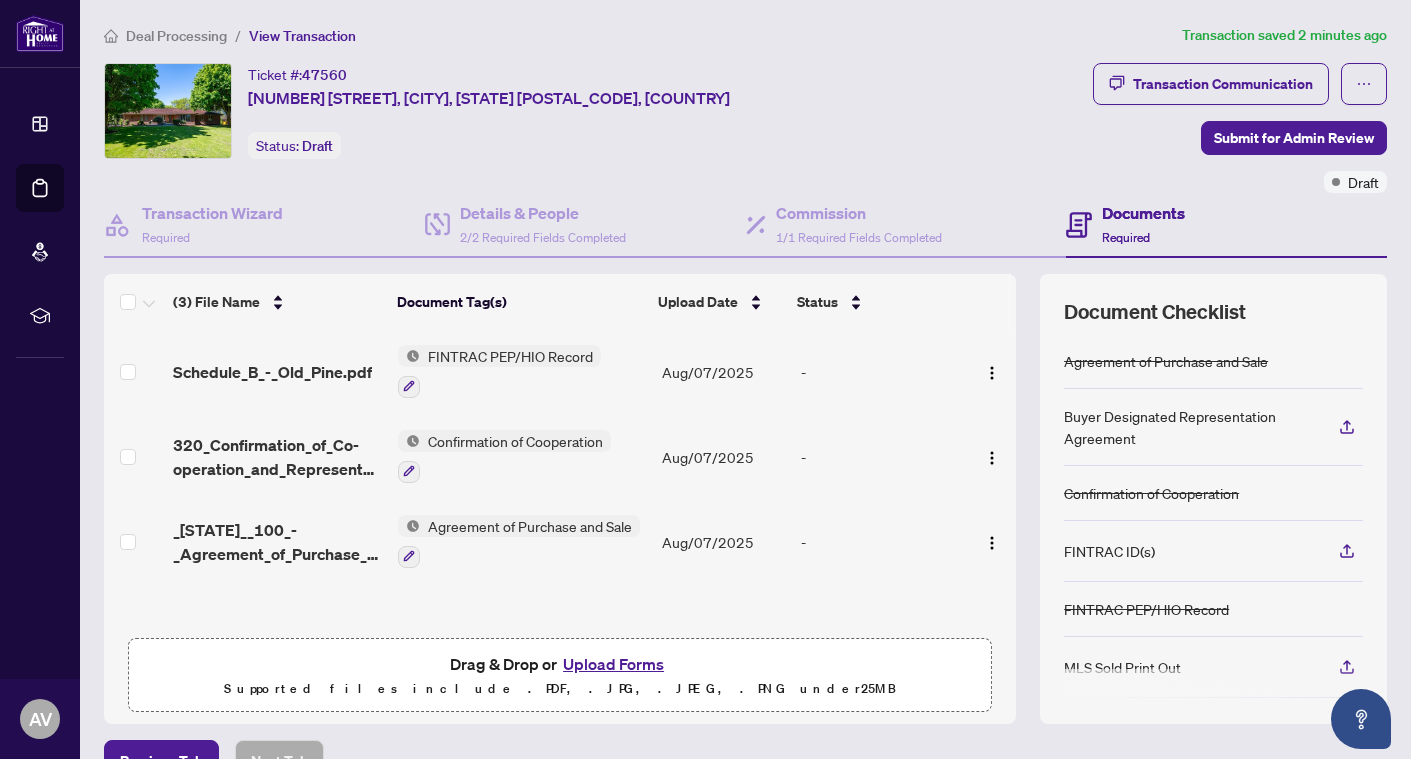 click on "Deal Processing" at bounding box center [176, 36] 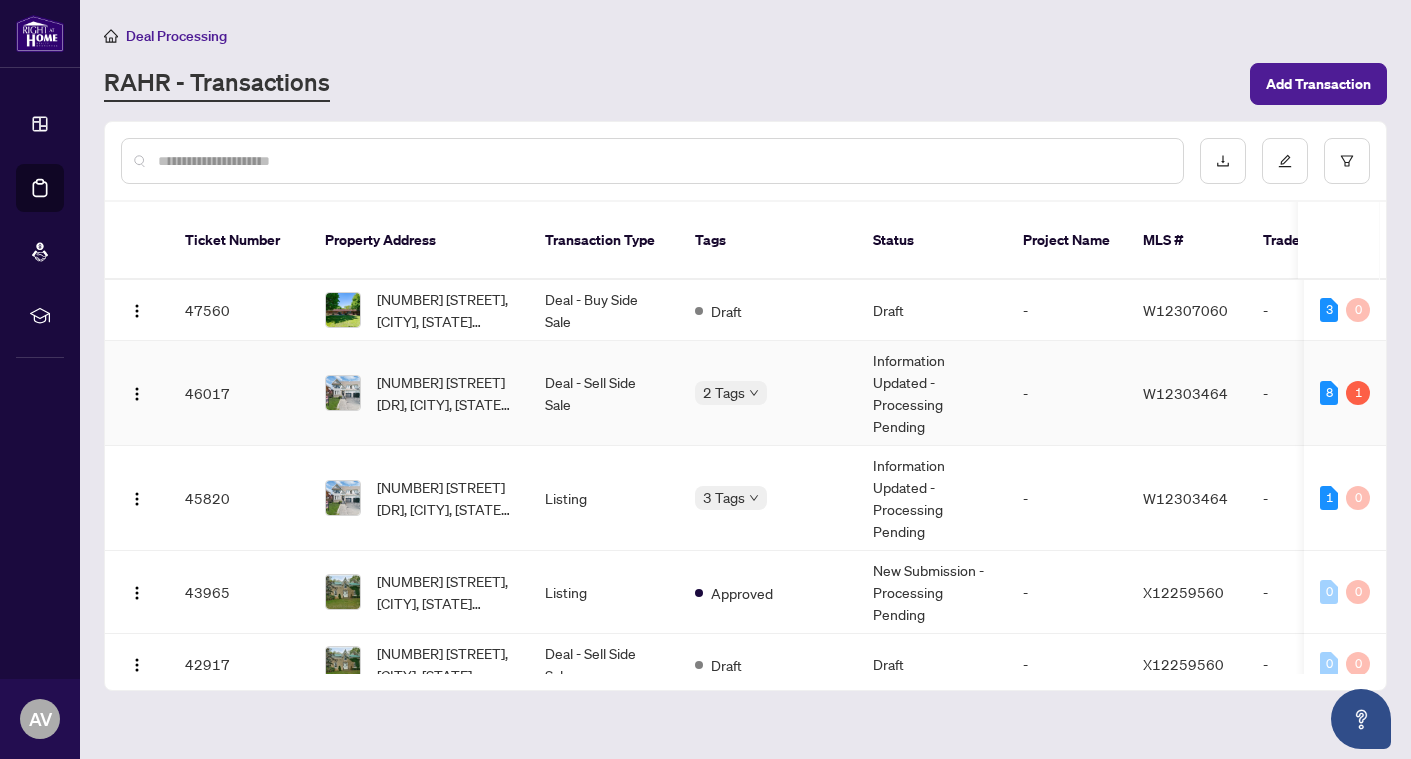click on "W12303464" at bounding box center (1187, 393) 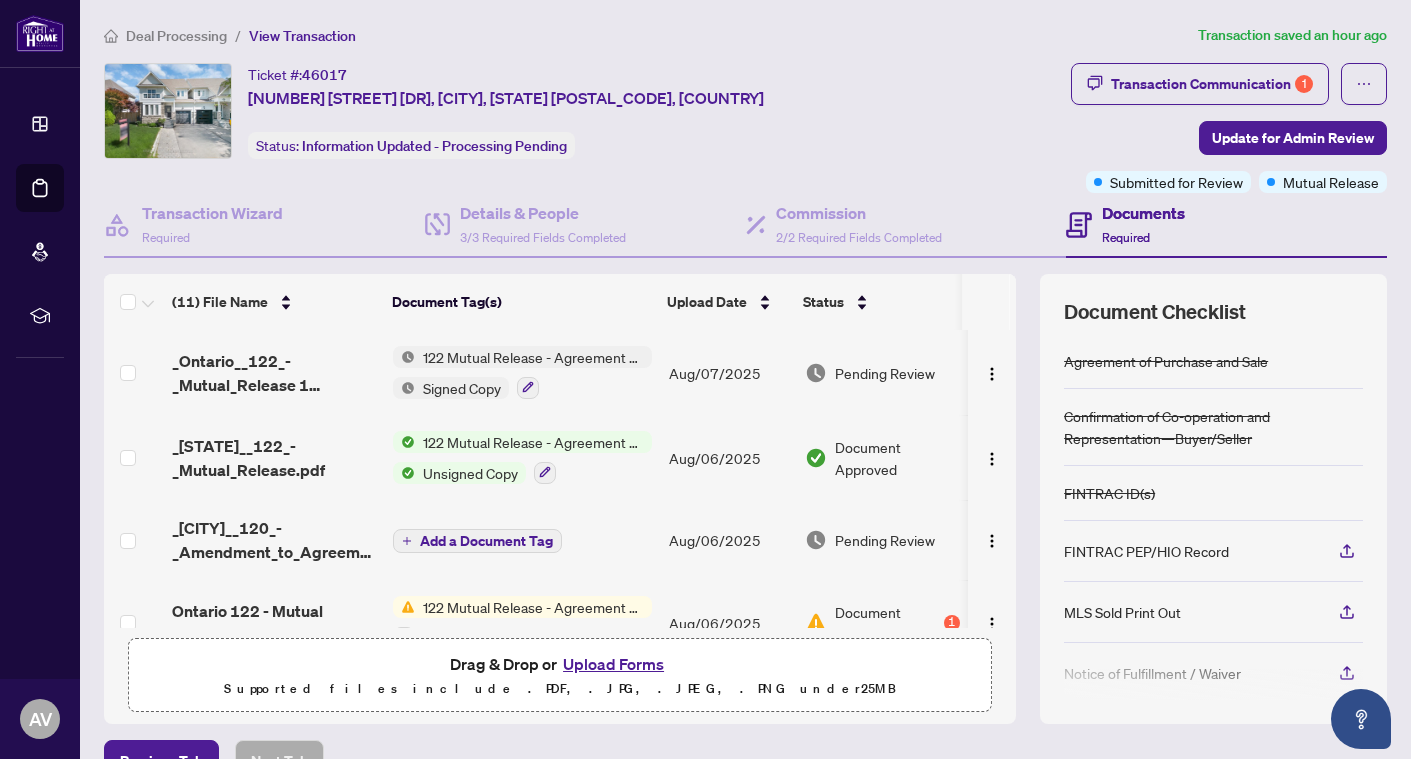 click on "Documents" at bounding box center (1143, 213) 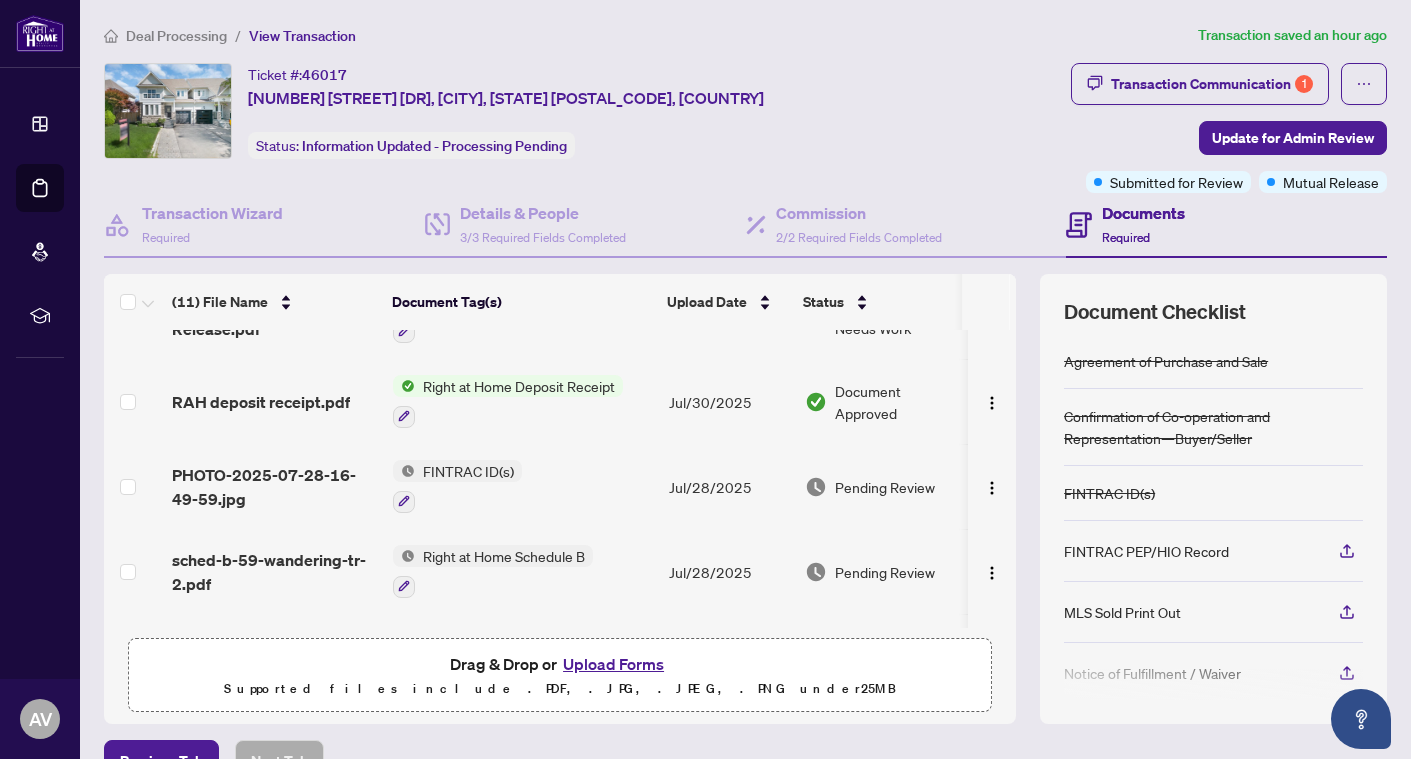 scroll, scrollTop: 304, scrollLeft: 0, axis: vertical 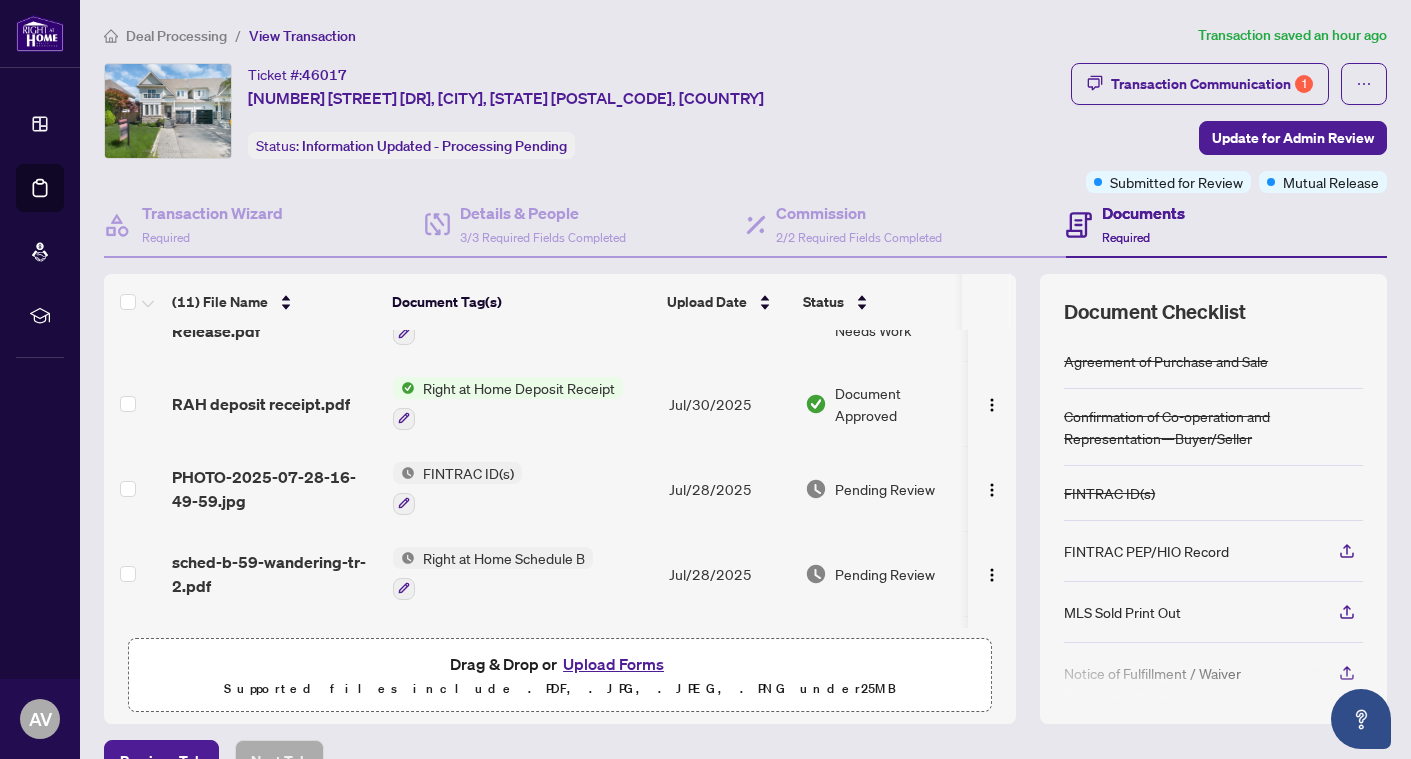 click on "FINTRAC ID(s)" at bounding box center (468, 473) 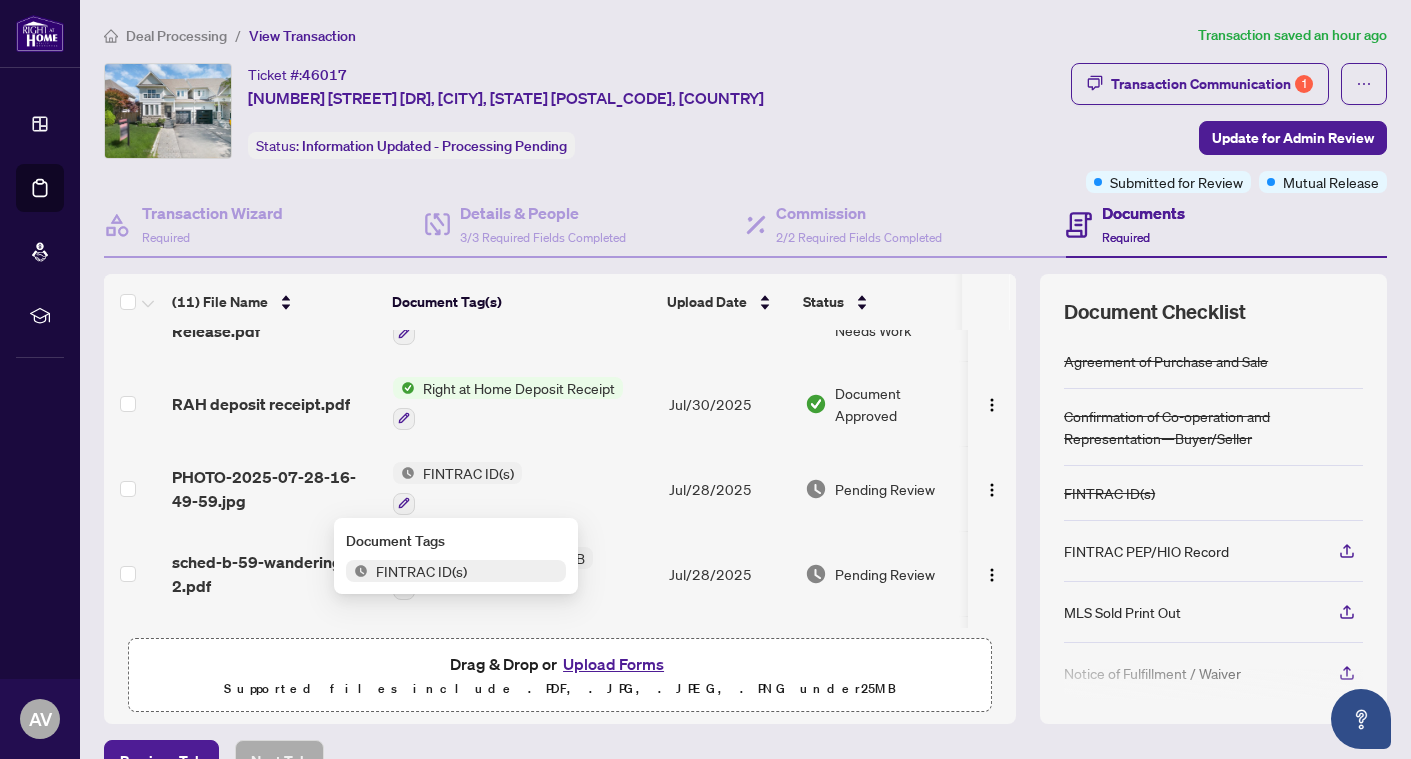 click on "PHOTO-2025-07-28-16-49-59.jpg" at bounding box center (274, 489) 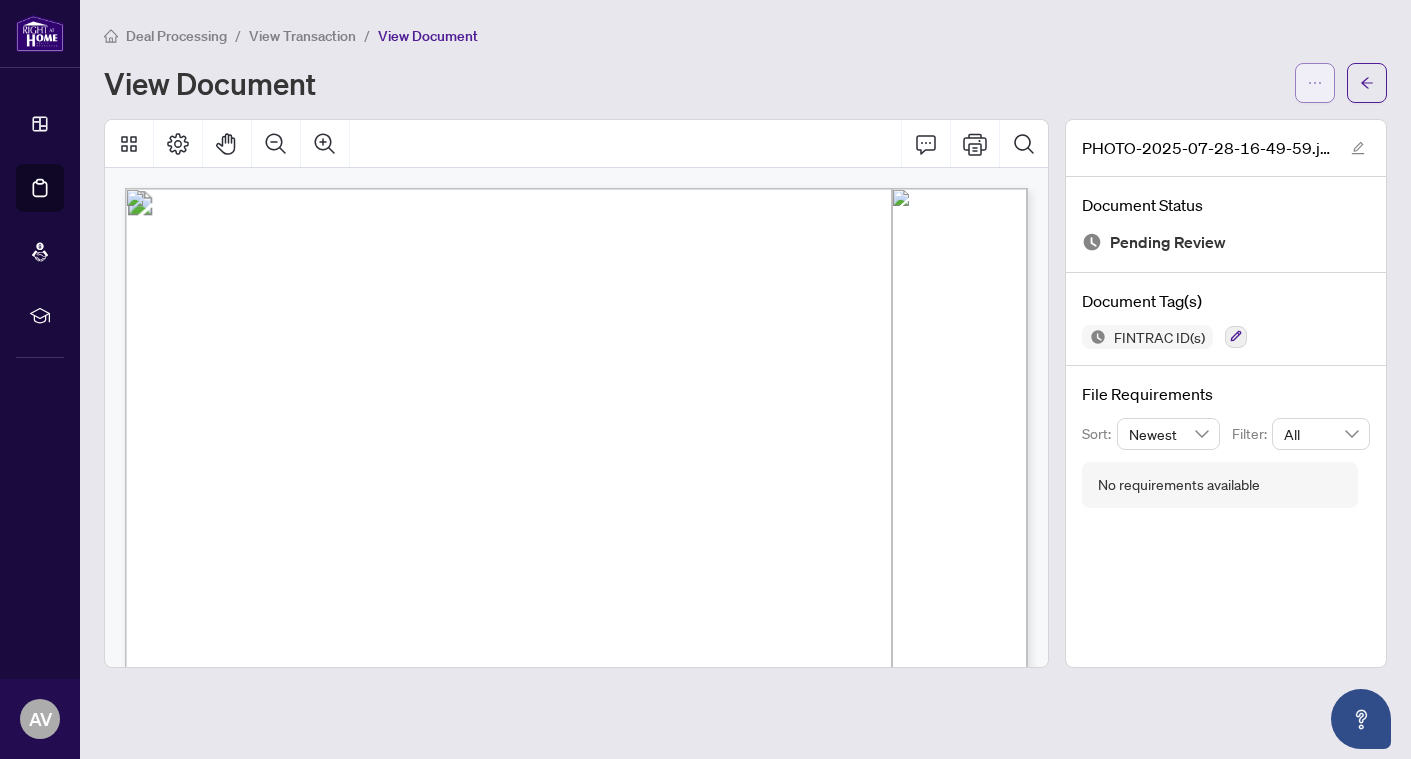 click at bounding box center (1315, 83) 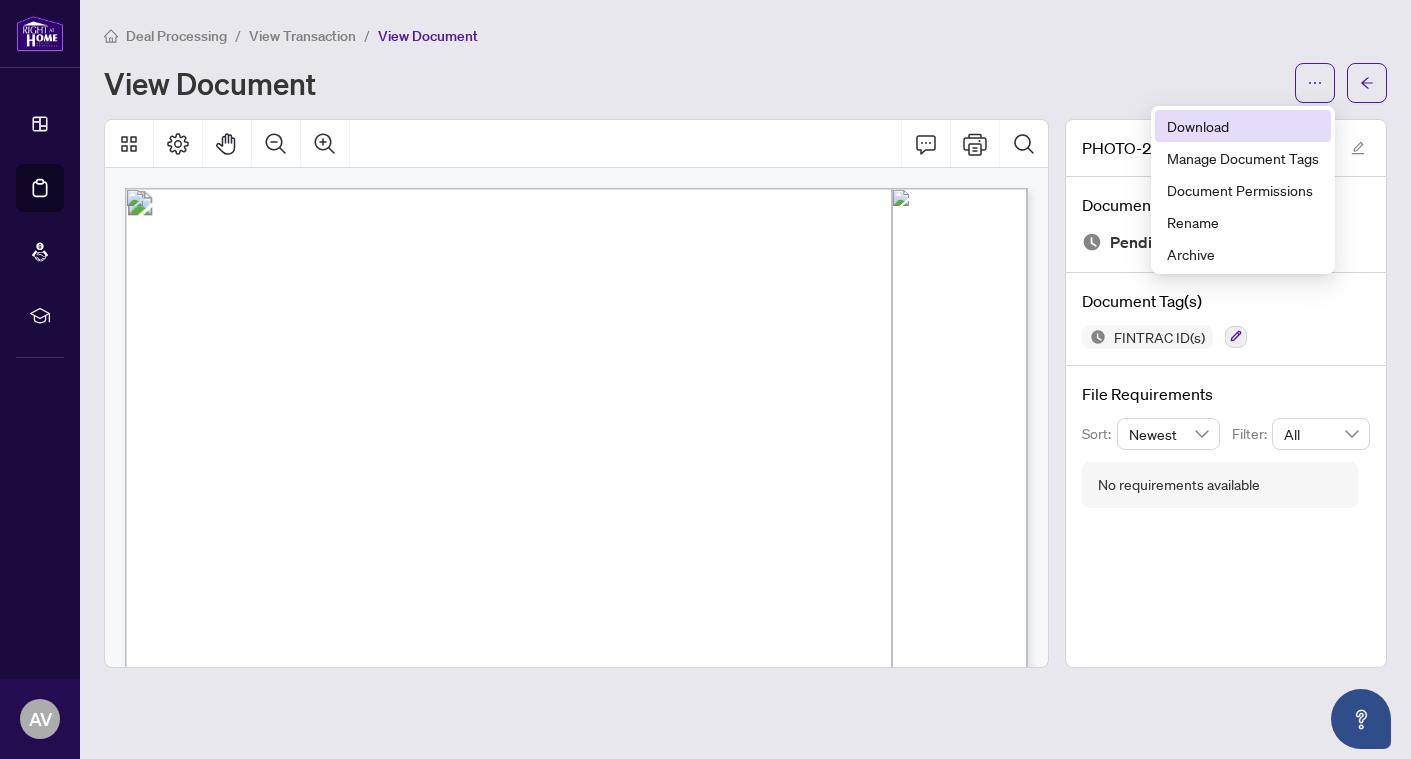 click on "Download" at bounding box center [1243, 126] 